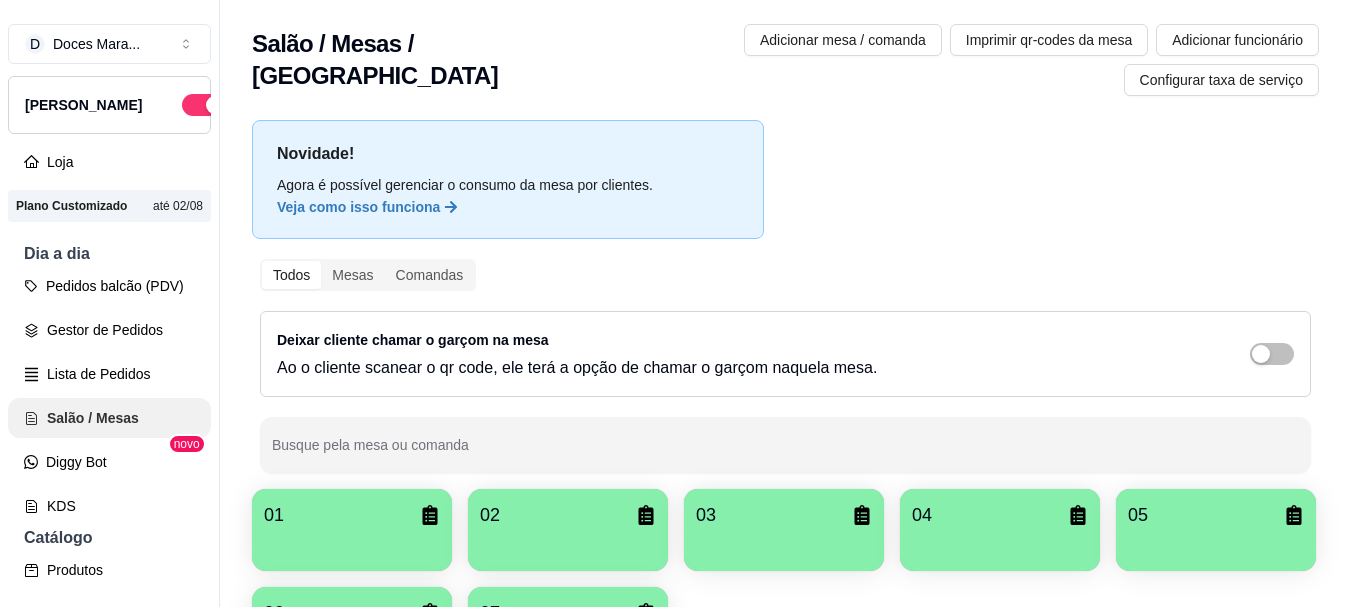 scroll, scrollTop: 0, scrollLeft: 0, axis: both 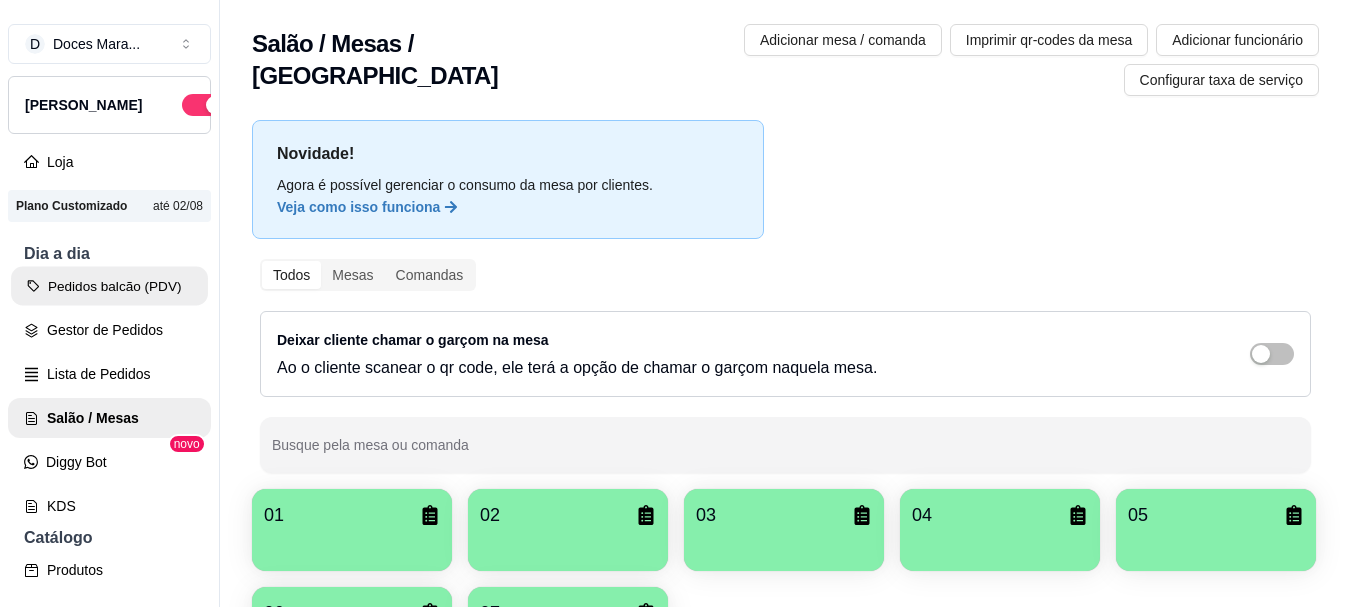click on "Pedidos balcão (PDV)" at bounding box center (109, 286) 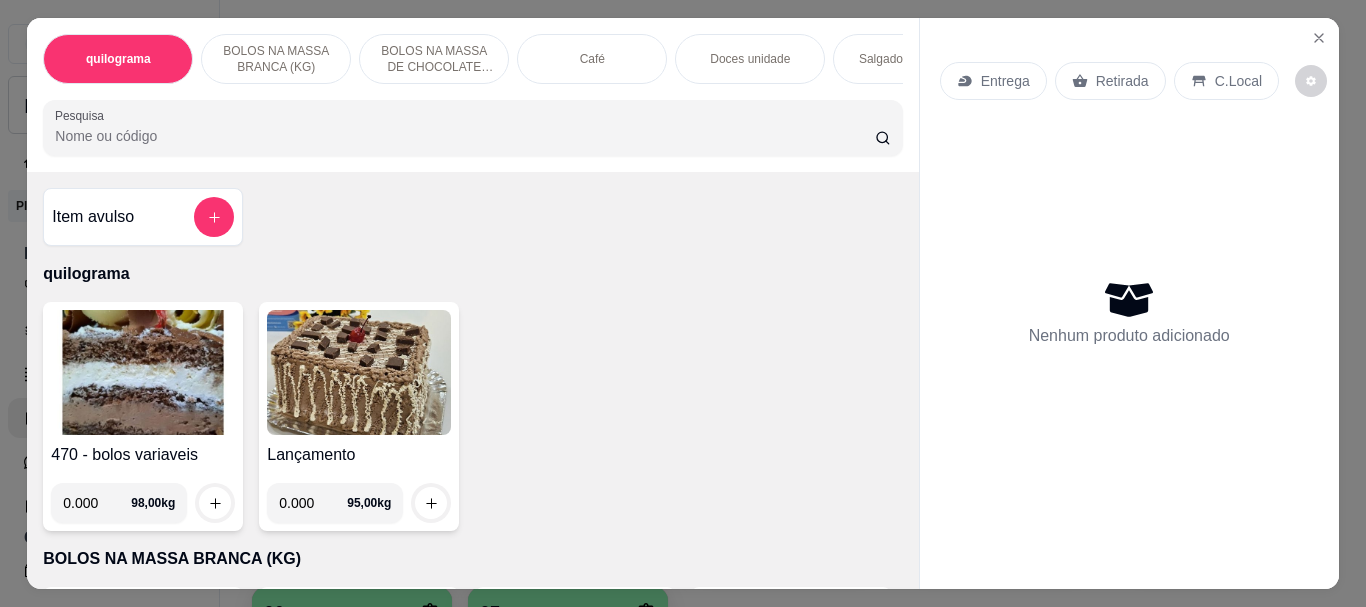 click on "Pesquisa" at bounding box center (465, 136) 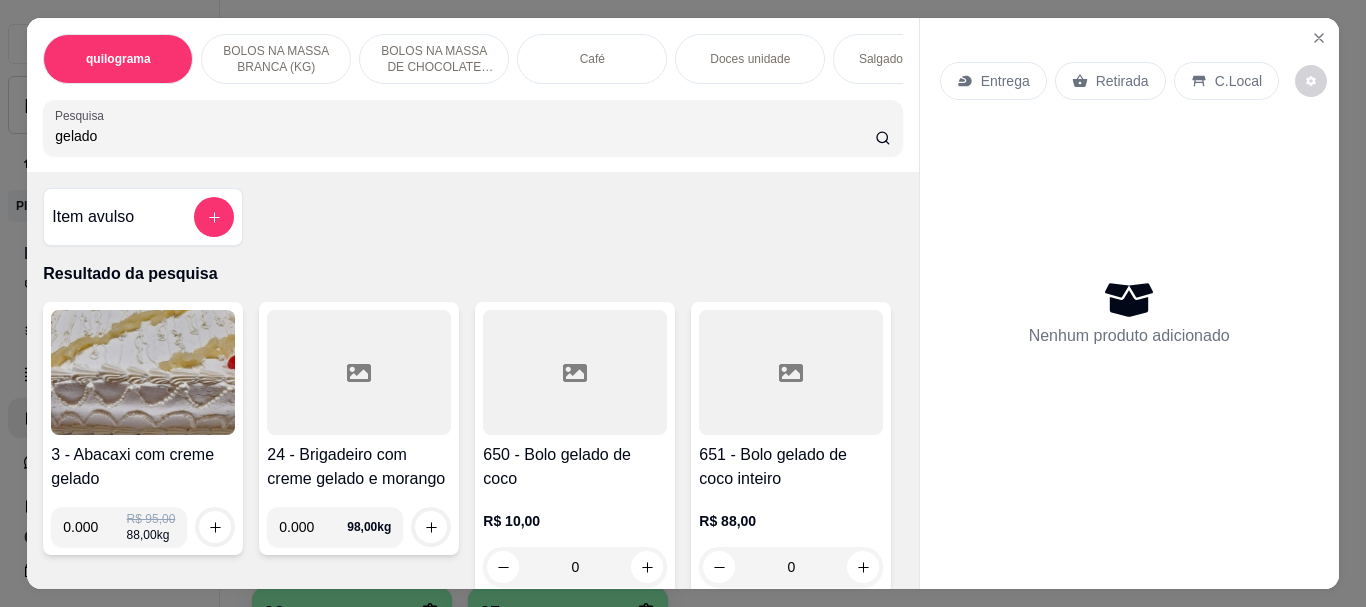 type on "gelado" 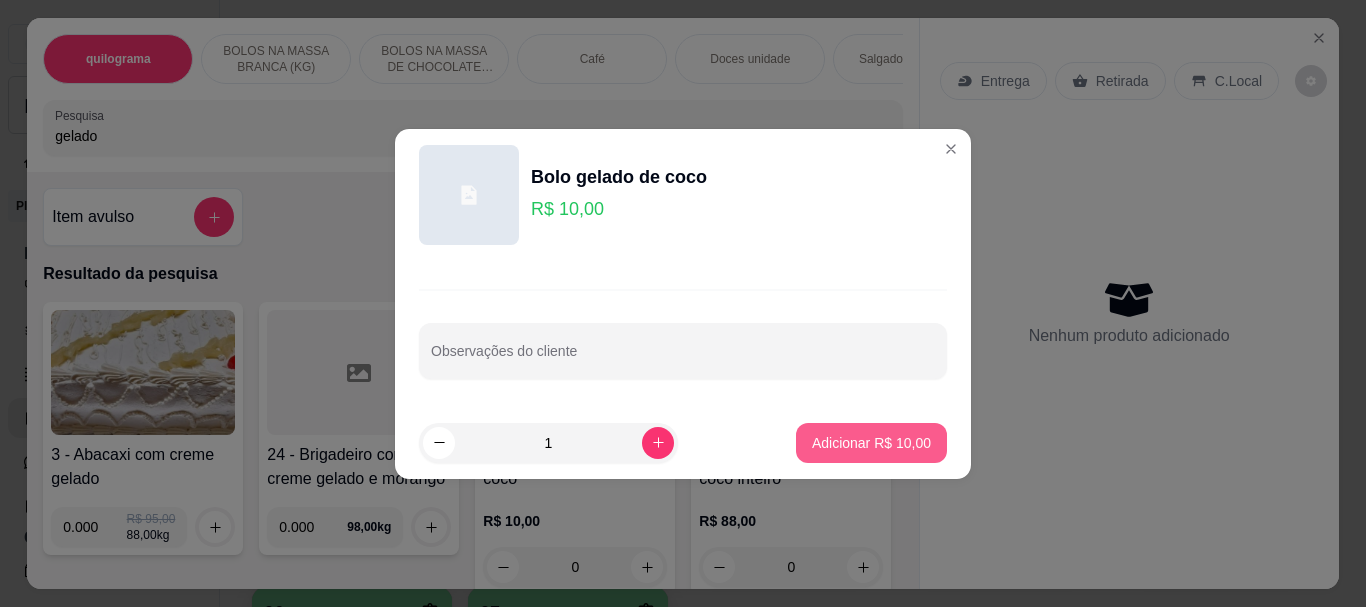 click on "Adicionar   R$ 10,00" at bounding box center (871, 443) 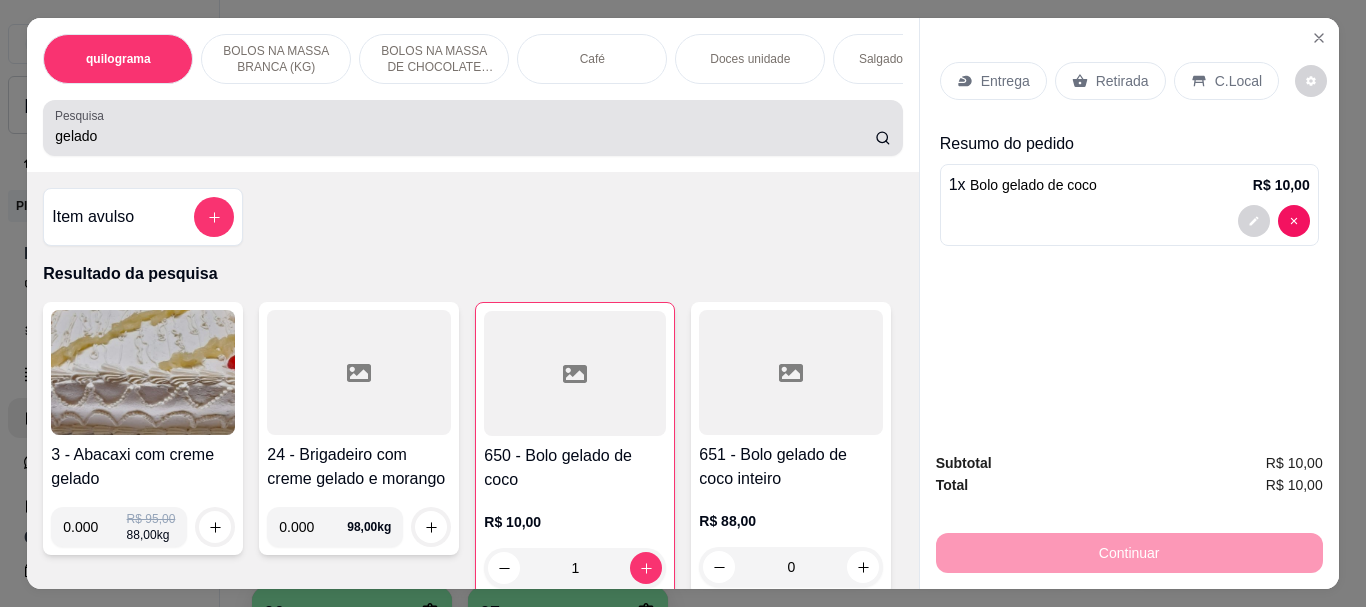 click on "gelado" at bounding box center (465, 136) 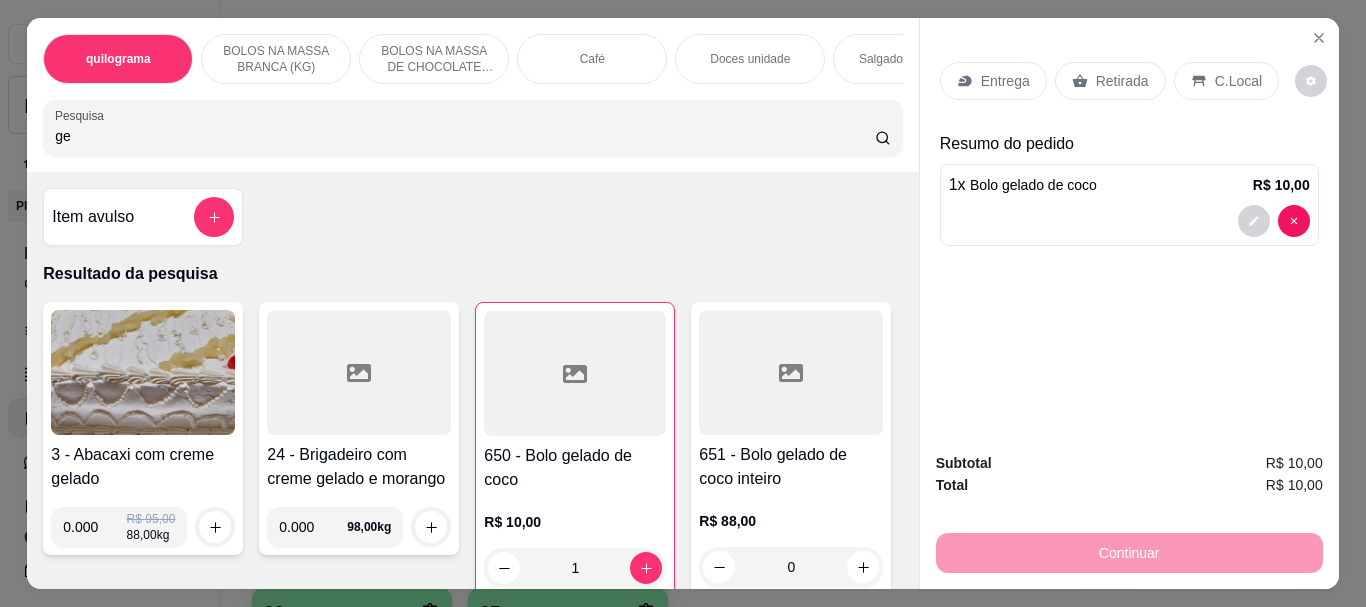 type on "g" 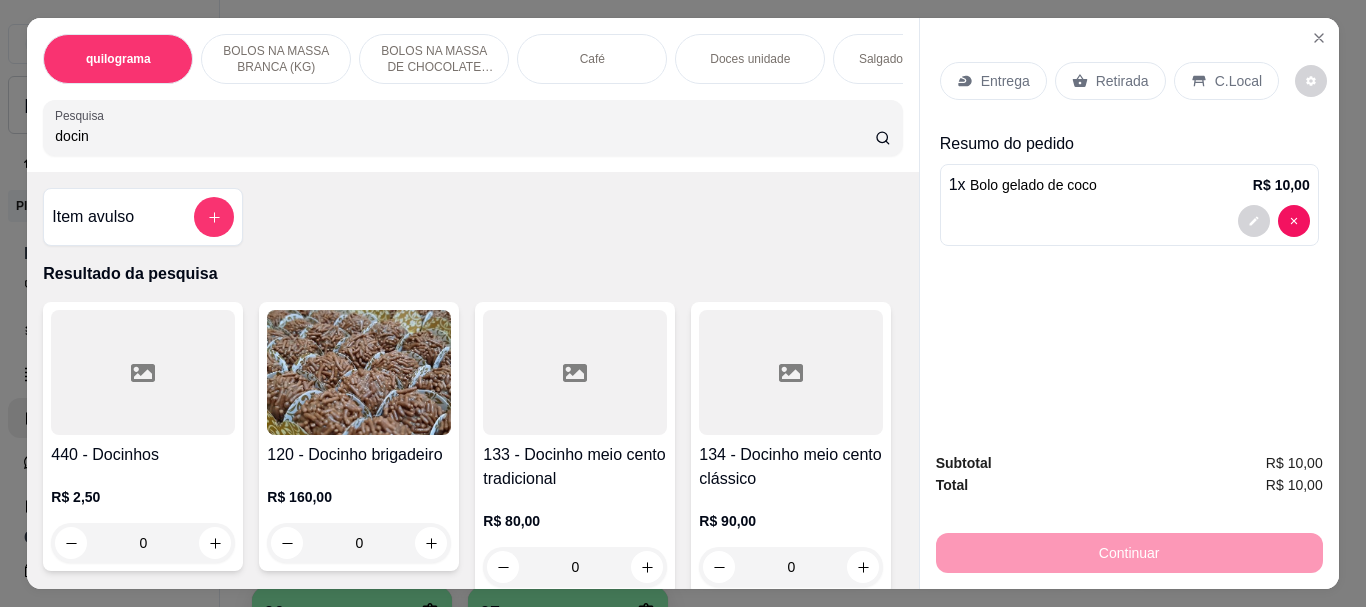 type on "docin" 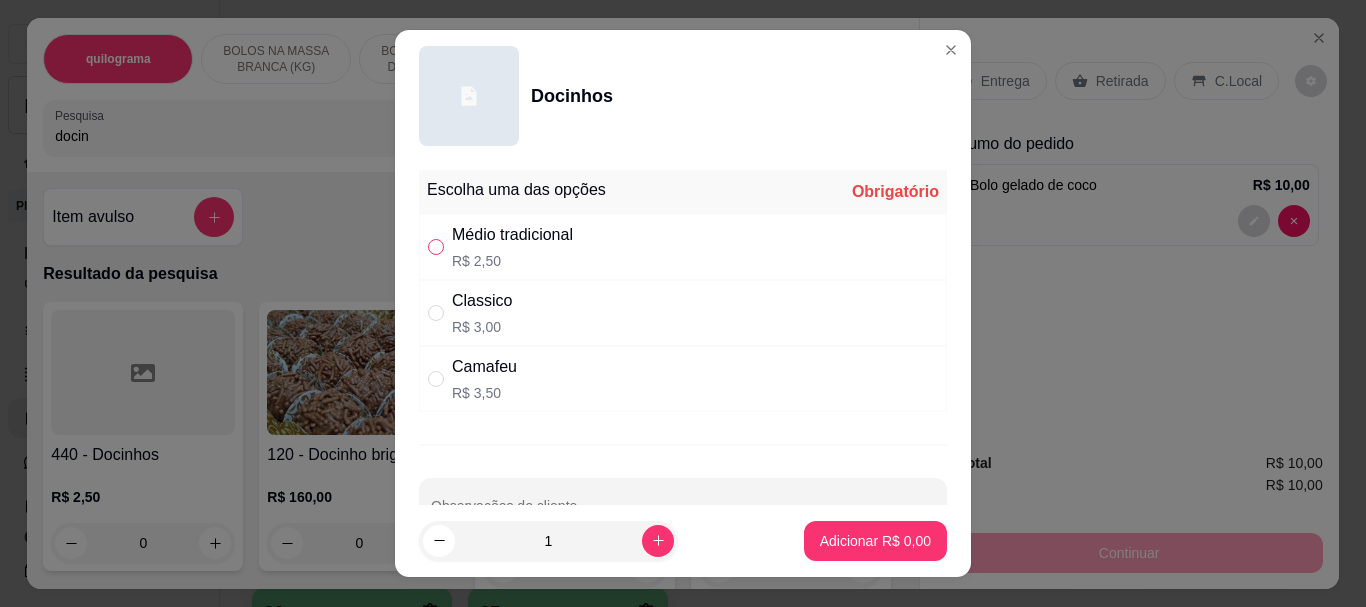 click at bounding box center [436, 247] 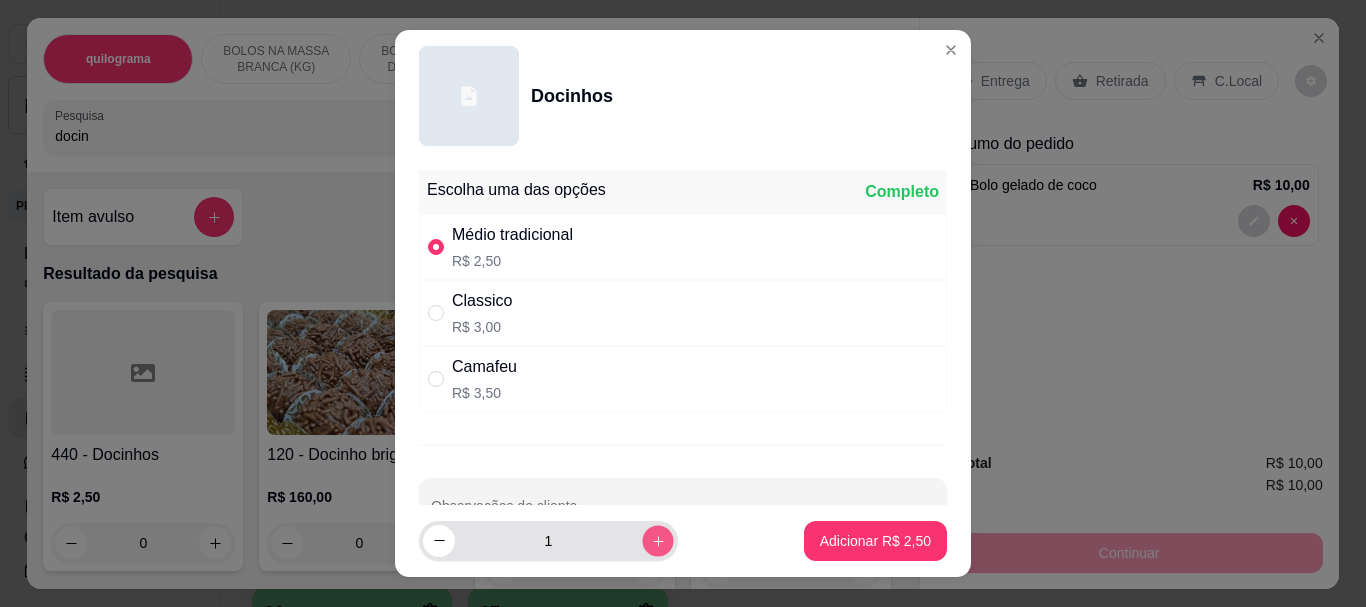 click 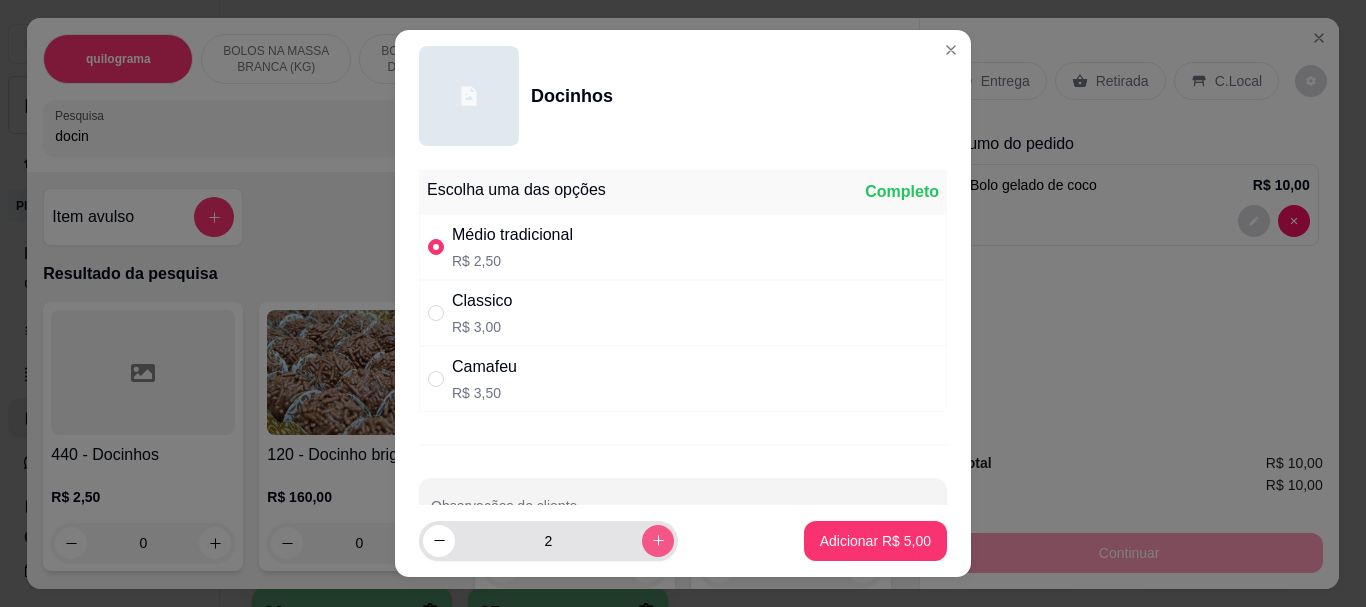 click 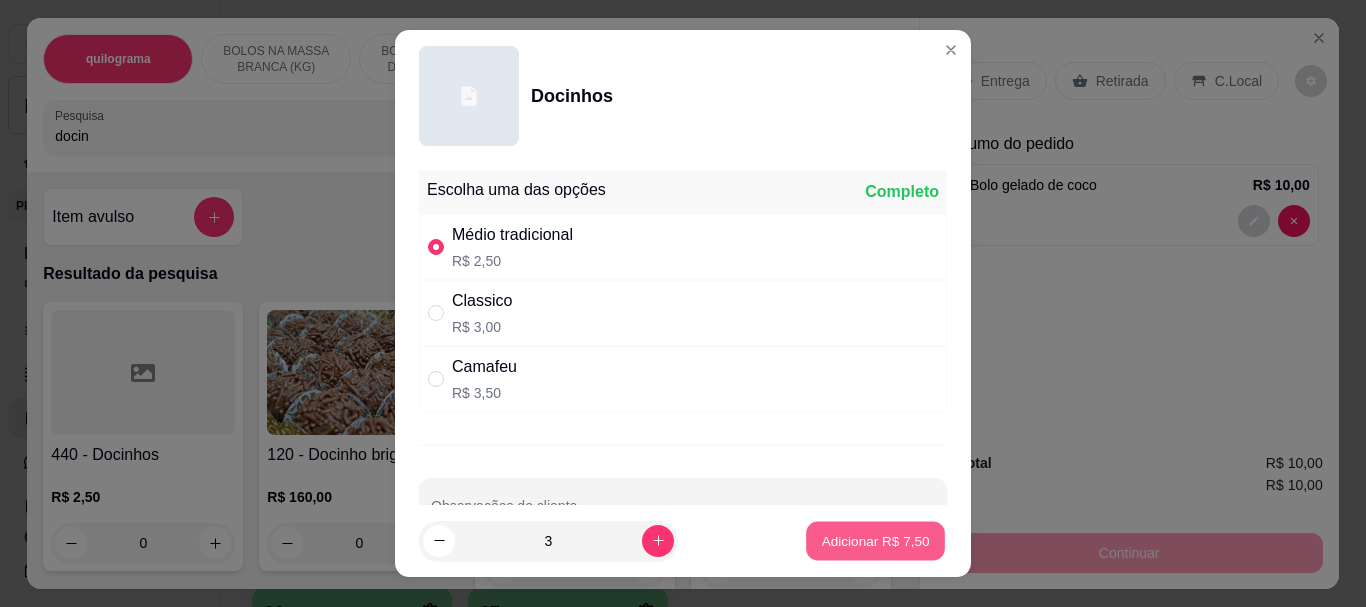 click on "Adicionar   R$ 7,50" at bounding box center (875, 540) 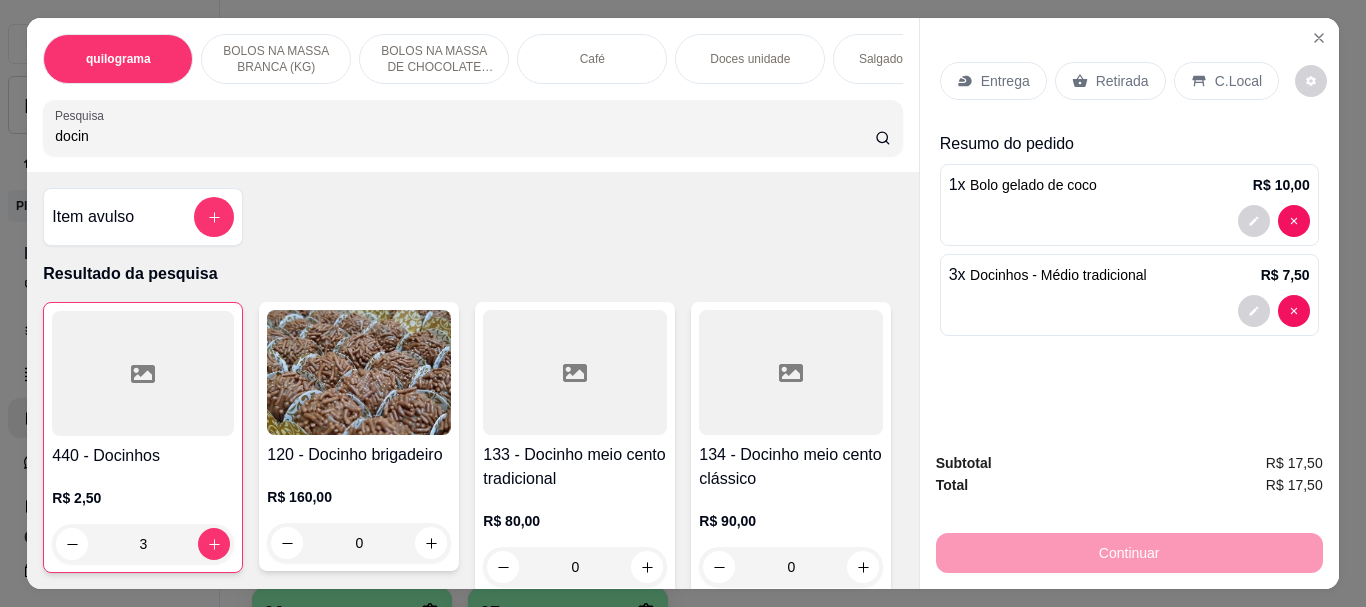 click at bounding box center (143, 373) 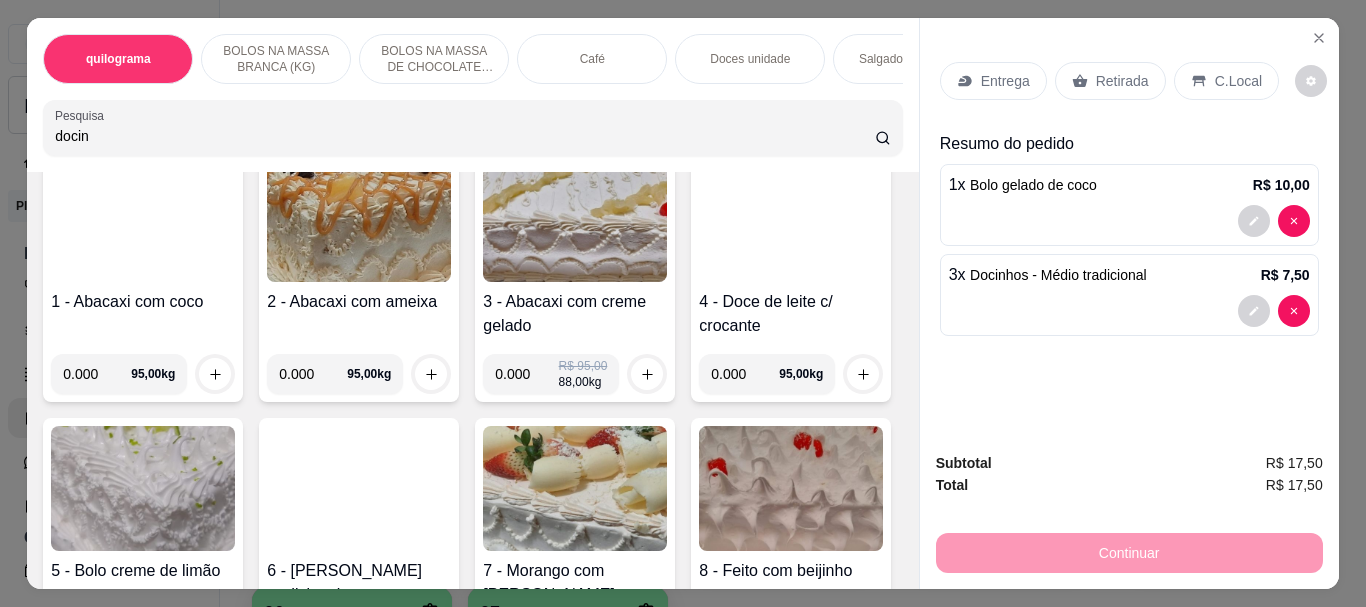 scroll, scrollTop: 800, scrollLeft: 0, axis: vertical 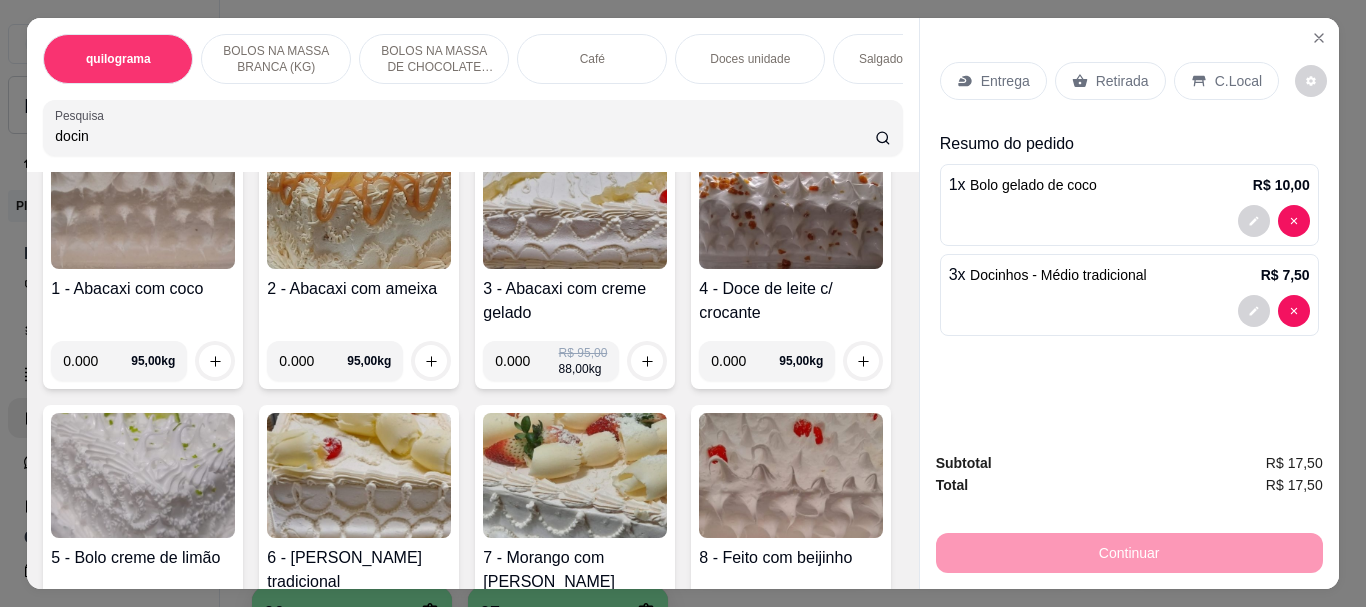 click at bounding box center [143, -79] 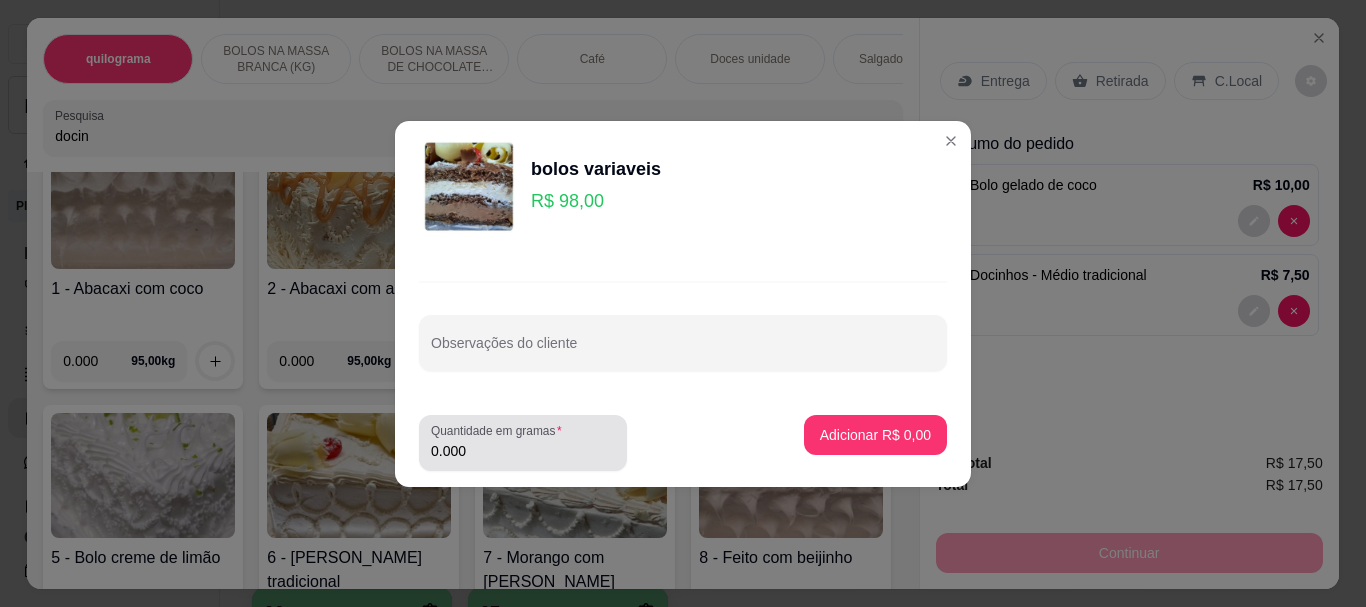 click on "0.000" at bounding box center [523, 451] 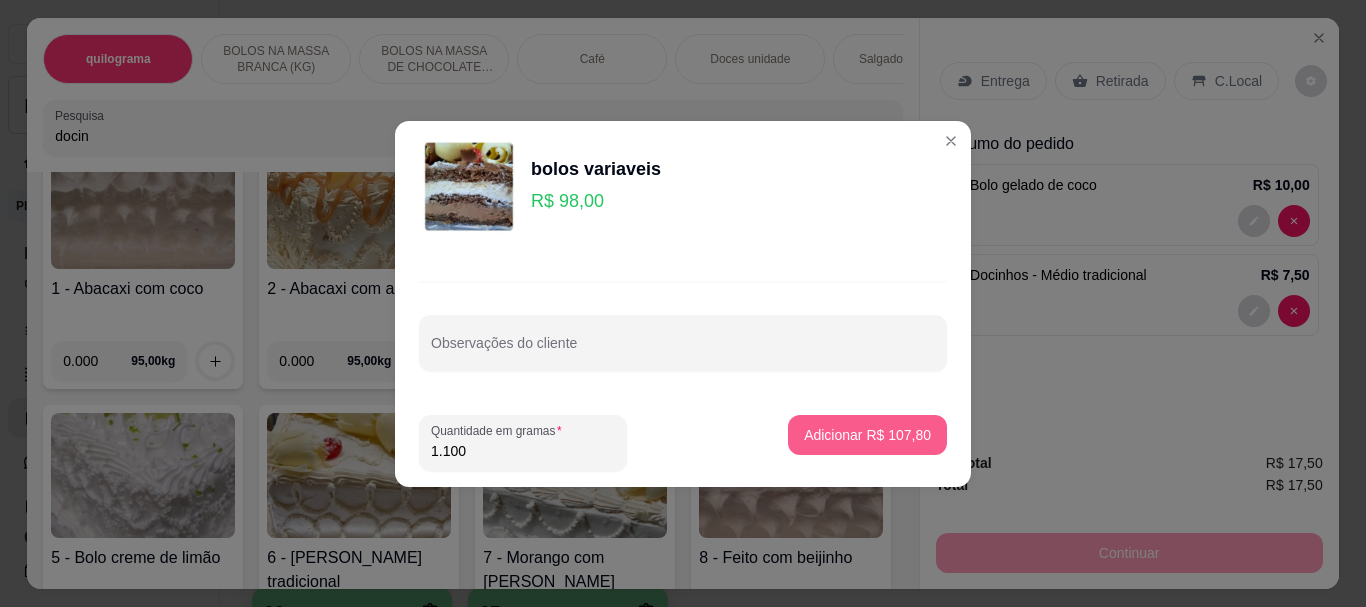 type on "1.100" 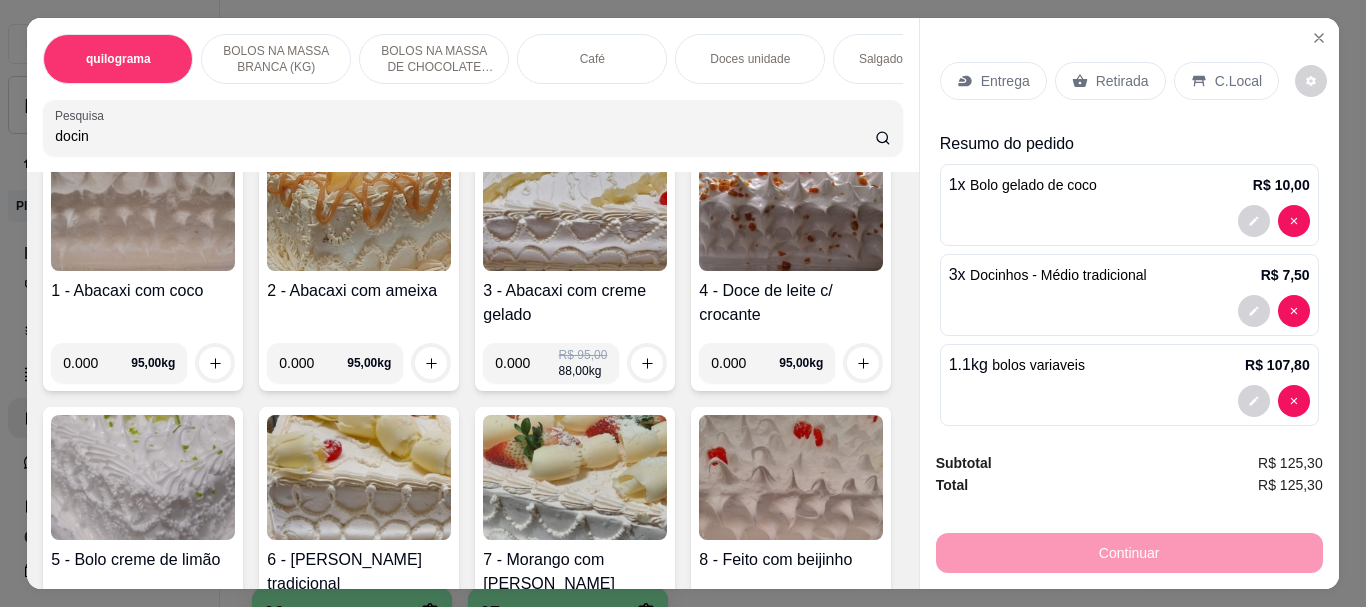 scroll, scrollTop: 801, scrollLeft: 0, axis: vertical 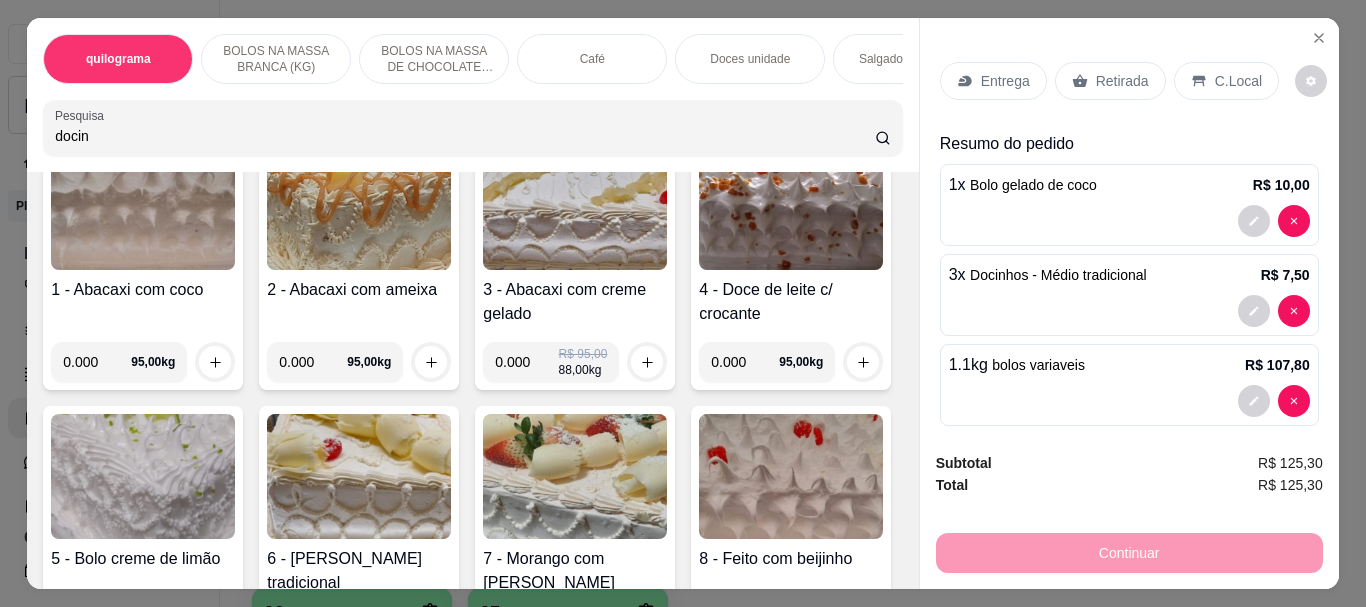 click on "Retirada" at bounding box center (1122, 81) 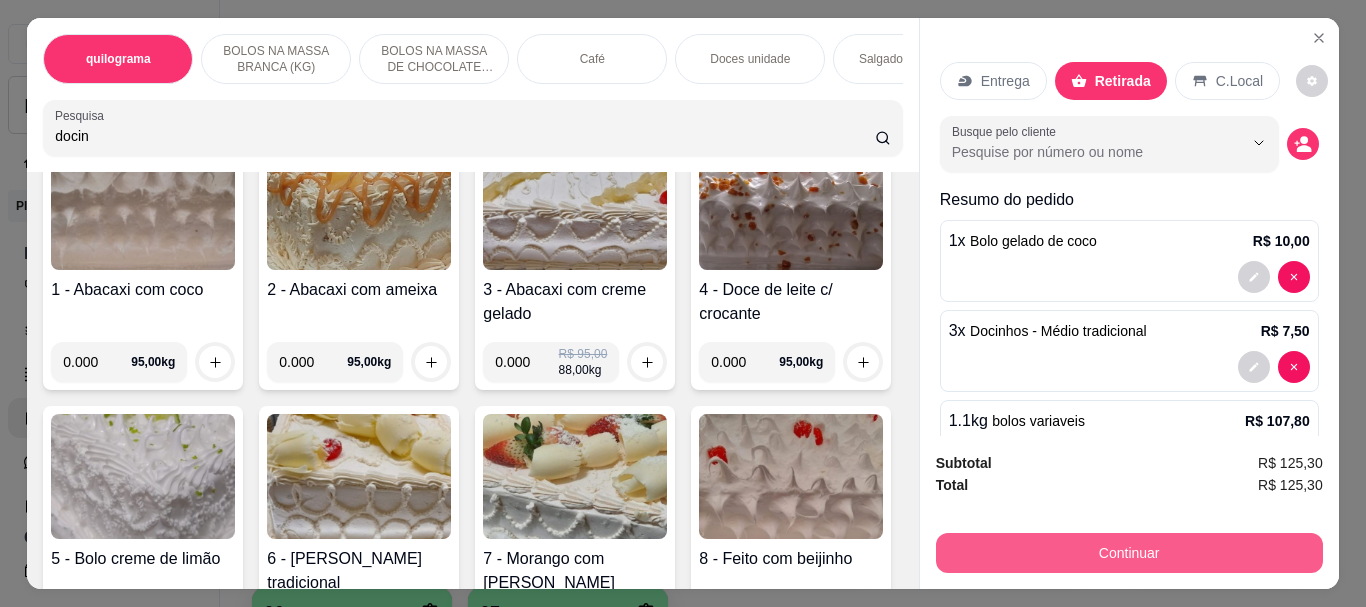 click on "Continuar" at bounding box center [1129, 553] 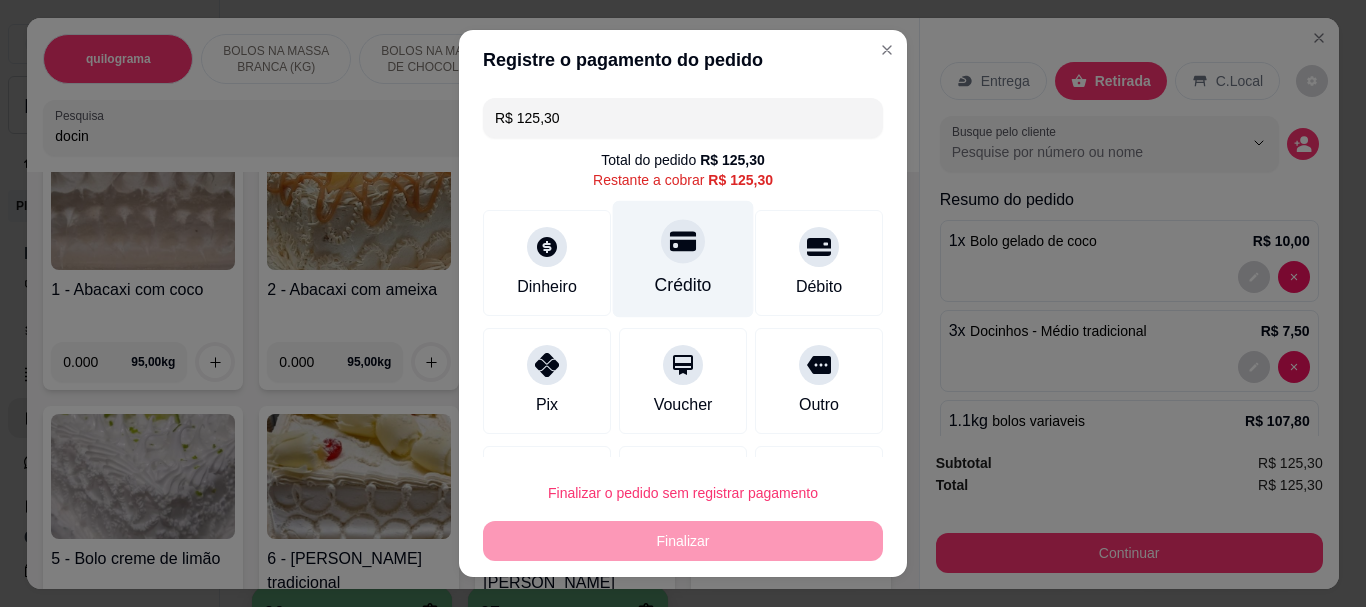 click on "Crédito" at bounding box center (683, 259) 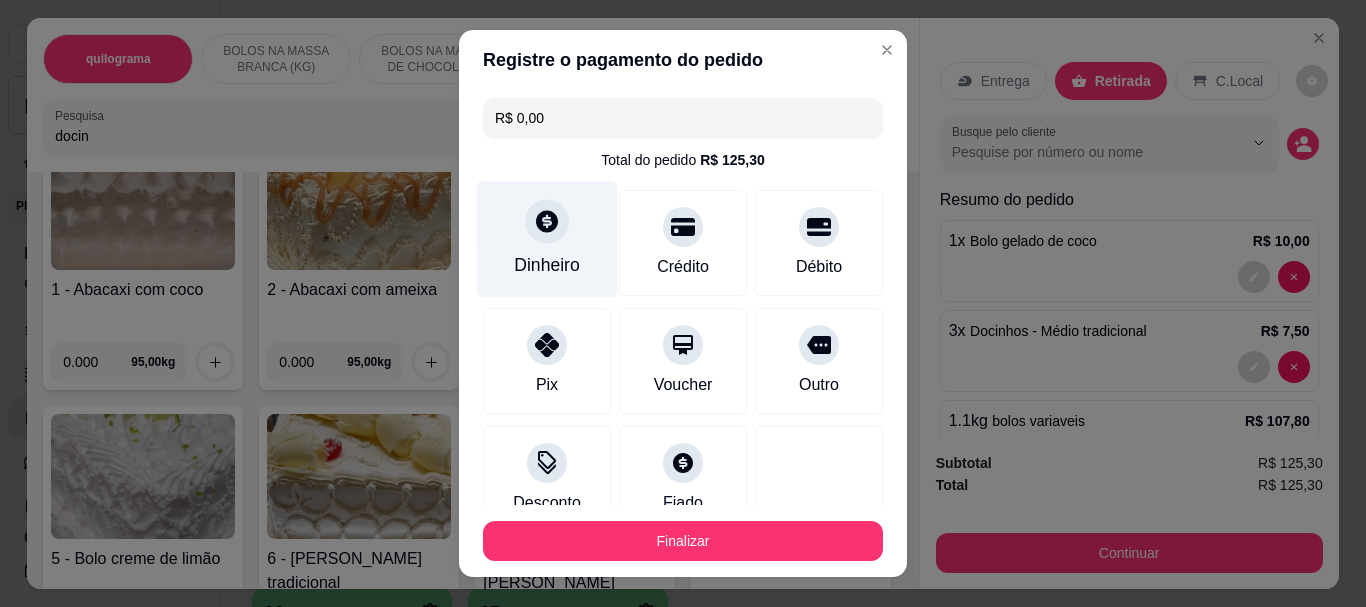 click on "Dinheiro" at bounding box center (547, 239) 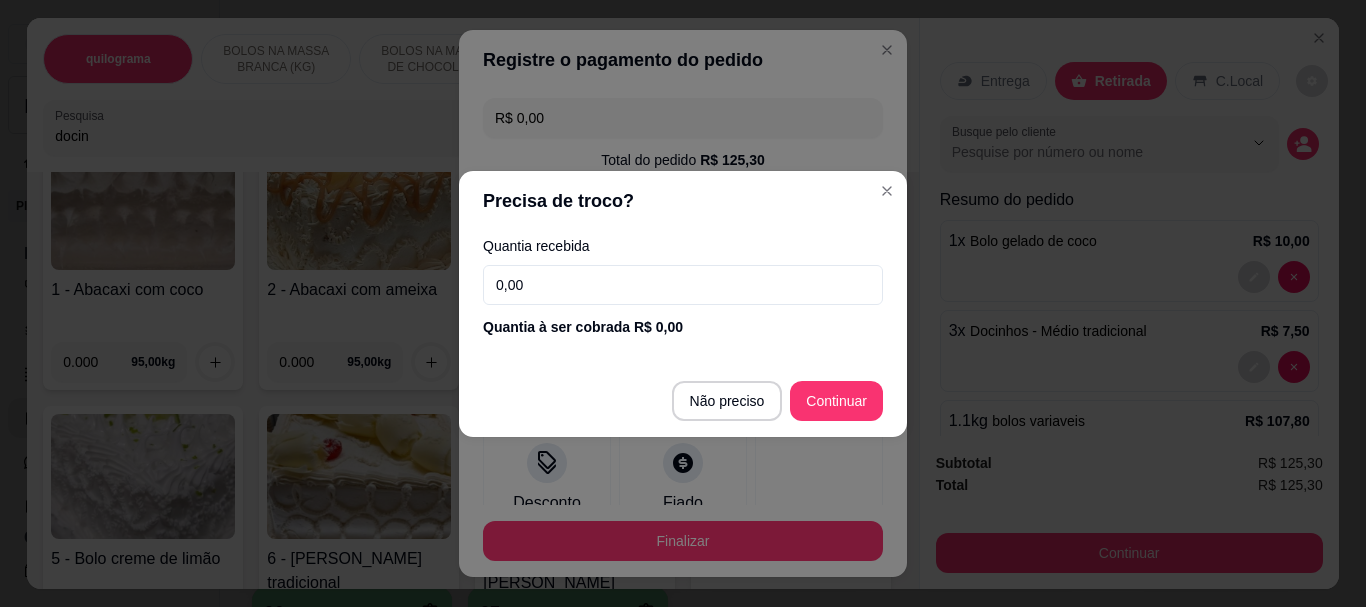 click on "0,00" at bounding box center (683, 285) 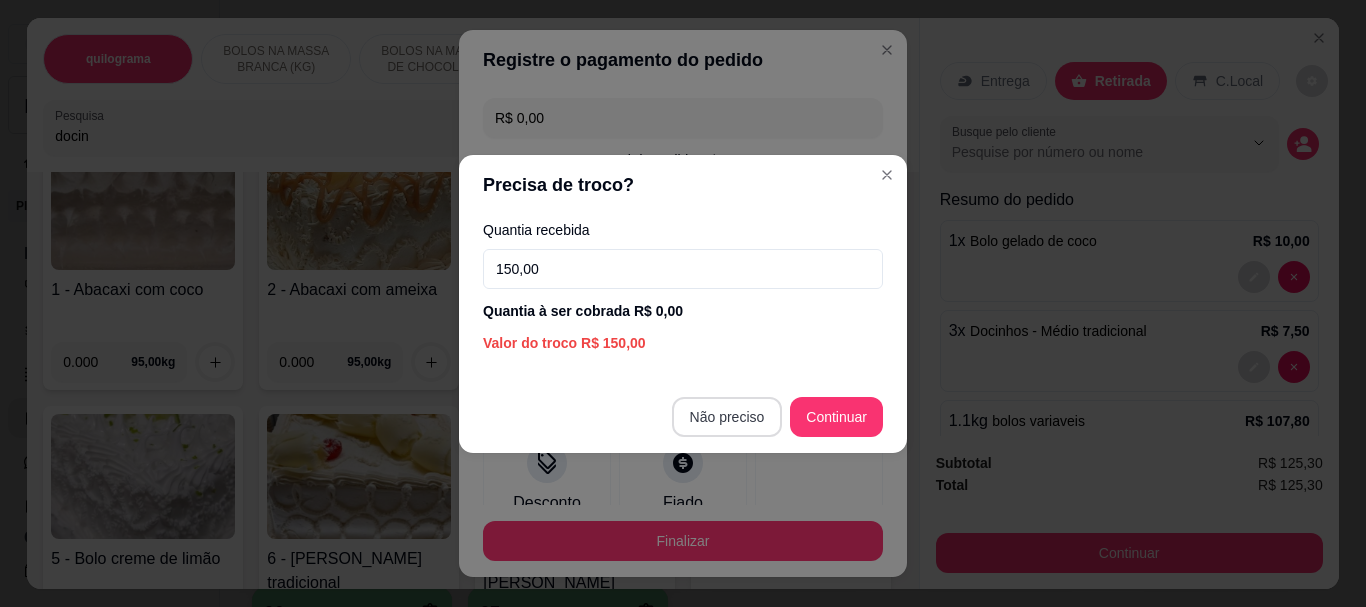 type on "150,00" 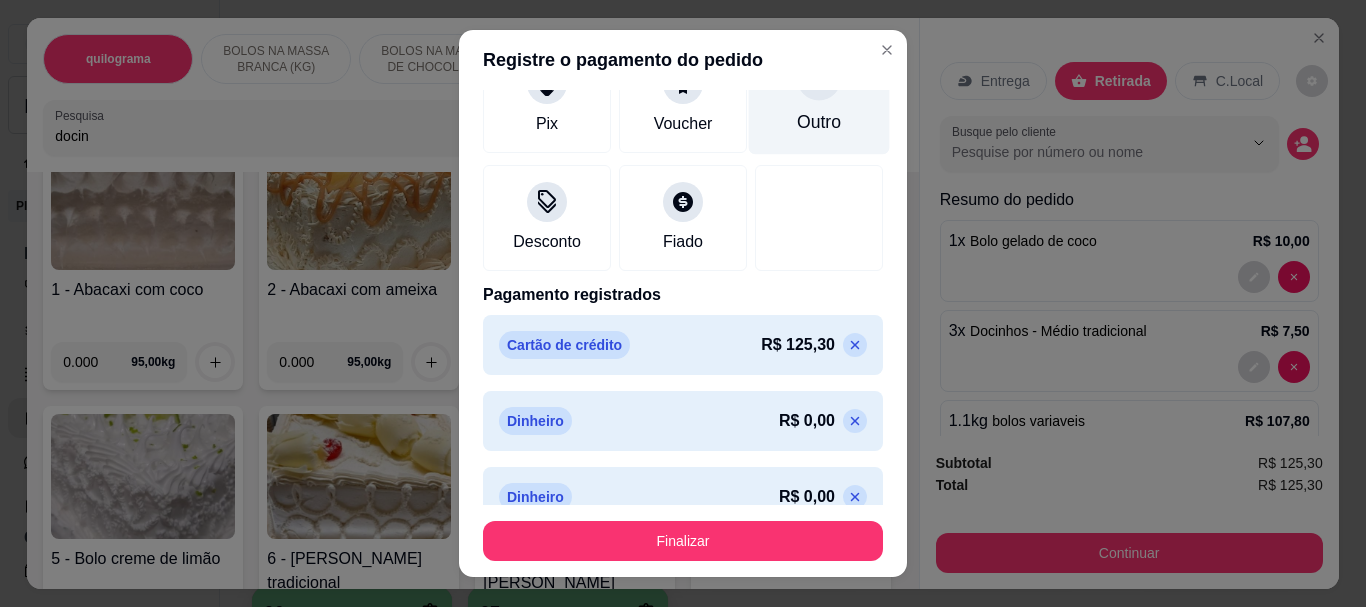 scroll, scrollTop: 291, scrollLeft: 0, axis: vertical 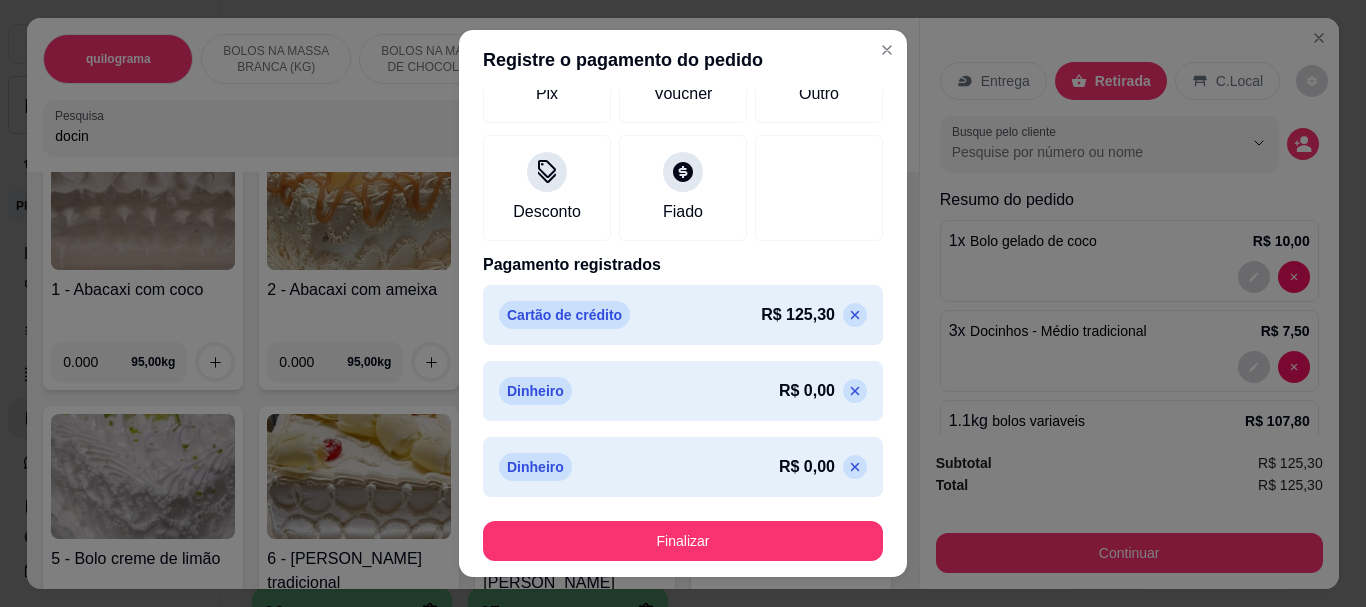 click 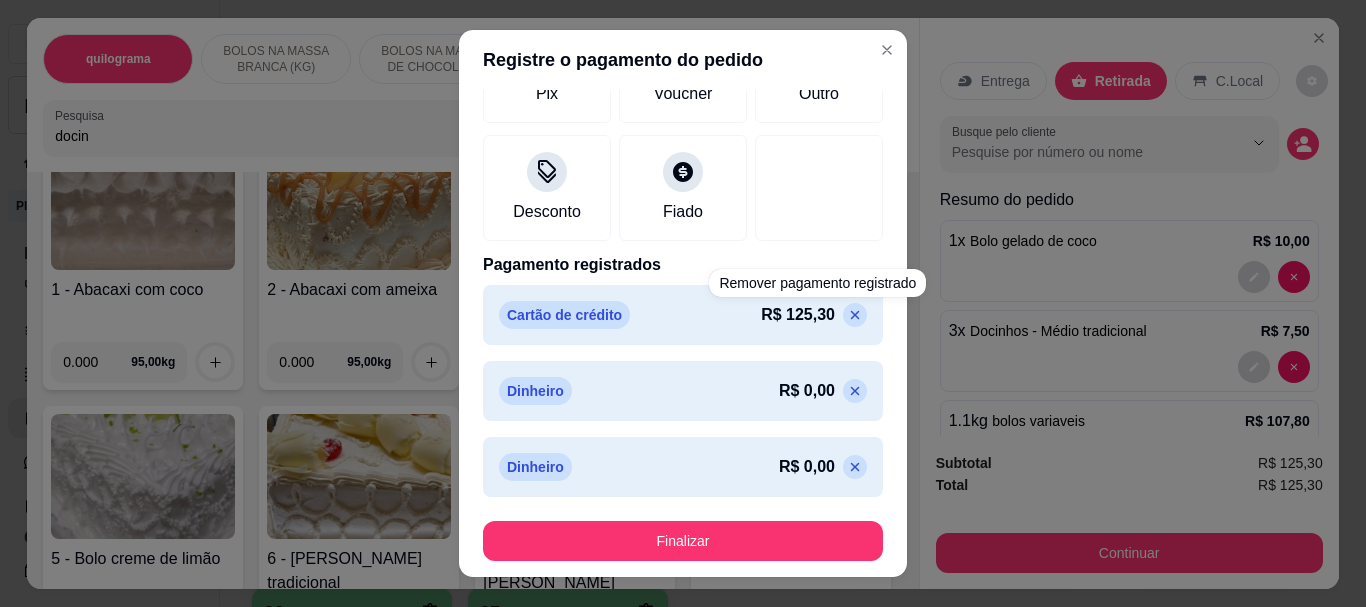 scroll, scrollTop: 236, scrollLeft: 0, axis: vertical 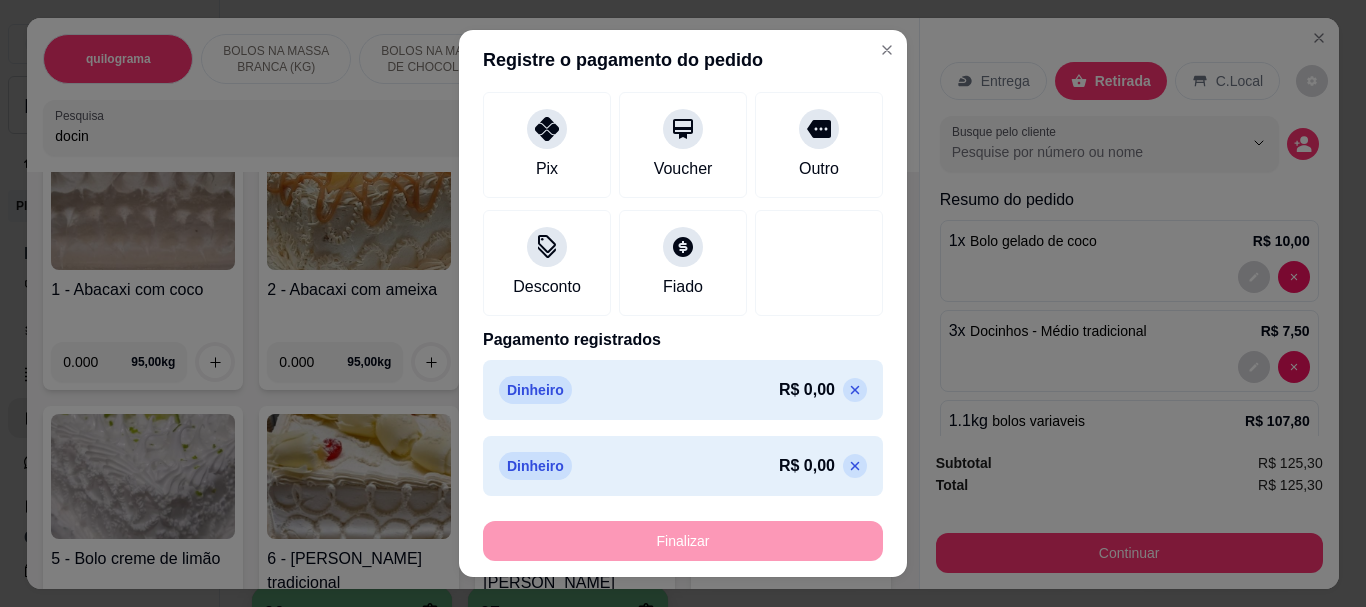 click 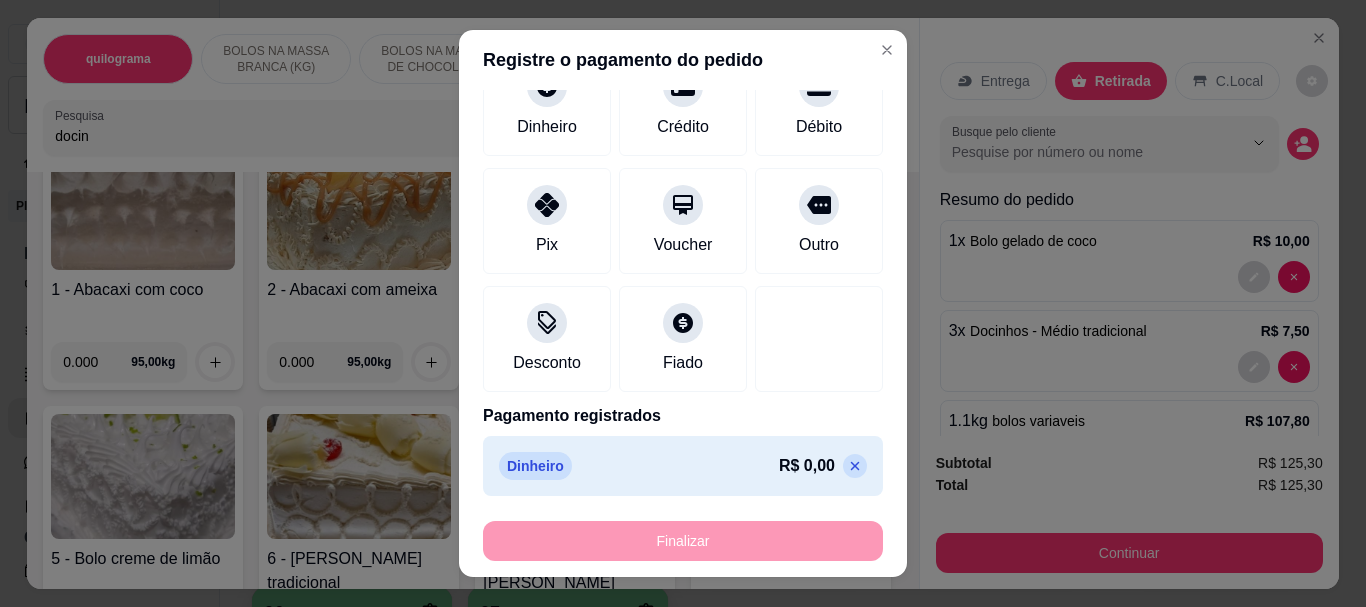 click 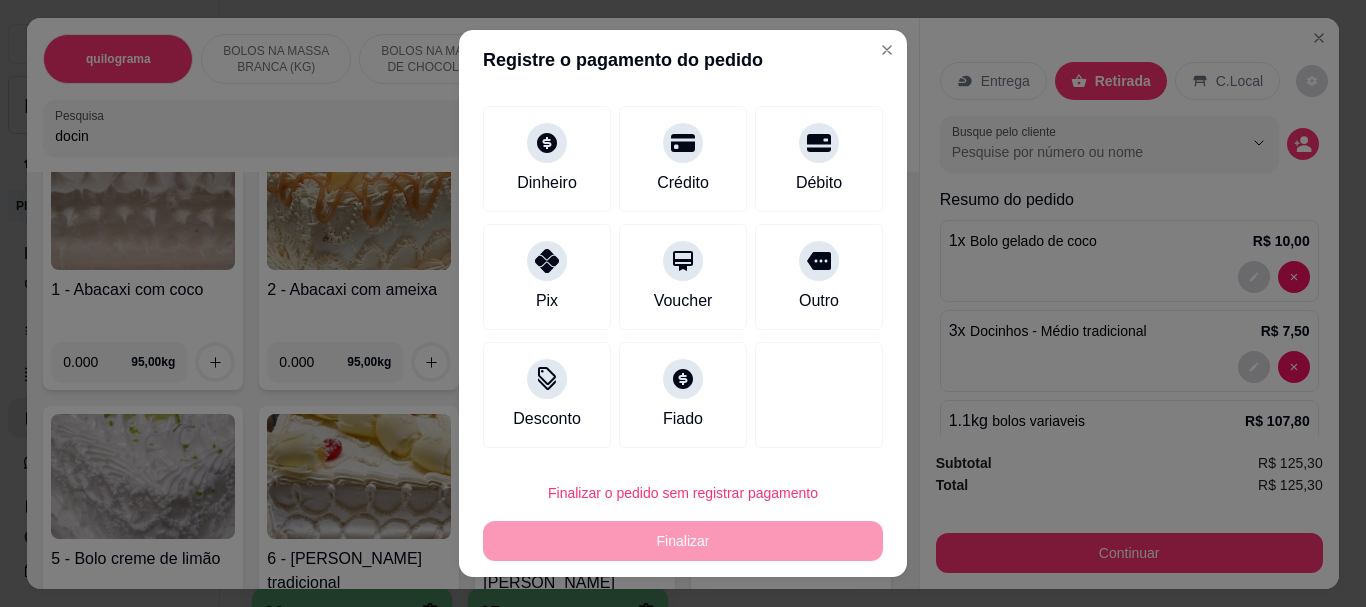 scroll, scrollTop: 104, scrollLeft: 0, axis: vertical 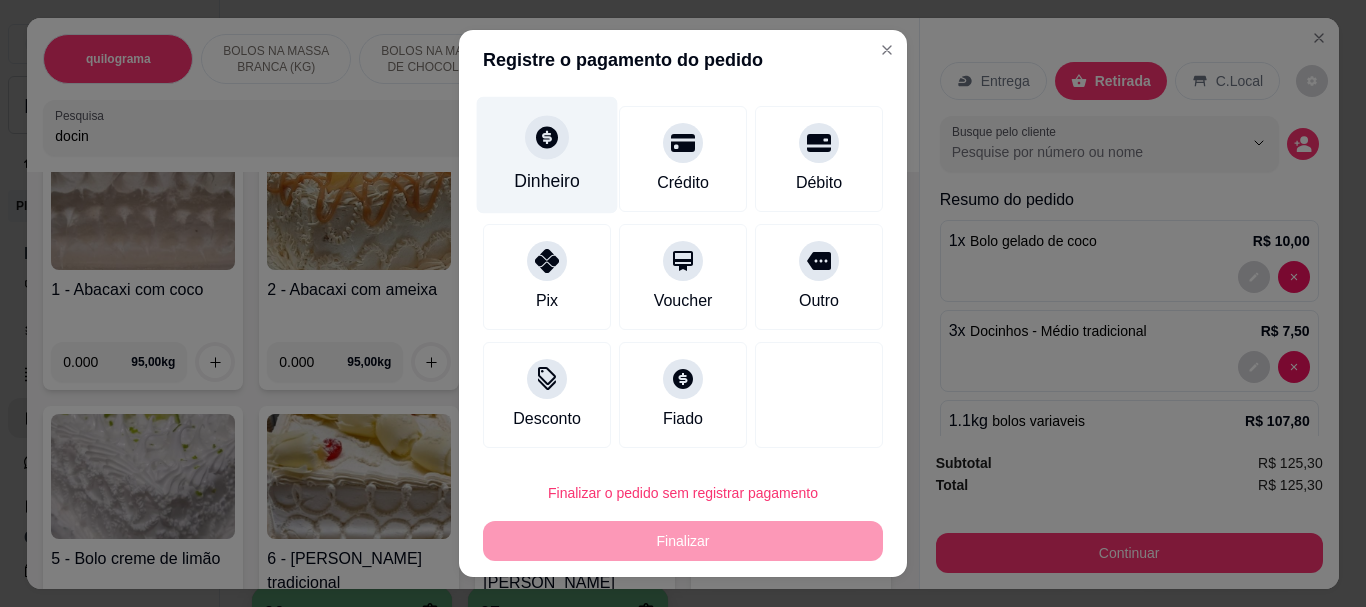 click on "Dinheiro" at bounding box center (547, 155) 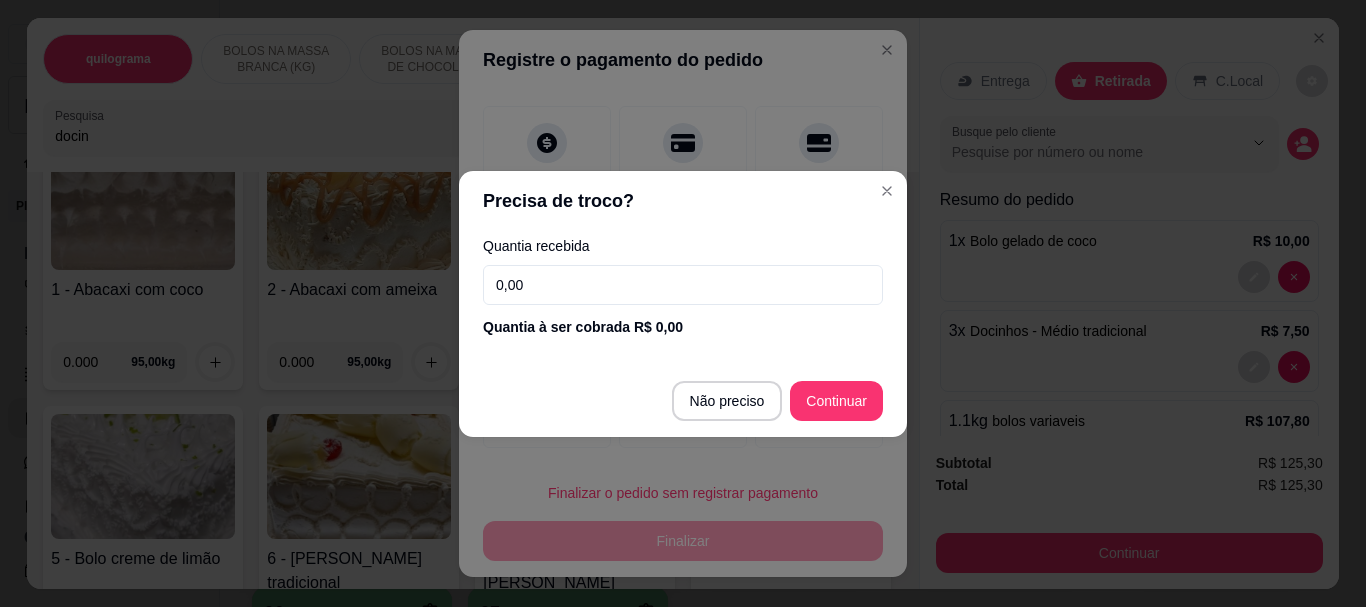 click on "0,00" at bounding box center (683, 285) 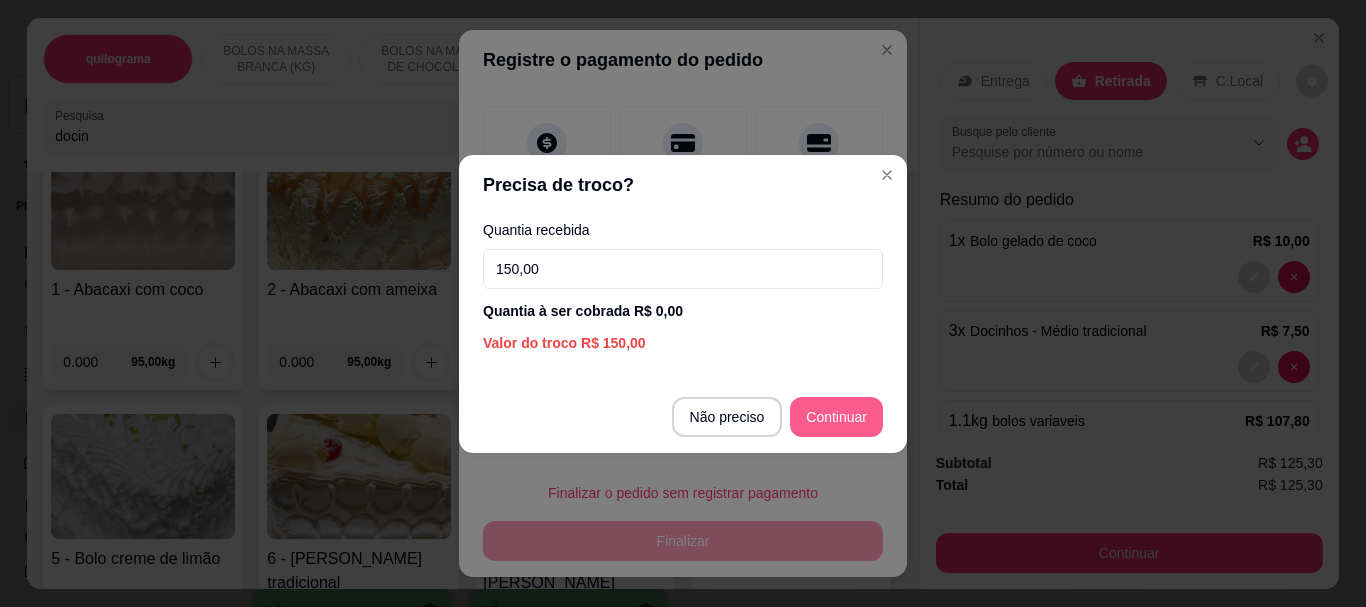 type on "150,00" 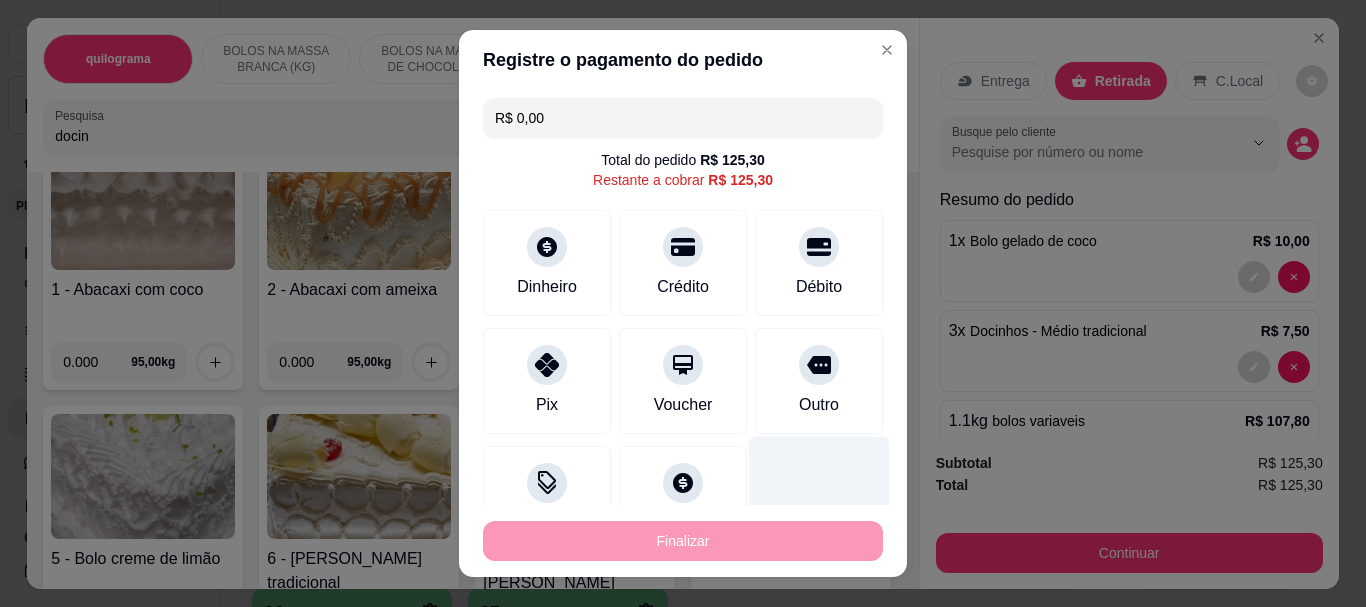 scroll, scrollTop: 159, scrollLeft: 0, axis: vertical 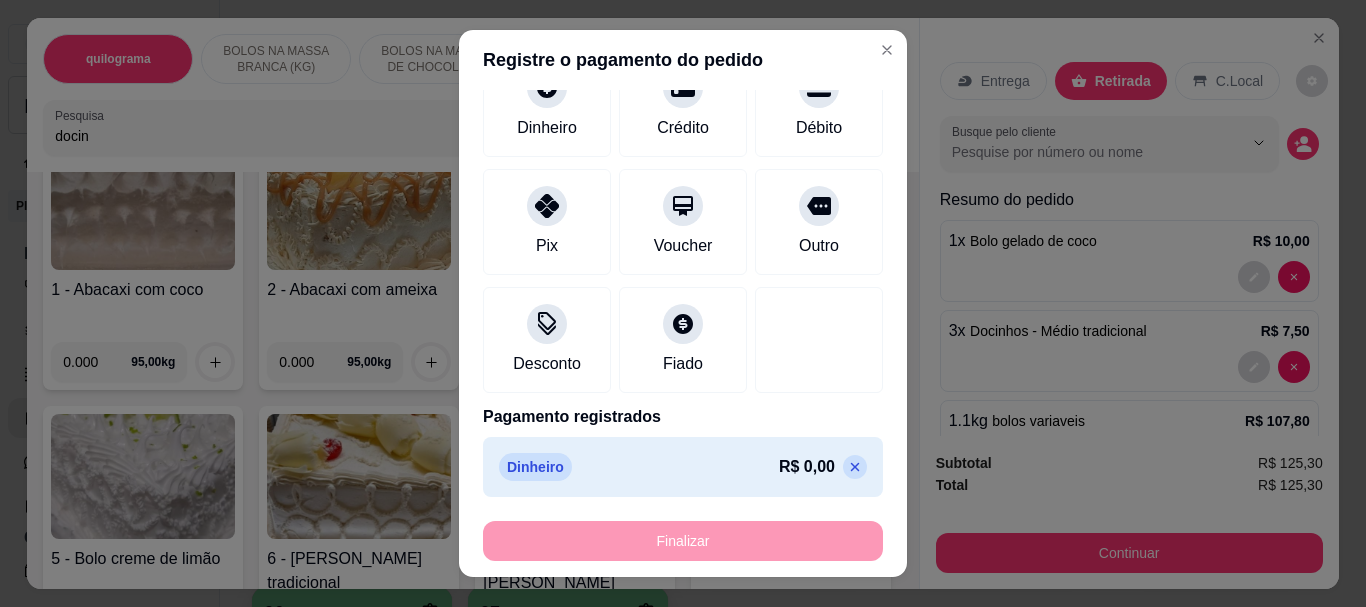 click 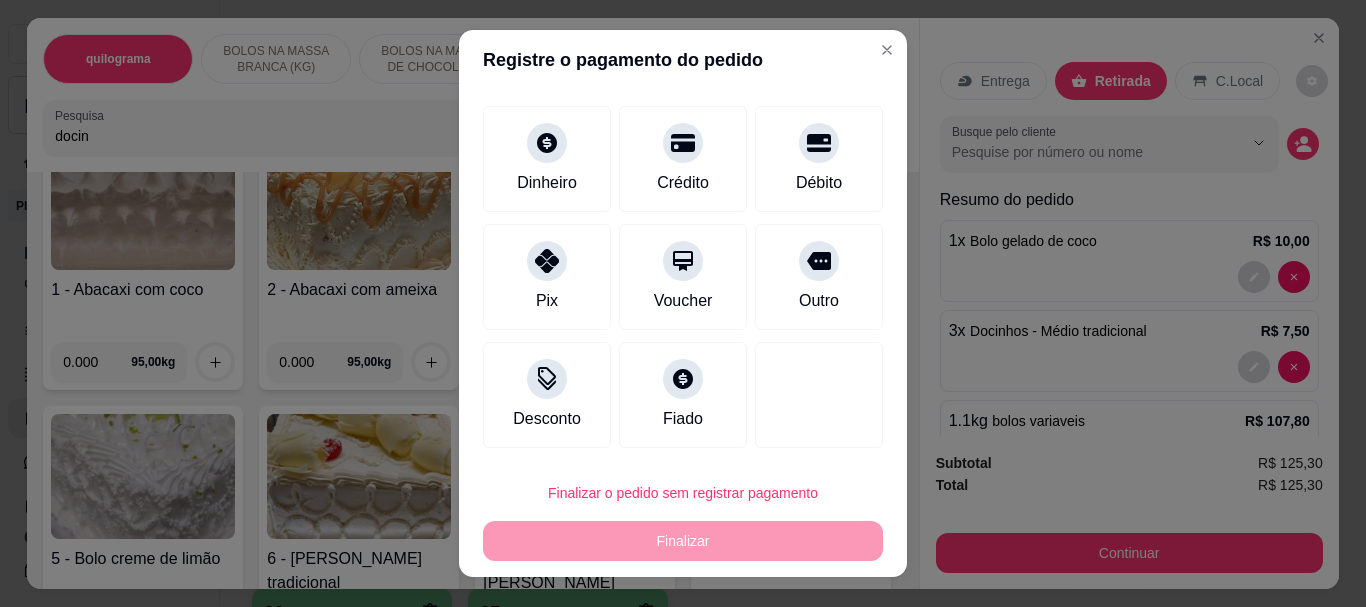 scroll, scrollTop: 104, scrollLeft: 0, axis: vertical 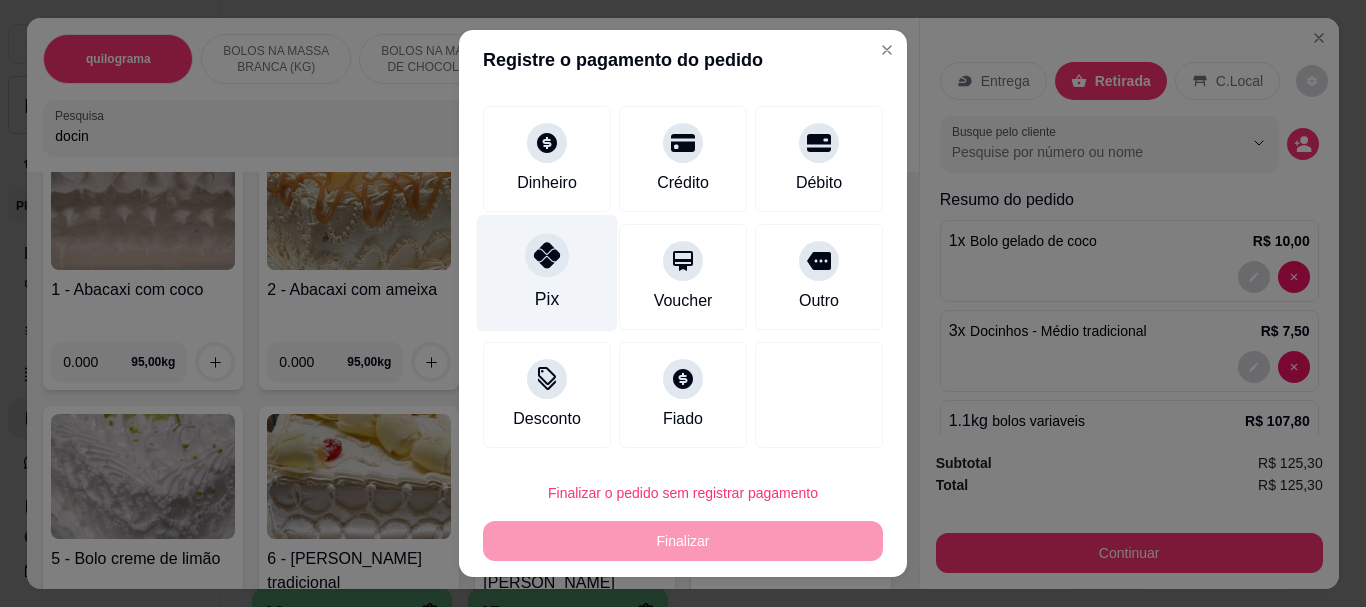 click 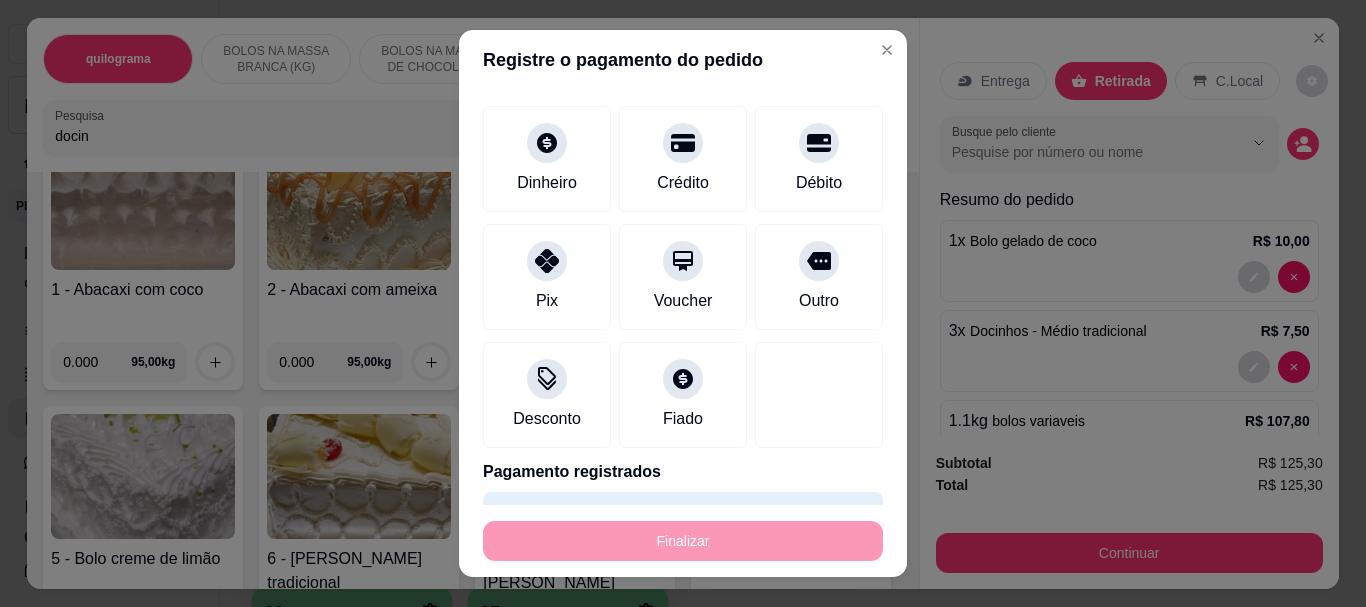 scroll, scrollTop: 34, scrollLeft: 0, axis: vertical 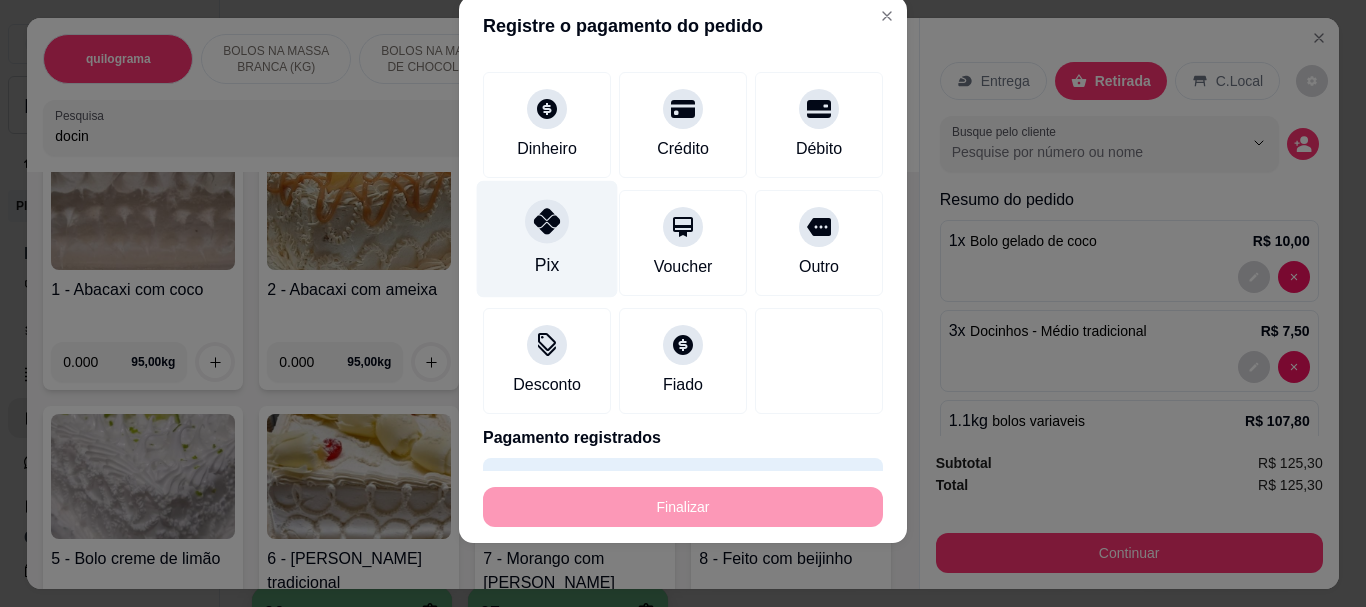click on "Pix" at bounding box center [547, 239] 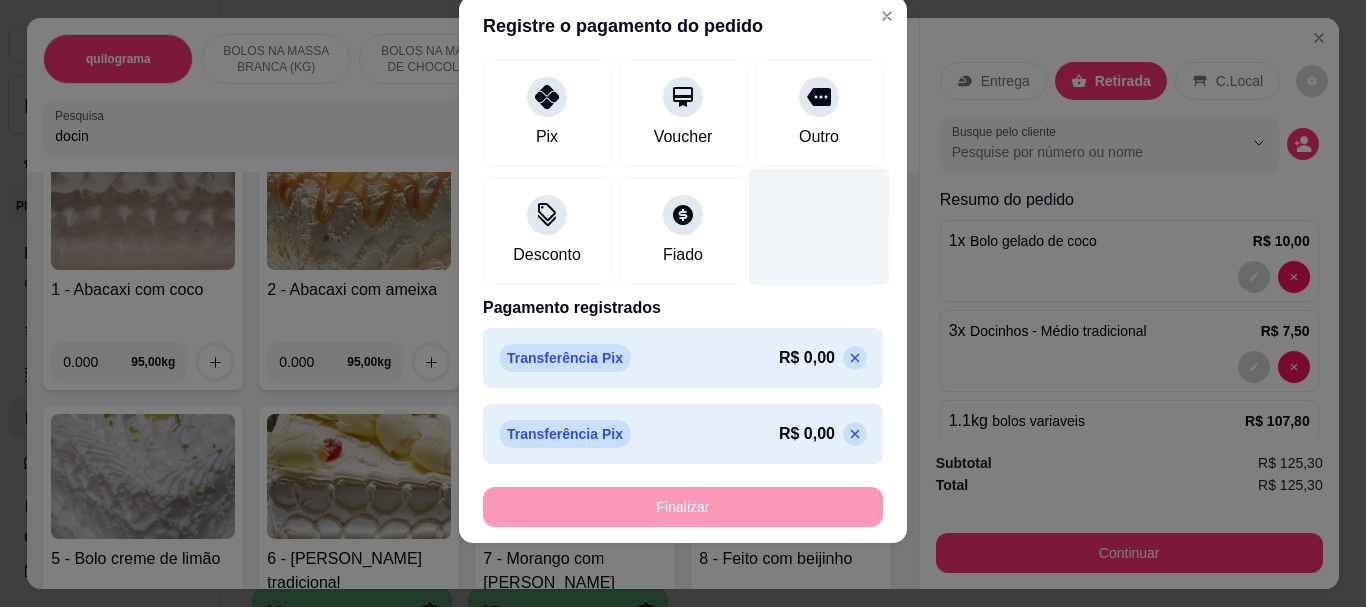 scroll, scrollTop: 235, scrollLeft: 0, axis: vertical 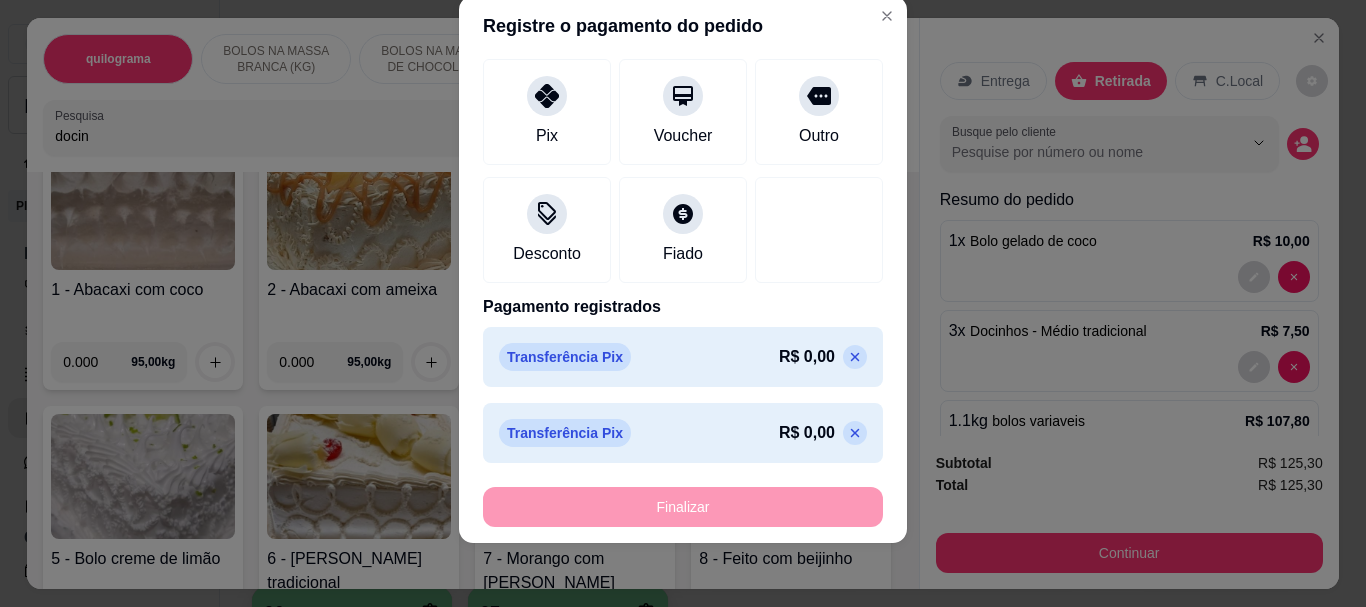click 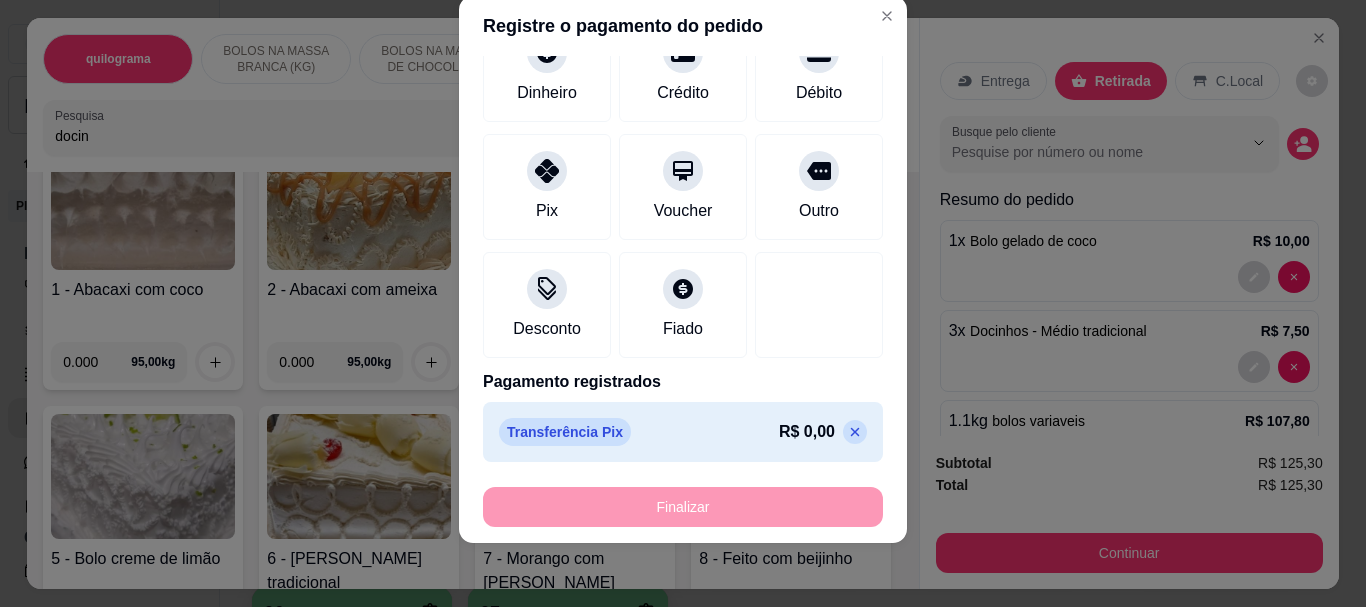 click at bounding box center [855, 432] 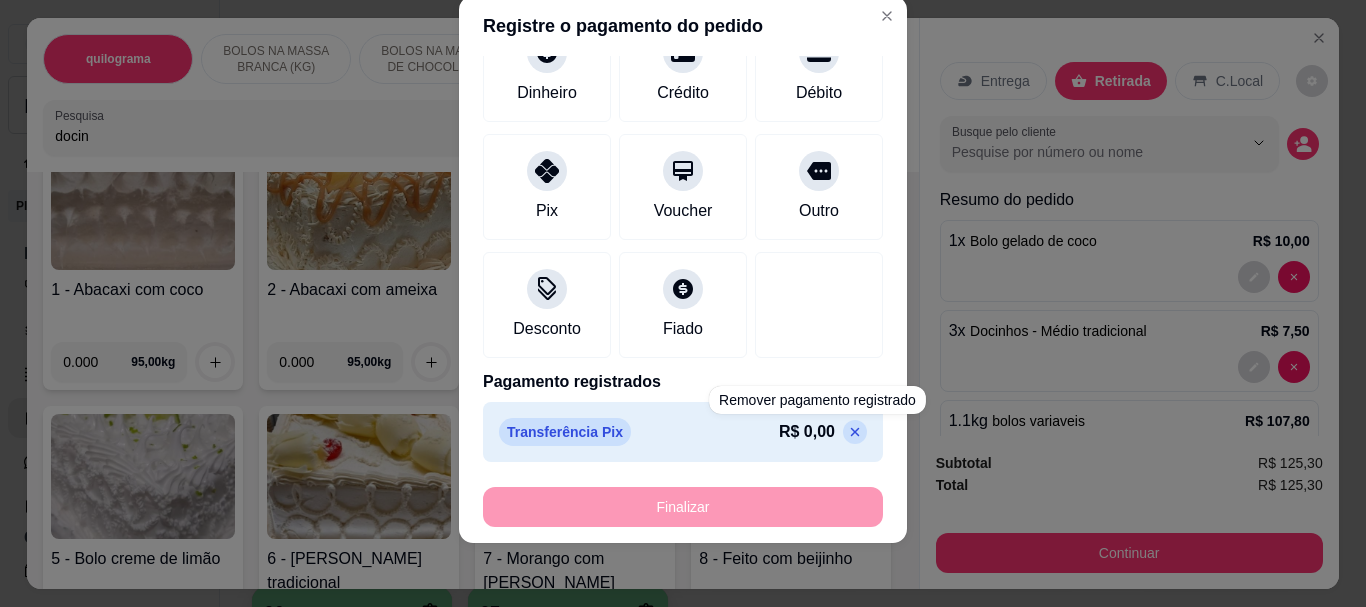 scroll, scrollTop: 104, scrollLeft: 0, axis: vertical 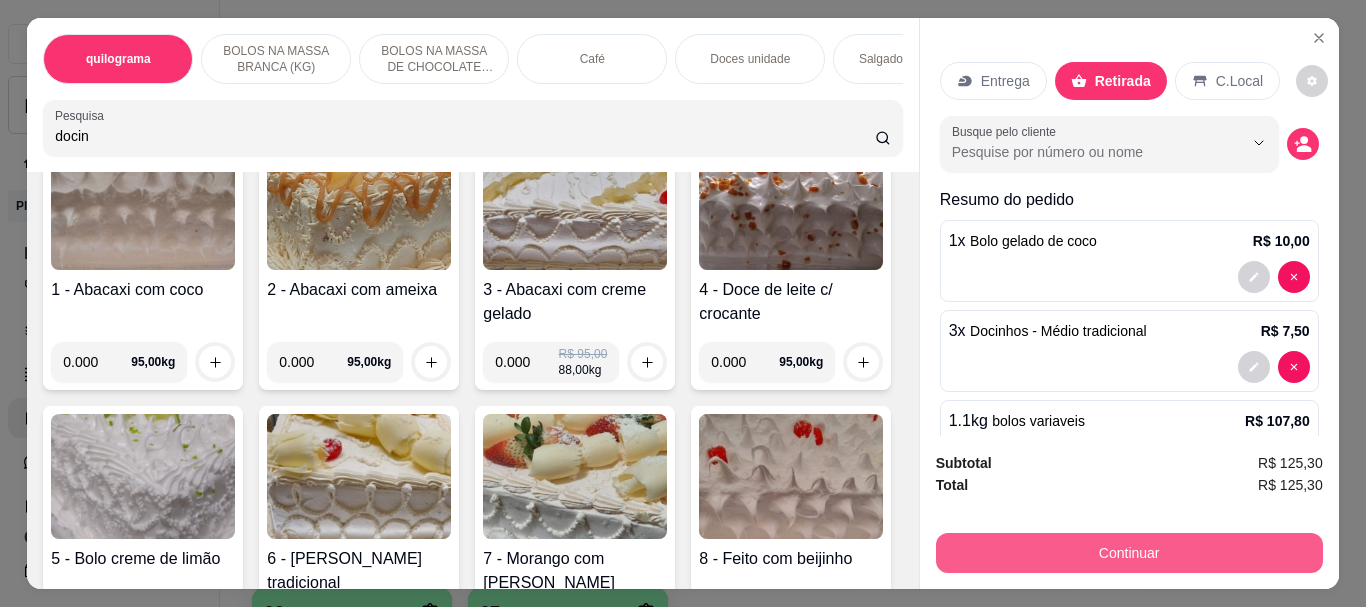 click on "Continuar" at bounding box center [1129, 553] 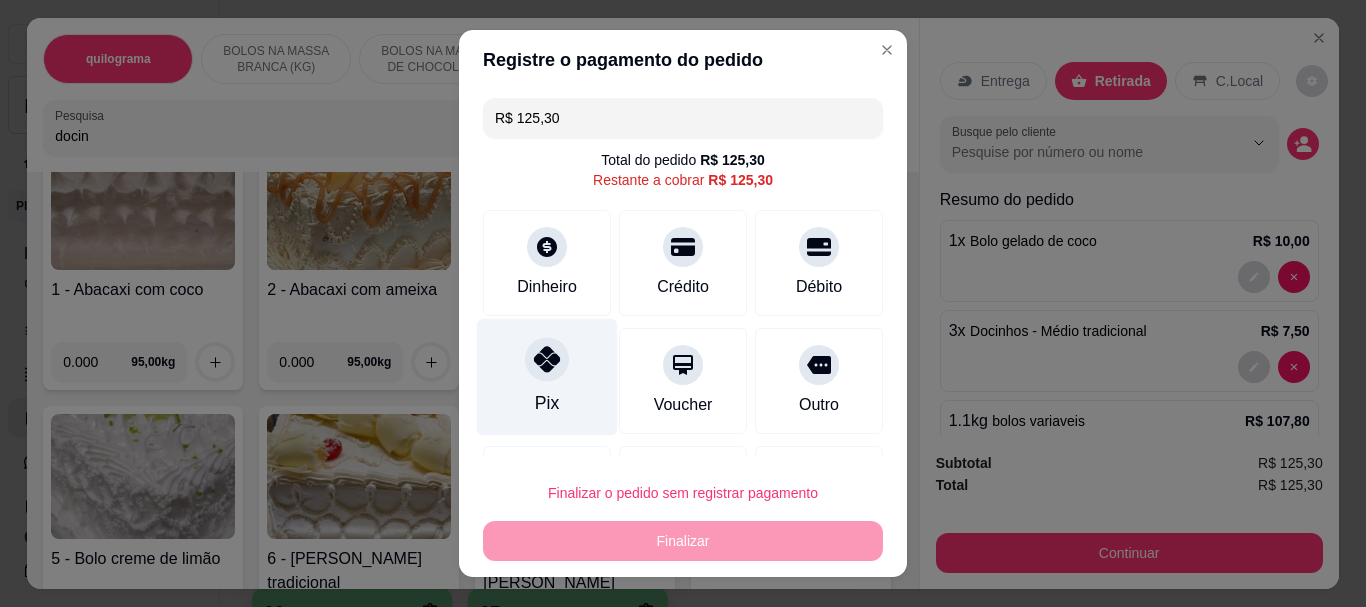 click 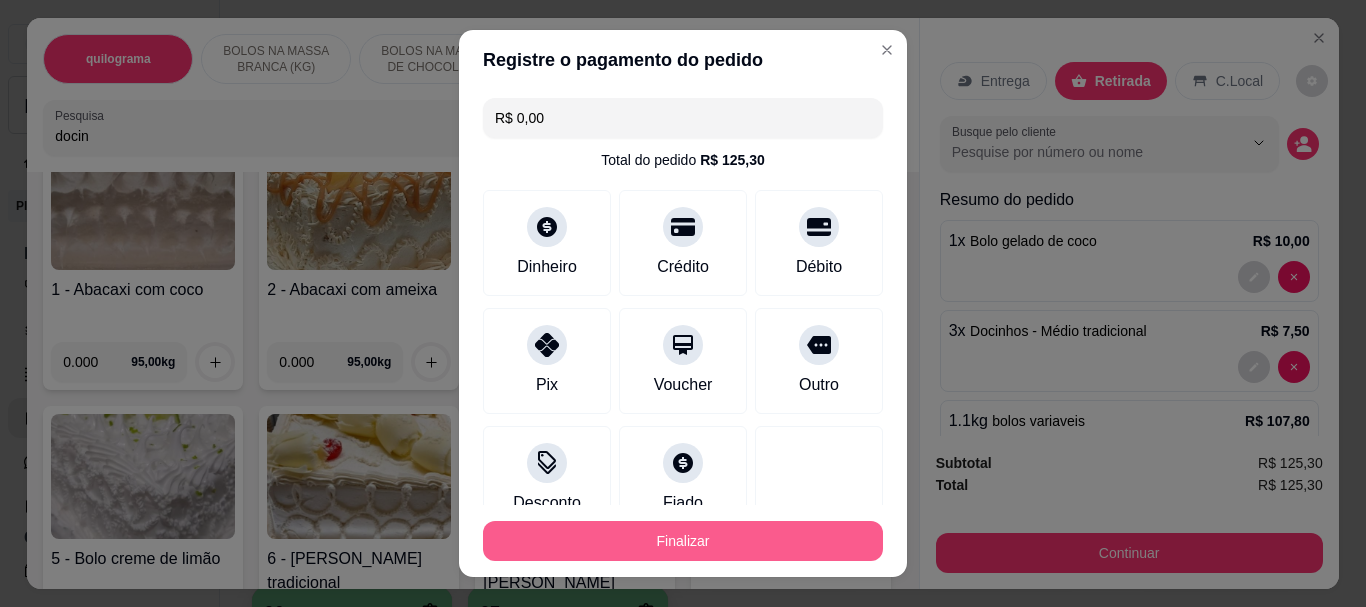click on "Finalizar" at bounding box center [683, 541] 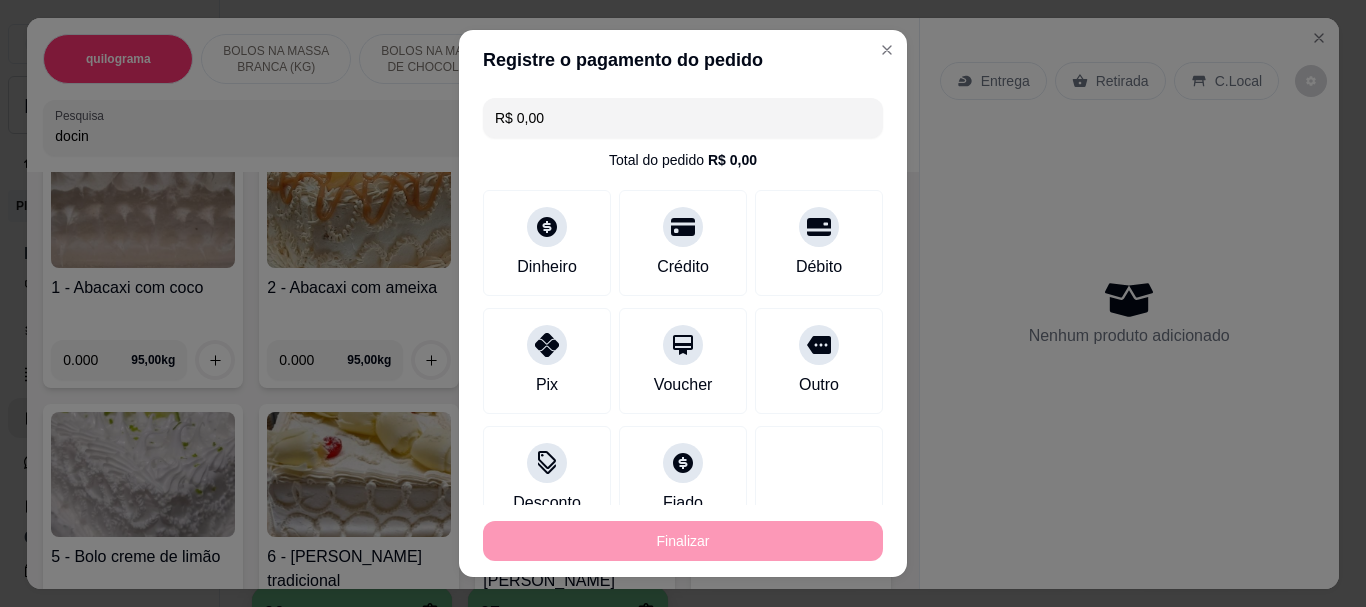 type on "0" 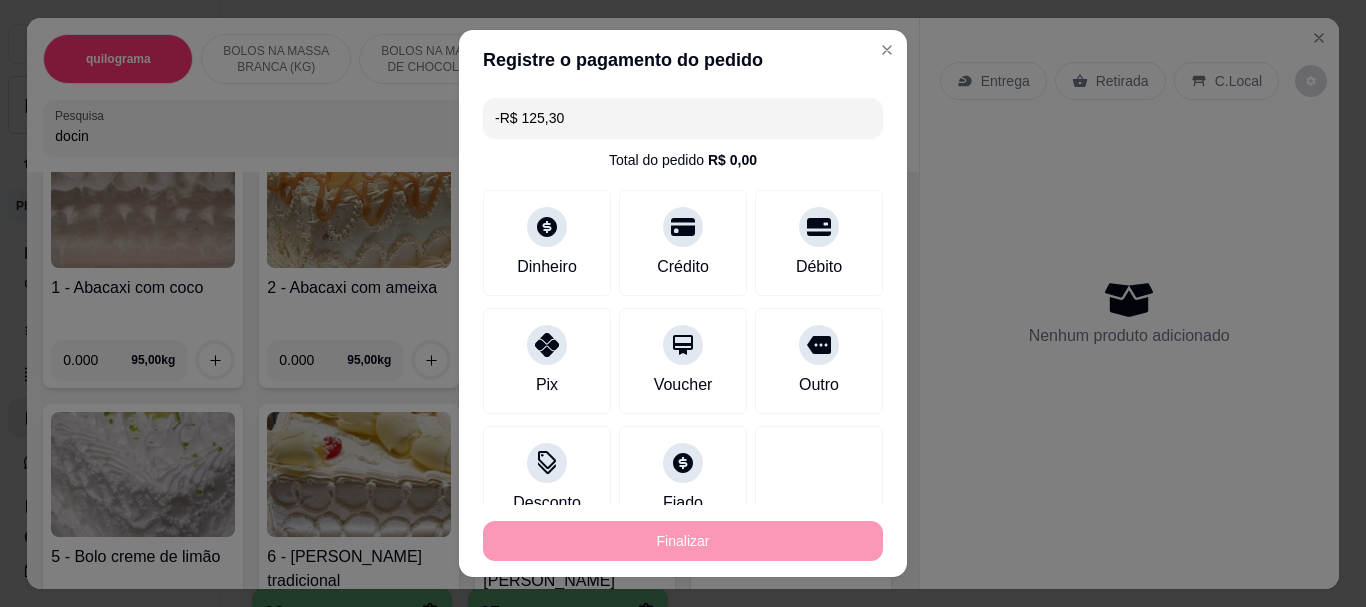 scroll, scrollTop: 800, scrollLeft: 0, axis: vertical 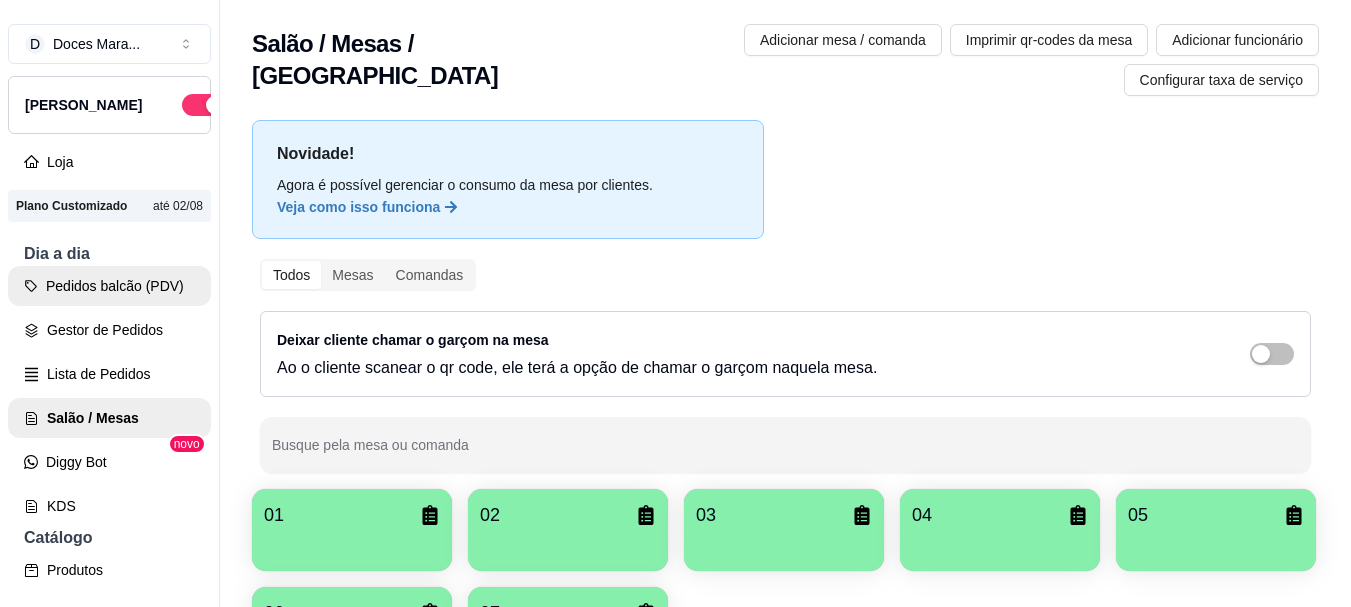 click on "Pedidos balcão (PDV)" at bounding box center (109, 286) 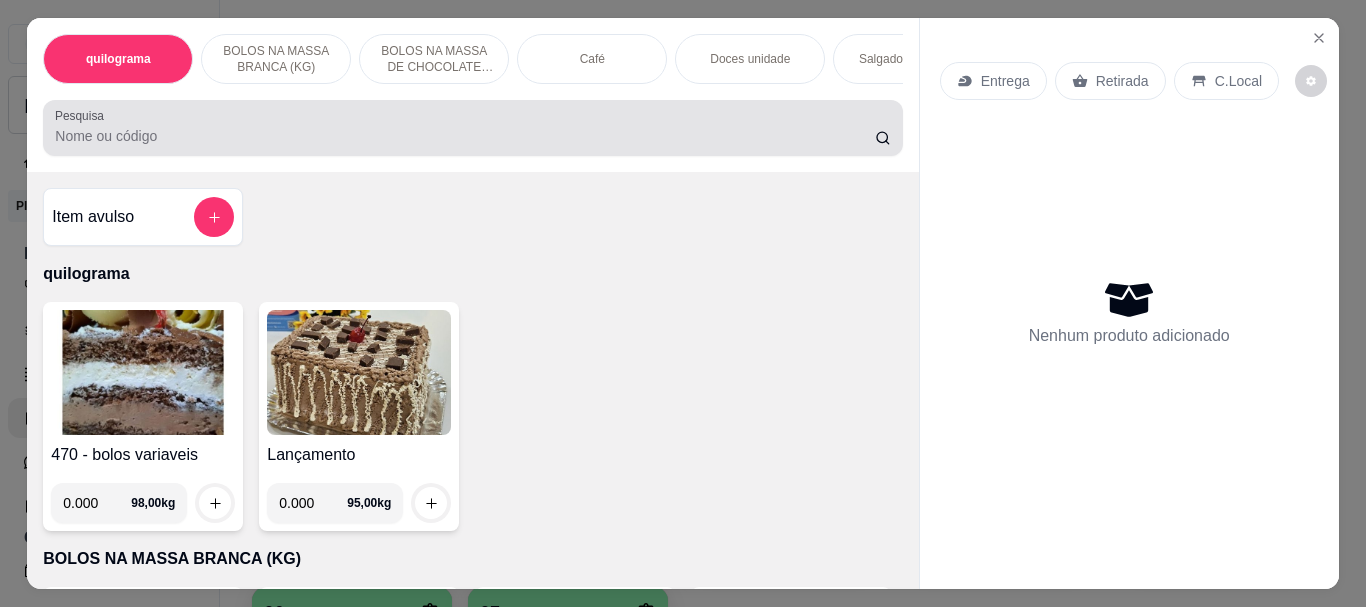click on "Pesquisa" at bounding box center [465, 136] 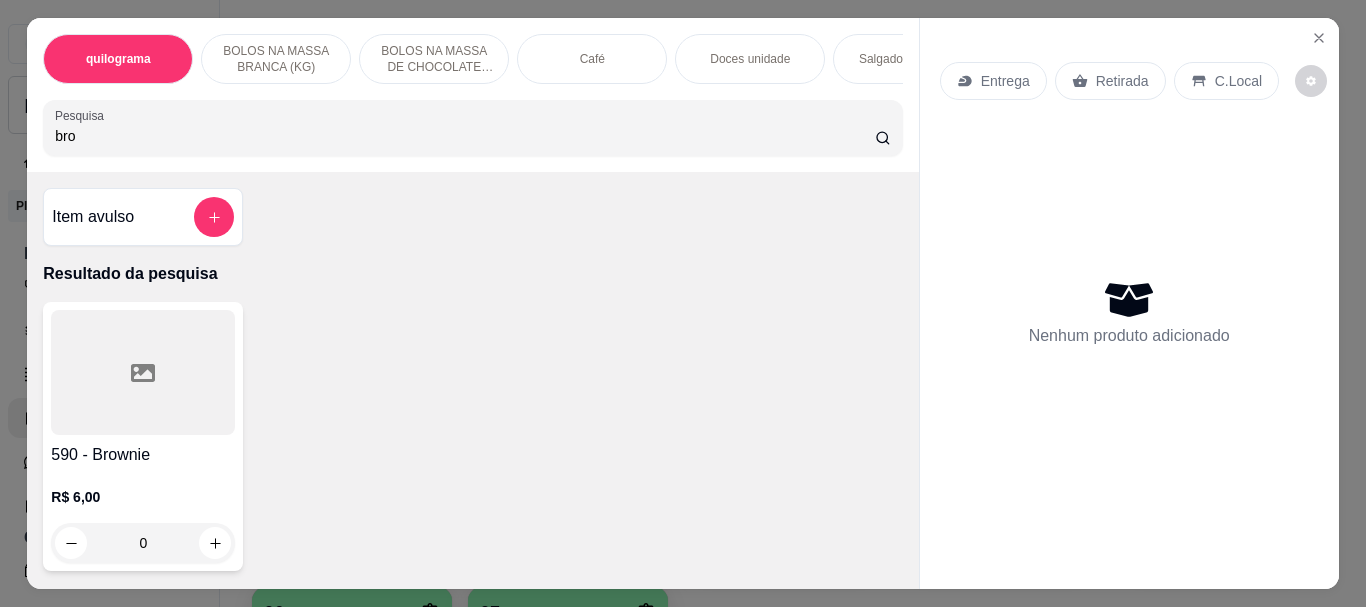 type on "bro" 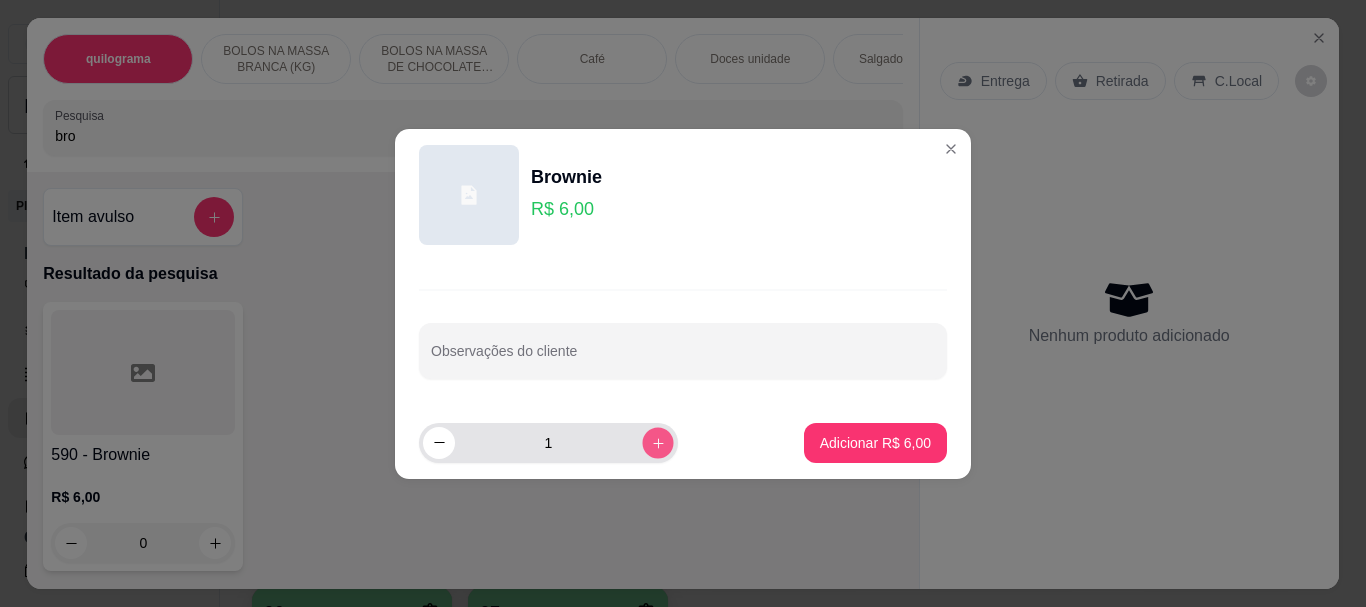 click 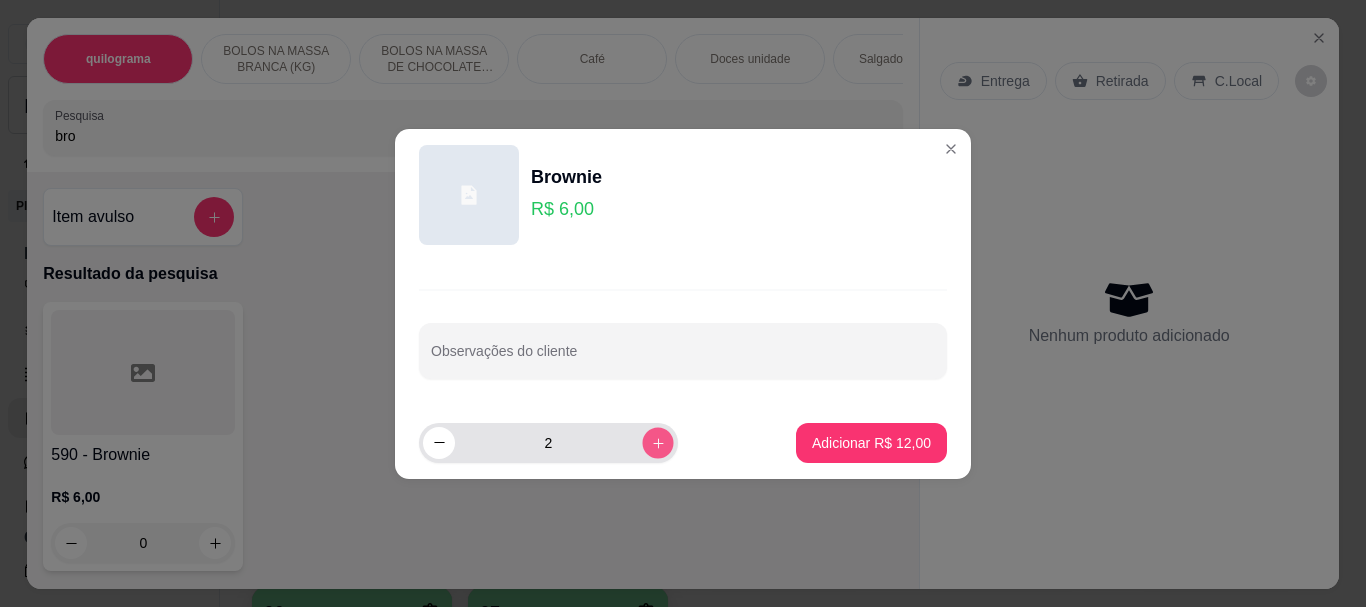 click 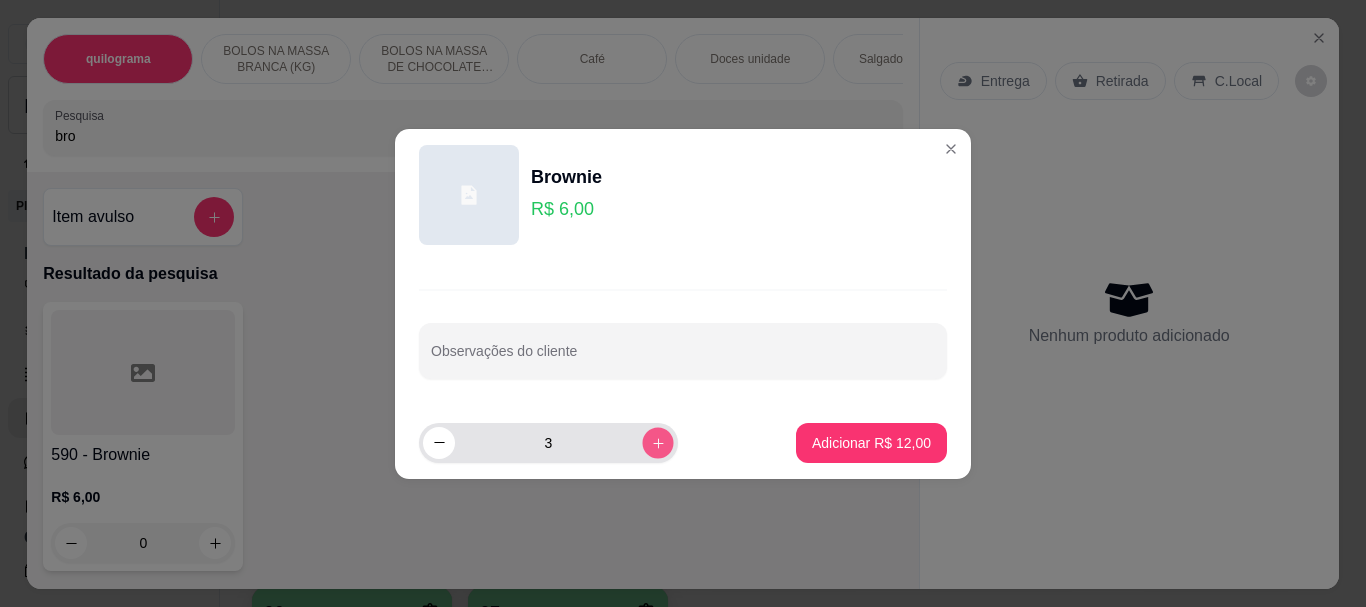 click 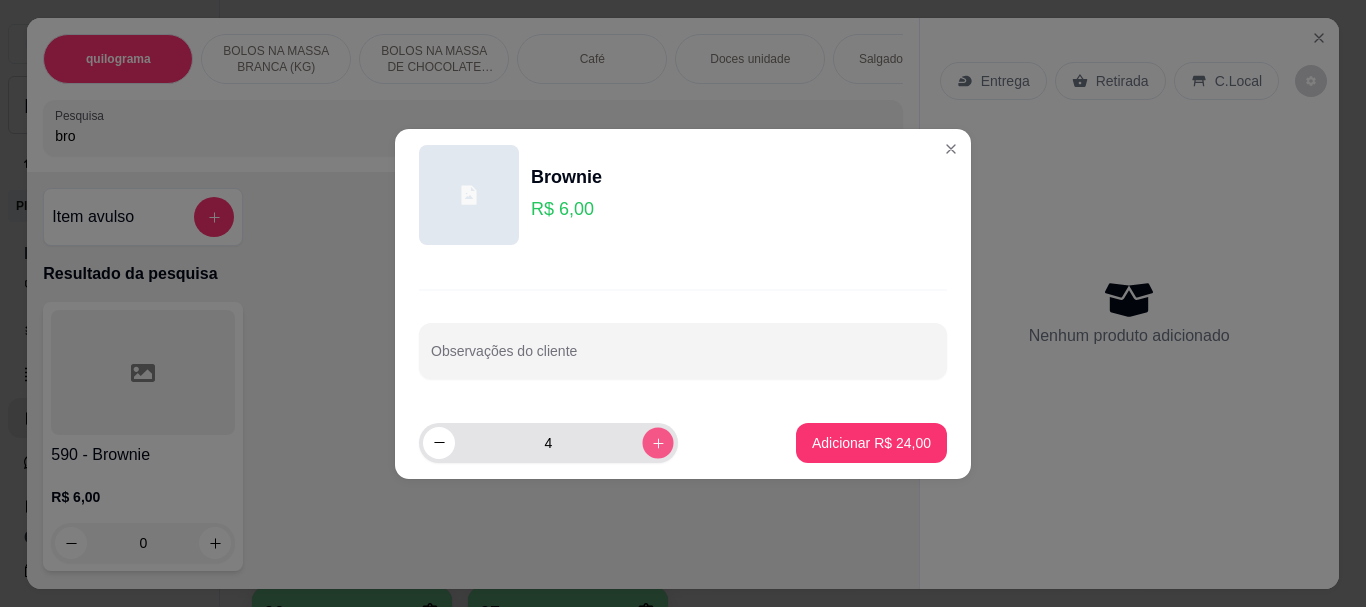 click 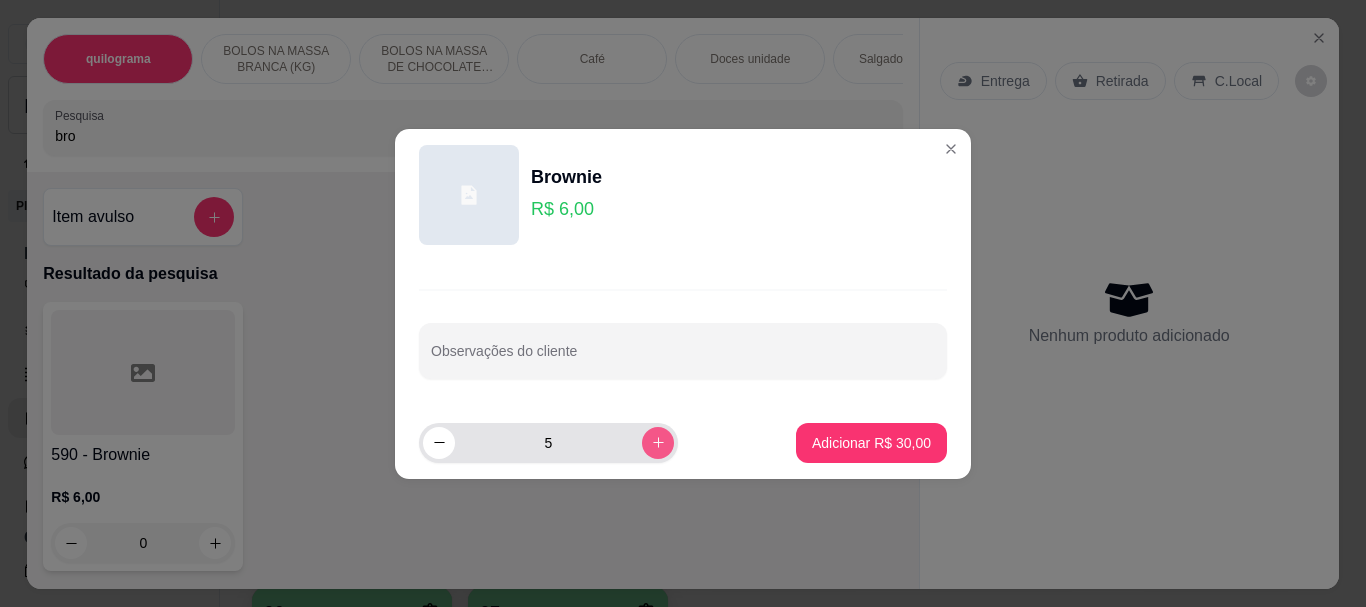click 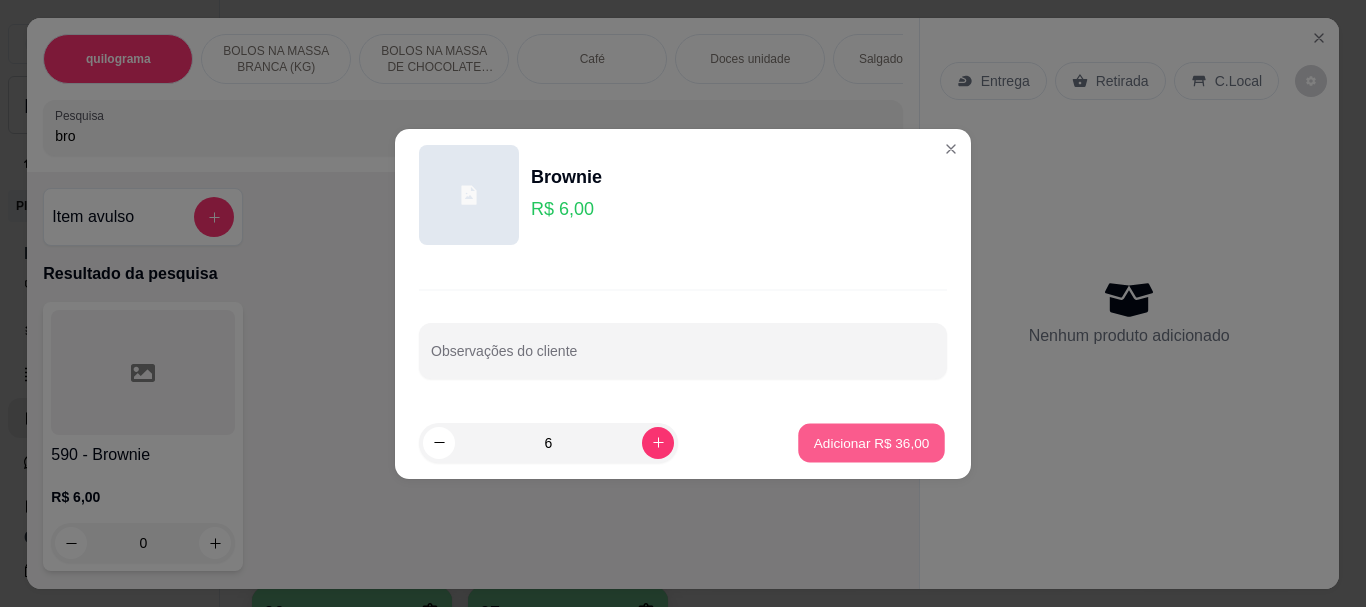 click on "Adicionar   R$ 36,00" at bounding box center (872, 442) 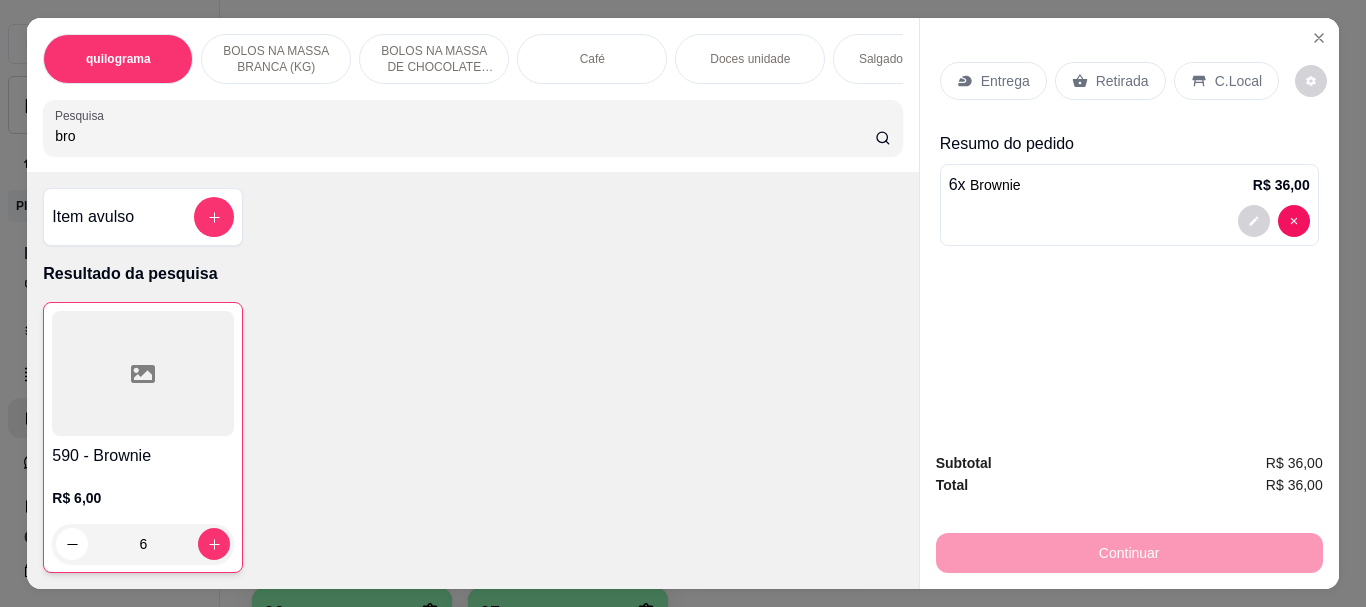 click on "Retirada" at bounding box center [1122, 81] 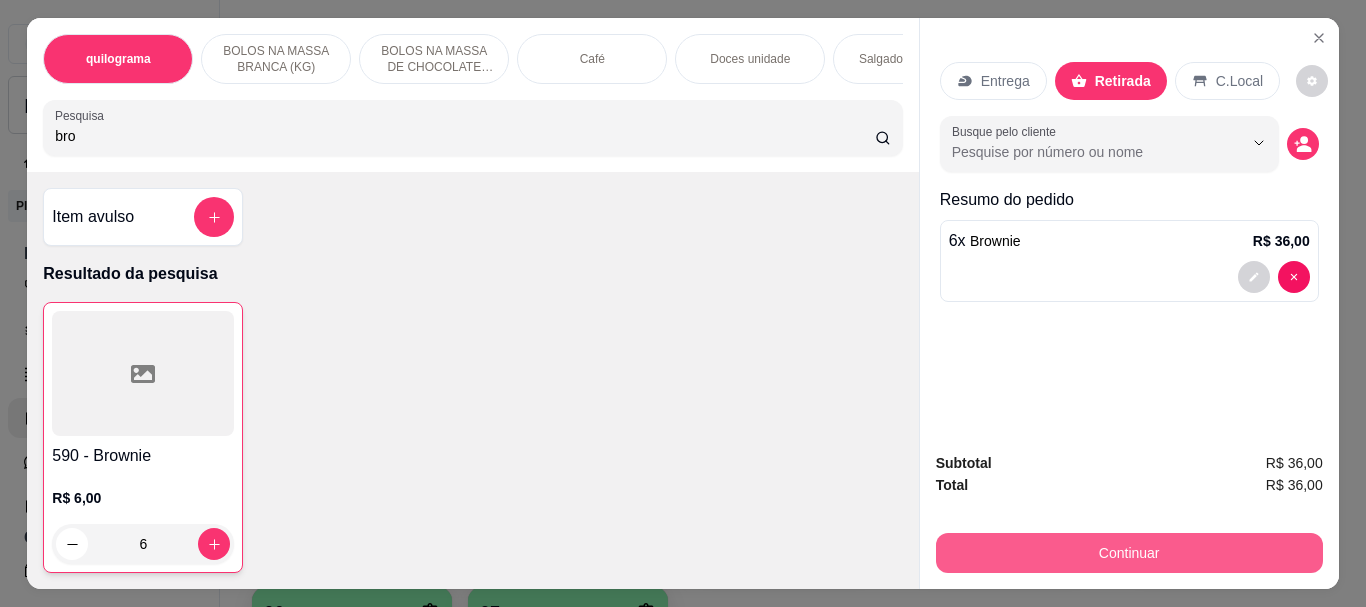 click on "Continuar" at bounding box center [1129, 553] 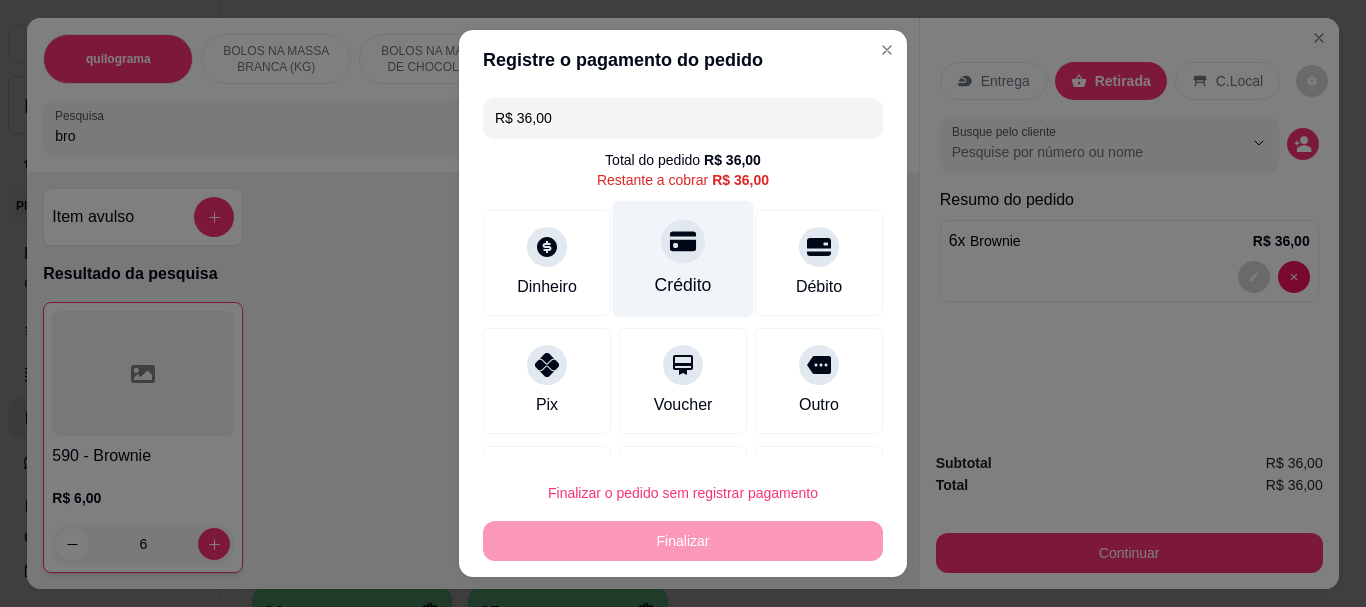 click on "Crédito" at bounding box center [683, 286] 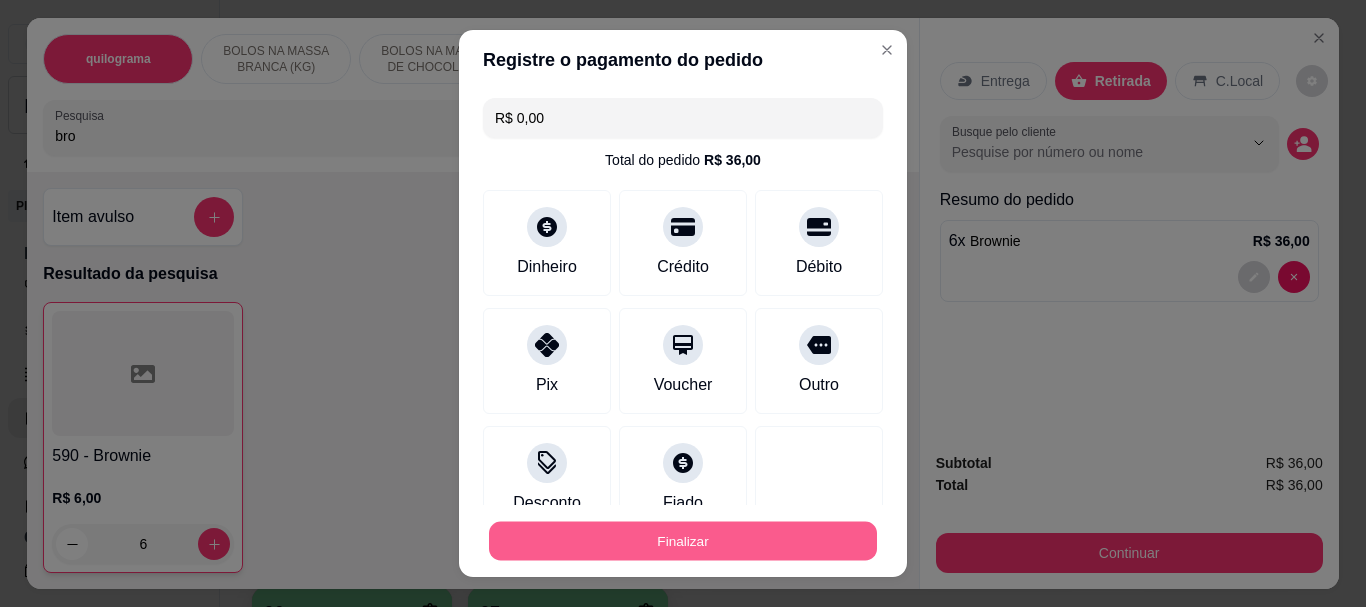 click on "Finalizar" at bounding box center [683, 540] 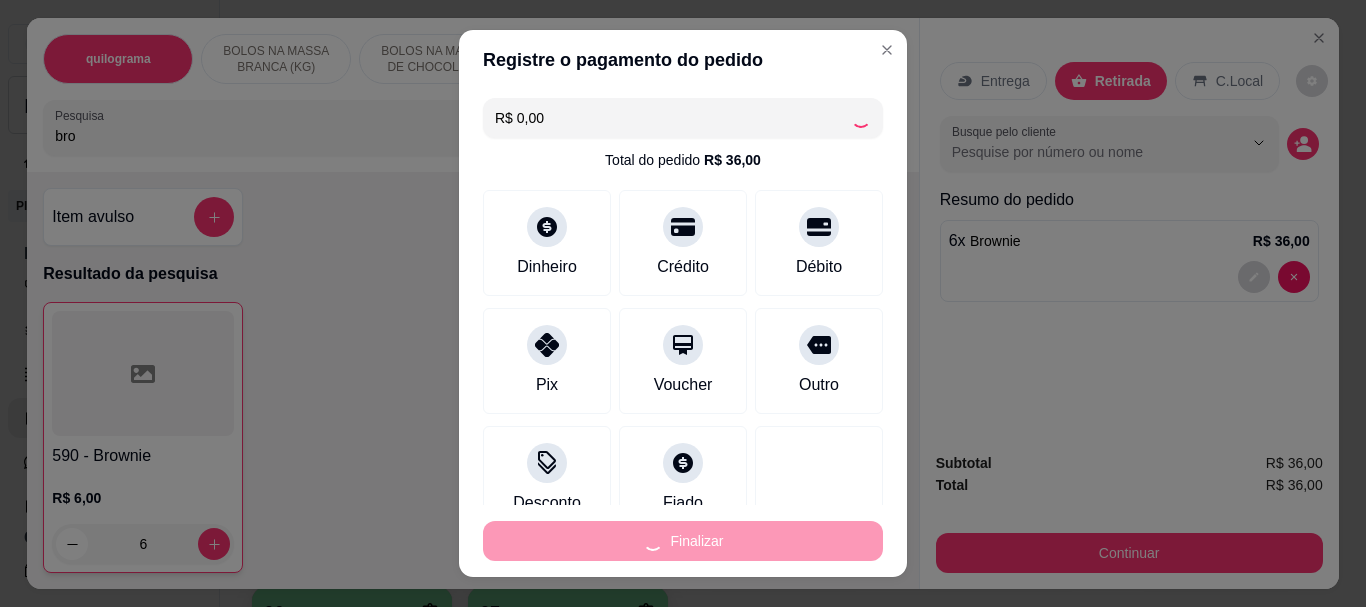 type on "0" 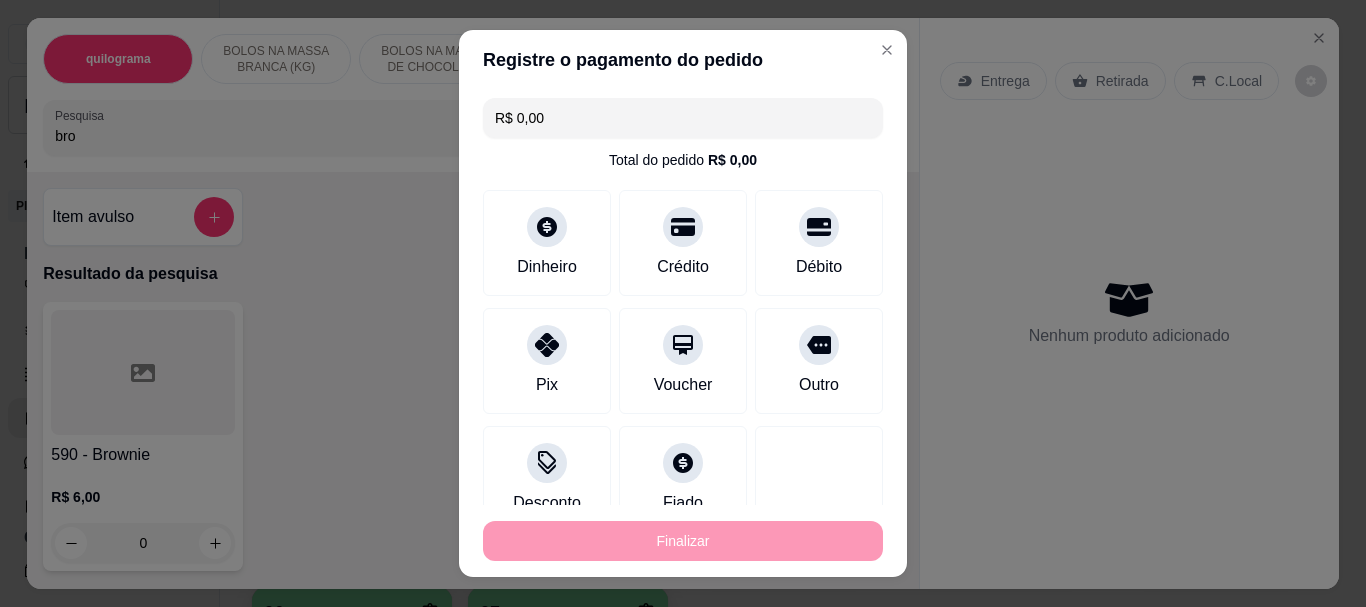 type on "-R$ 36,00" 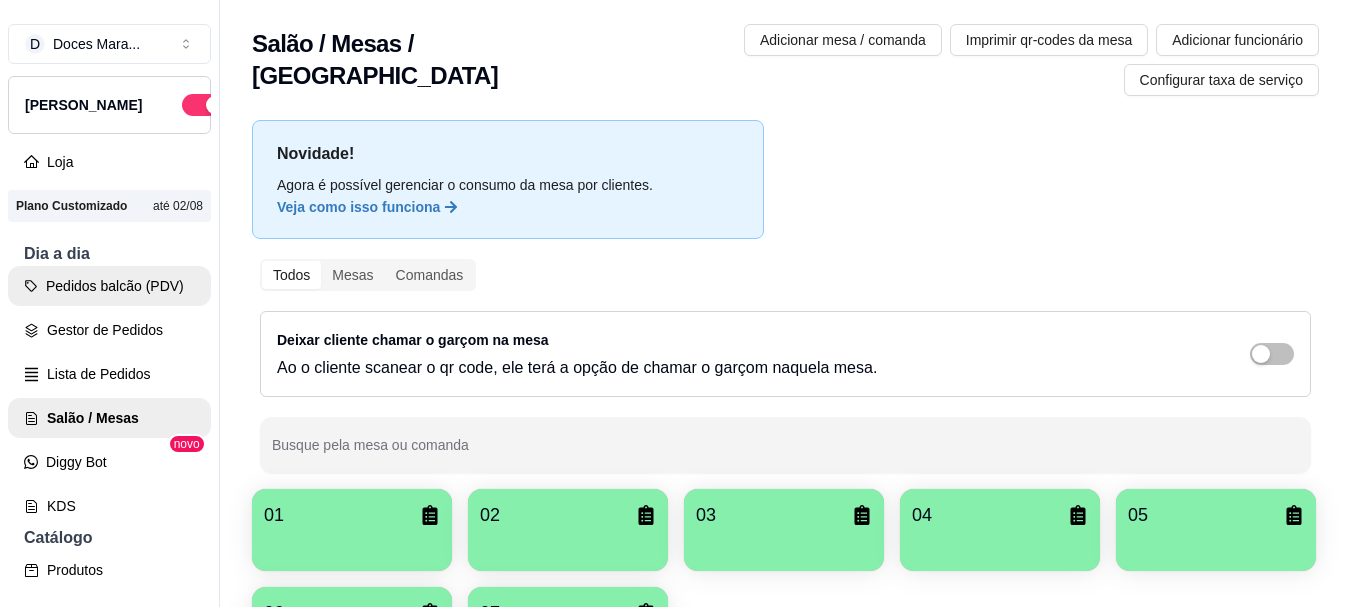 click on "Pedidos balcão (PDV)" at bounding box center (109, 286) 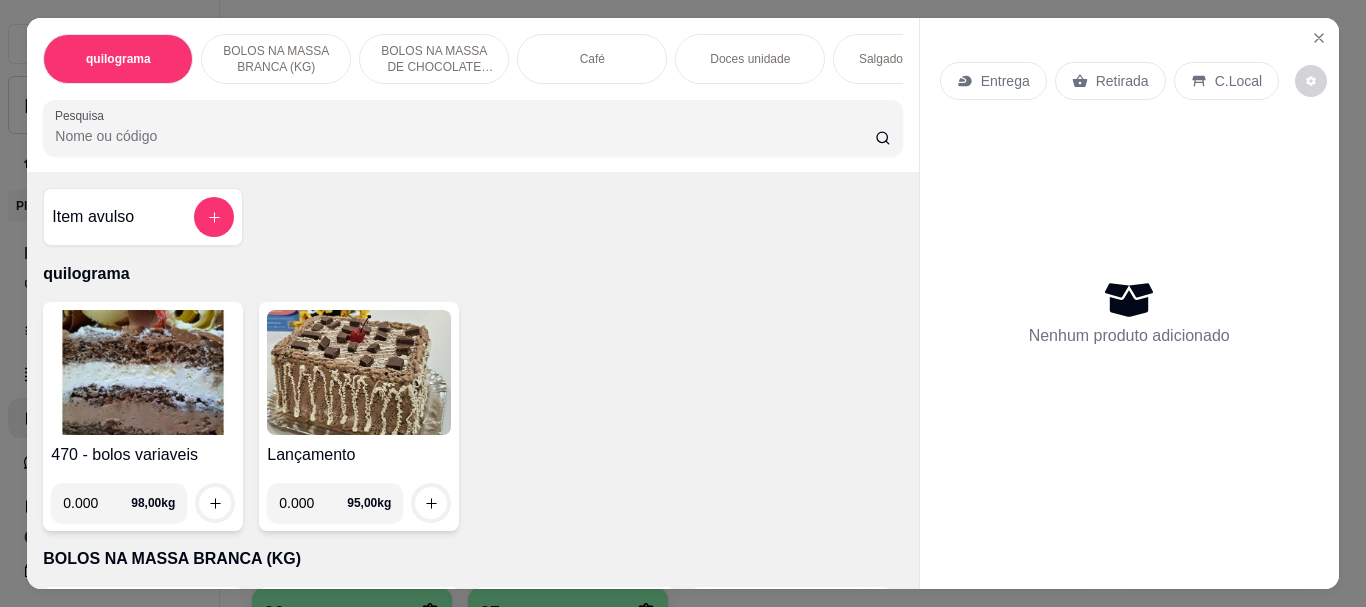 click at bounding box center (143, 372) 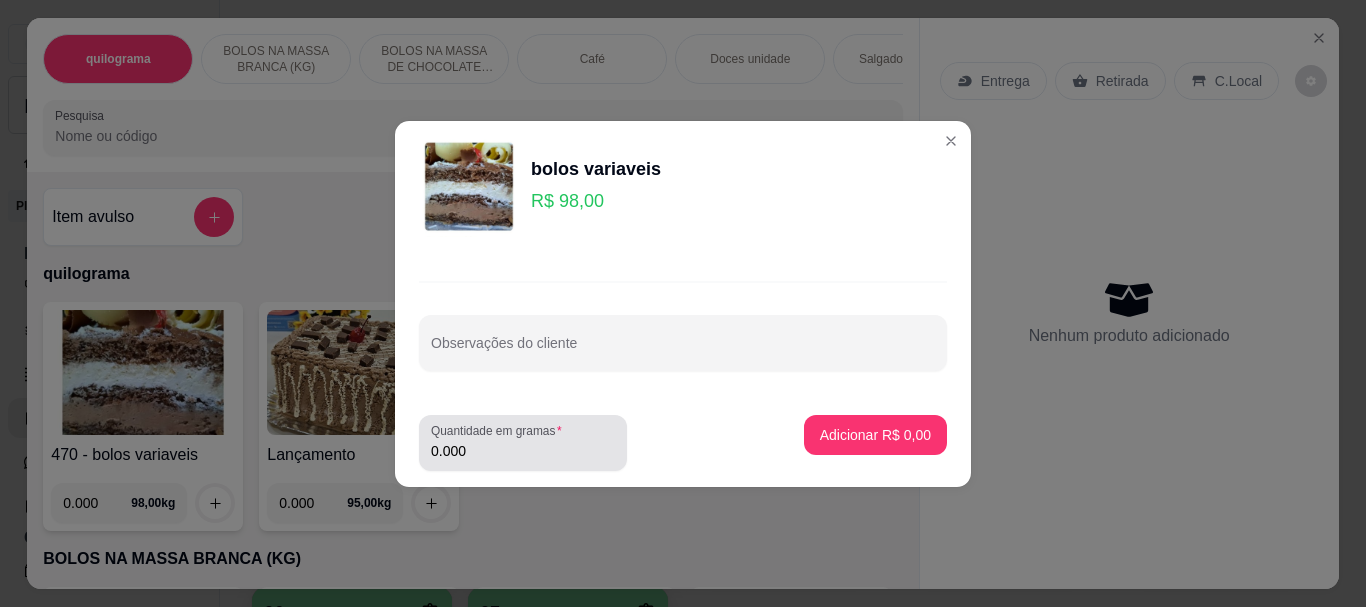 click on "0.000" at bounding box center [523, 451] 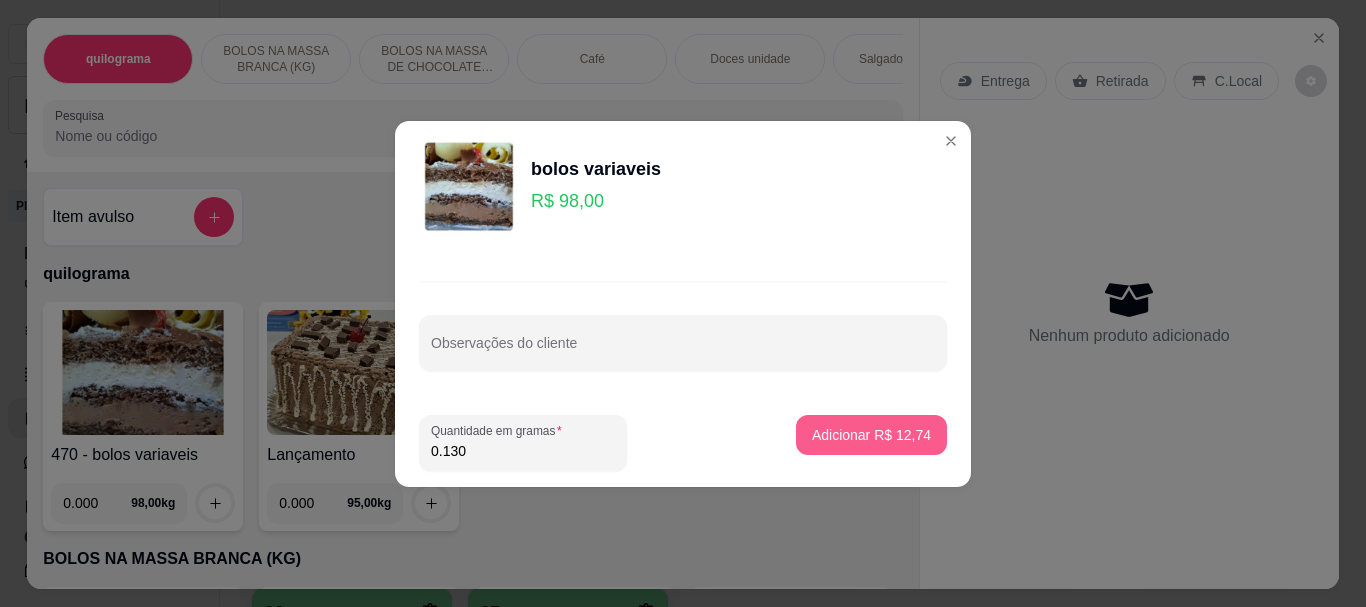type on "0.130" 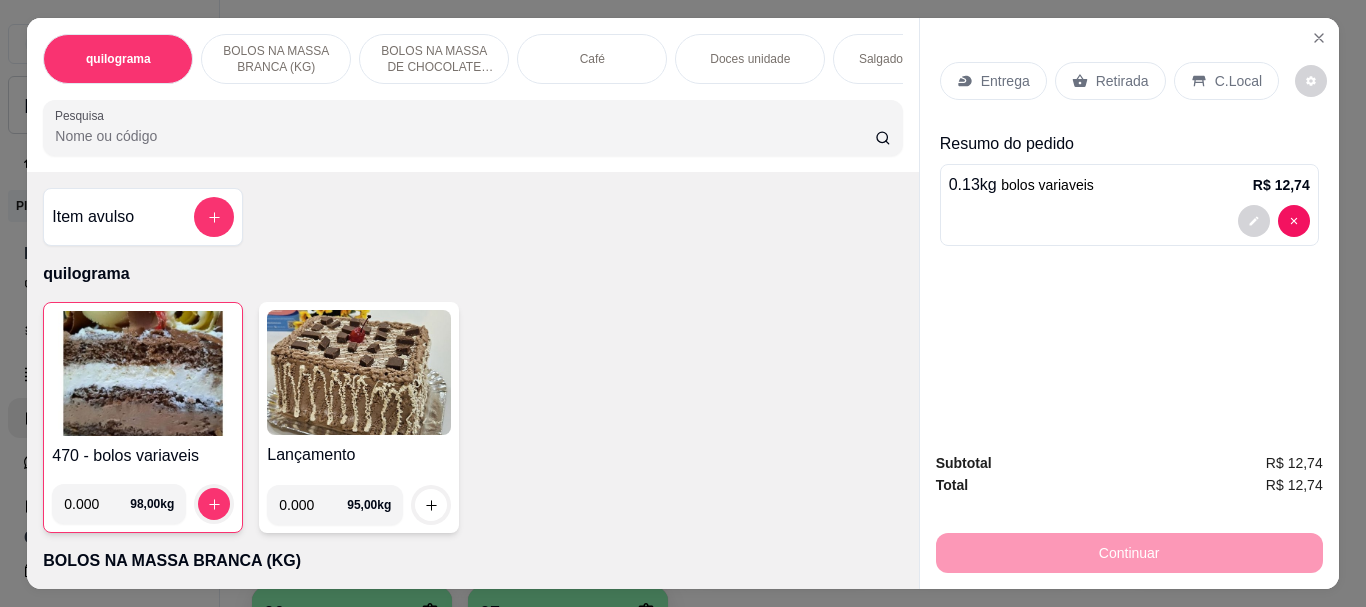 click at bounding box center (143, 373) 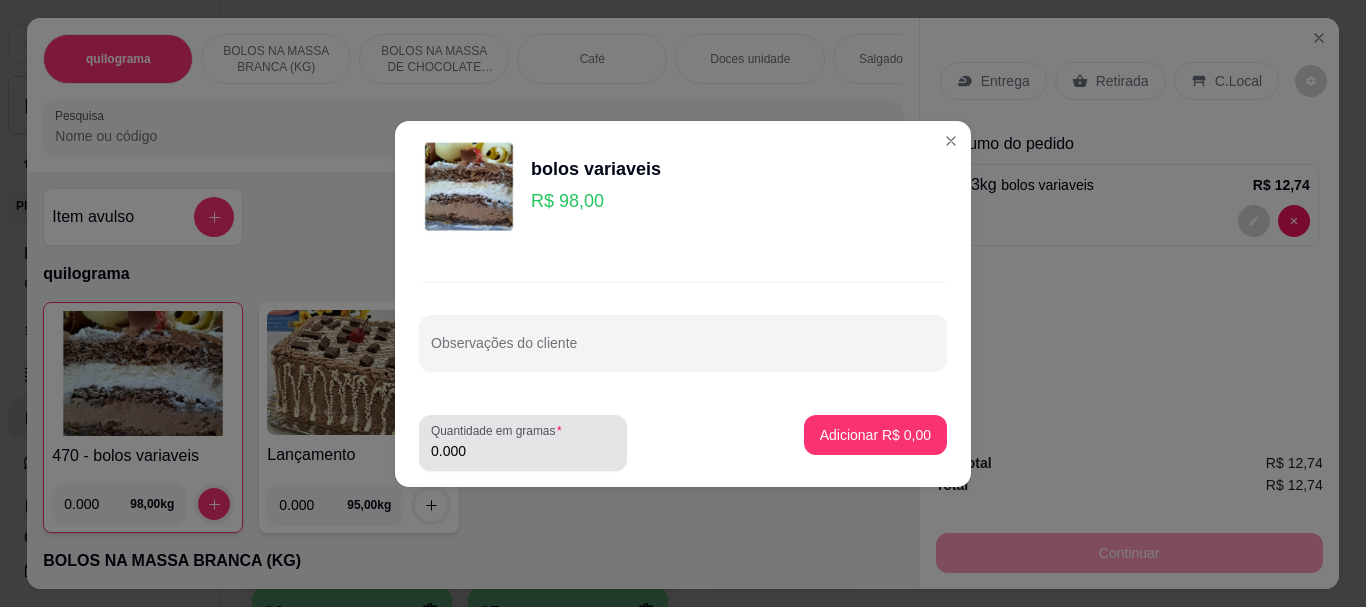 click on "0.000" at bounding box center [523, 451] 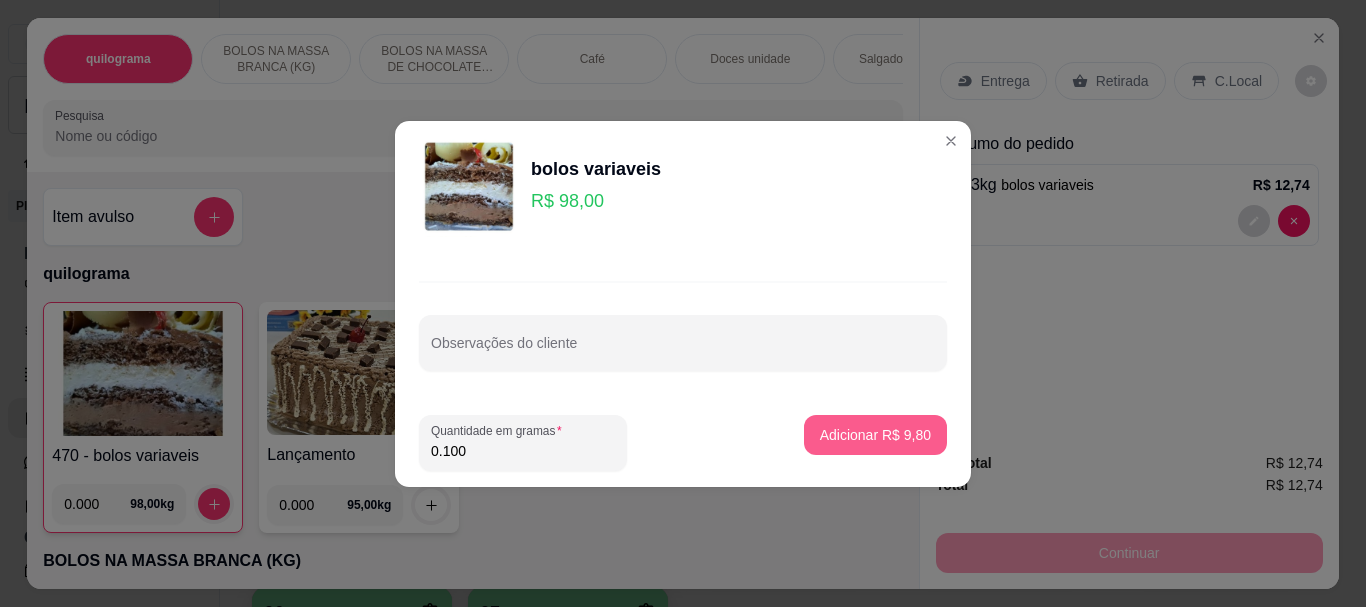 type on "0.100" 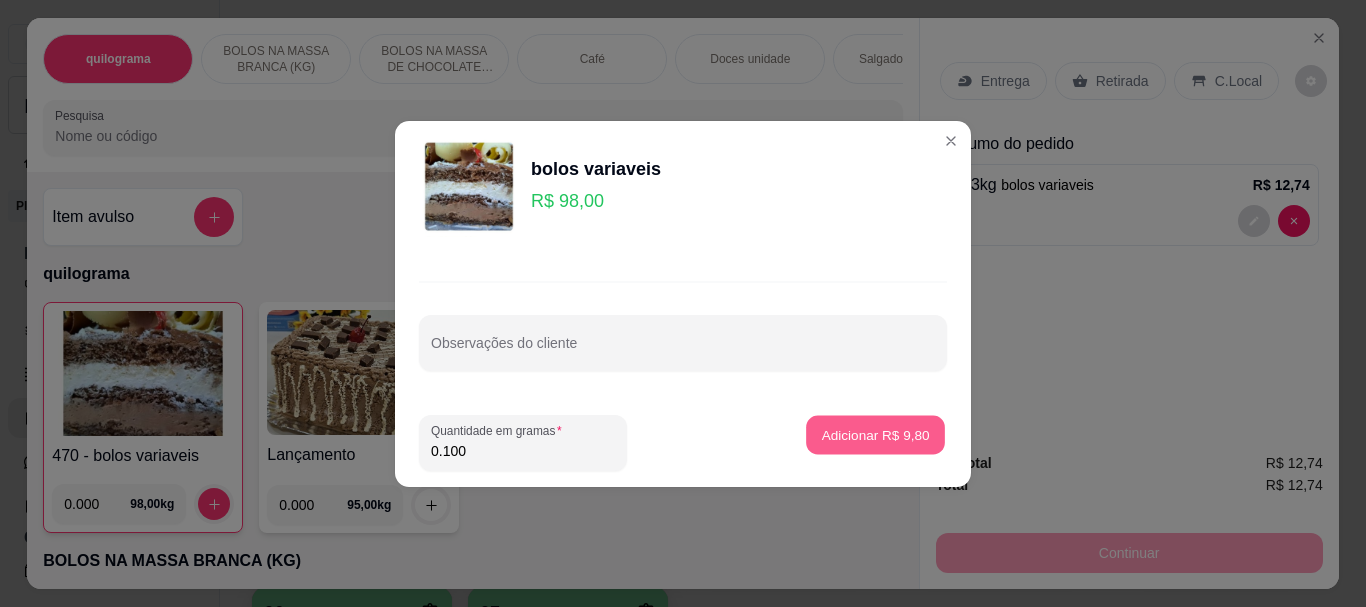 click on "Adicionar   R$ 9,80" at bounding box center (875, 434) 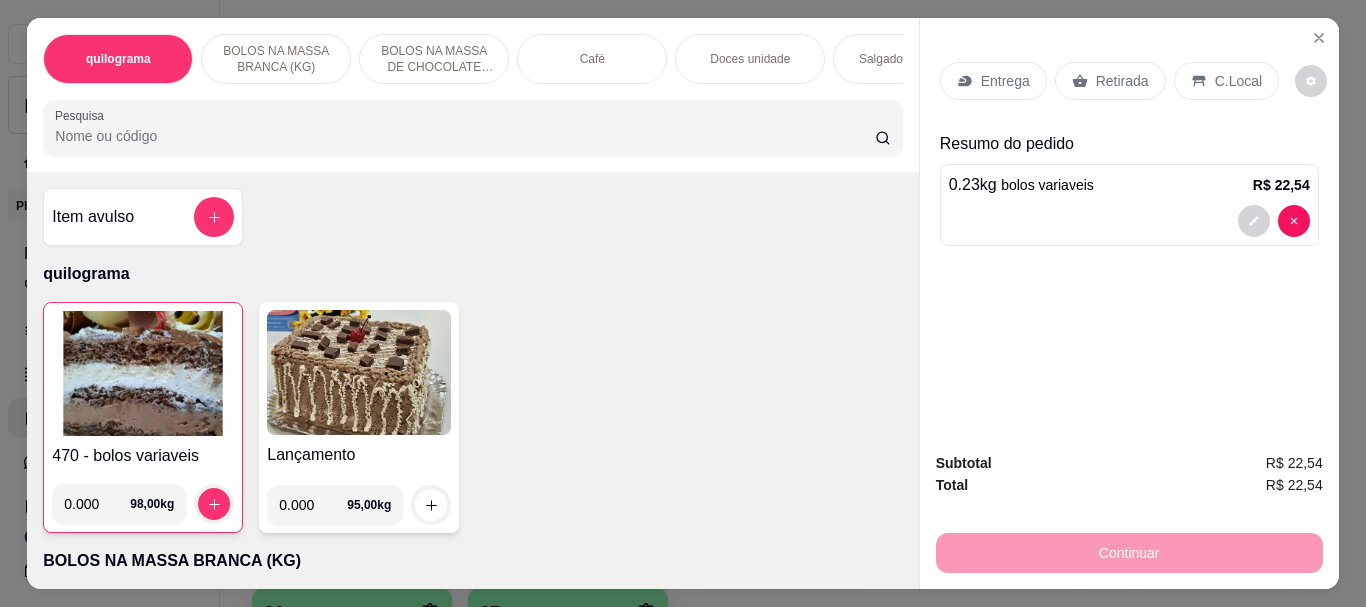 click at bounding box center [143, 373] 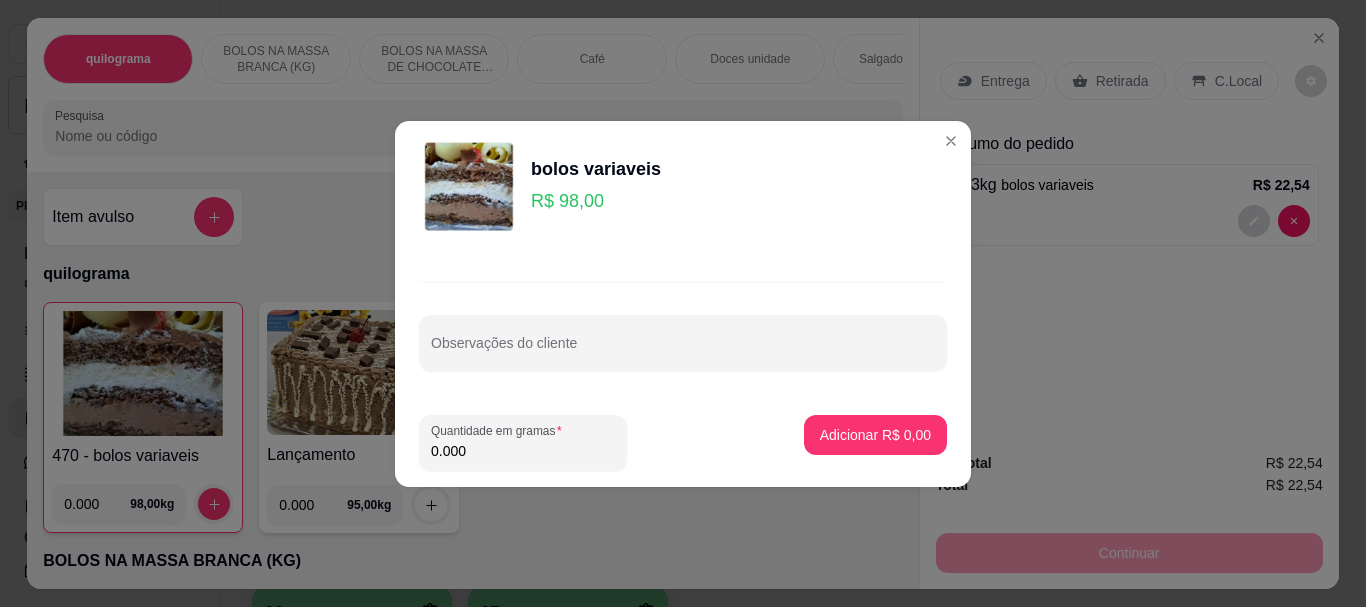 click on "0.000" at bounding box center (523, 451) 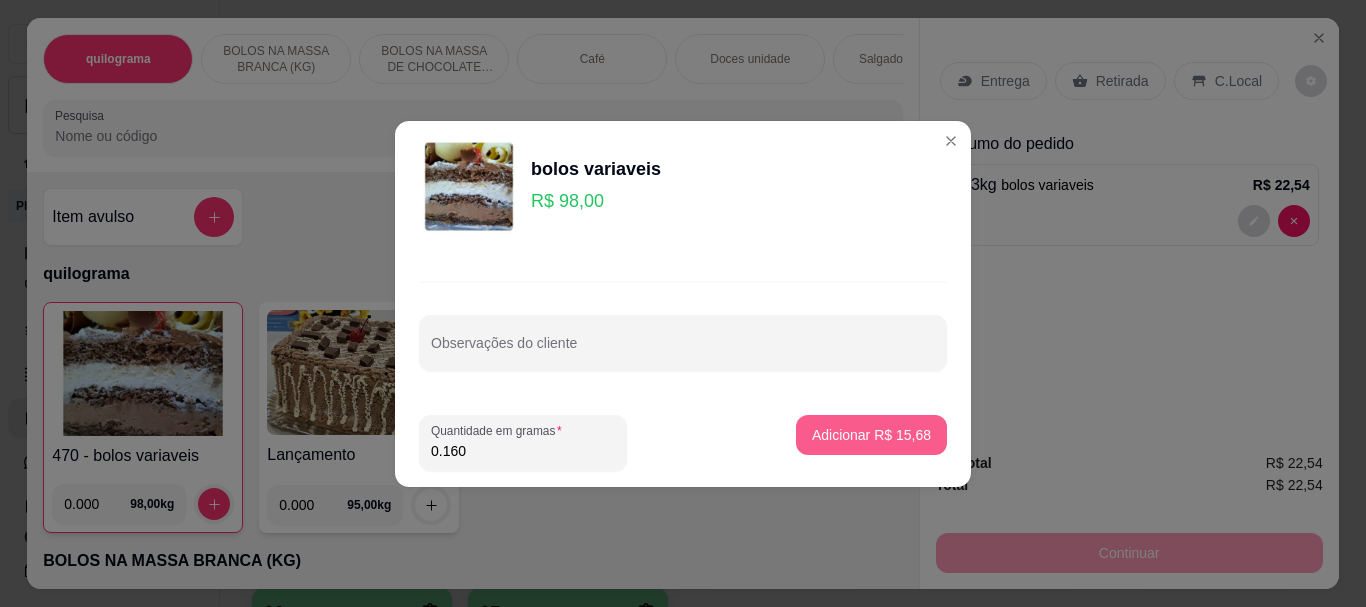type on "0.160" 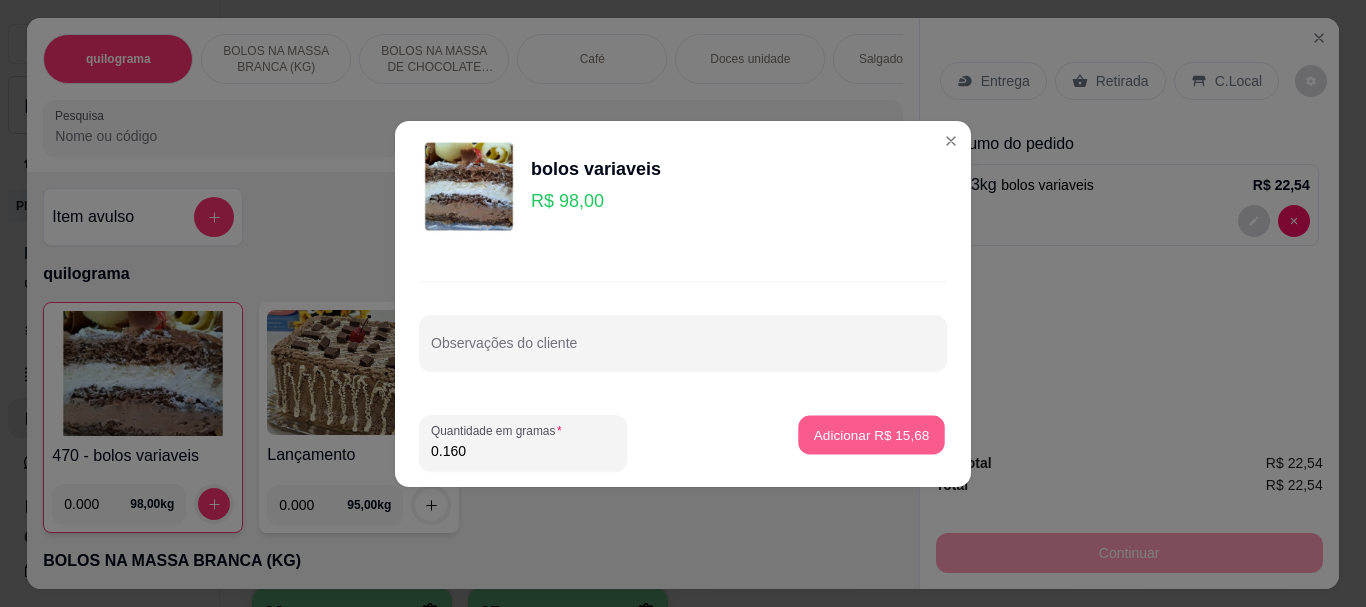 click on "Adicionar   R$ 15,68" at bounding box center (871, 434) 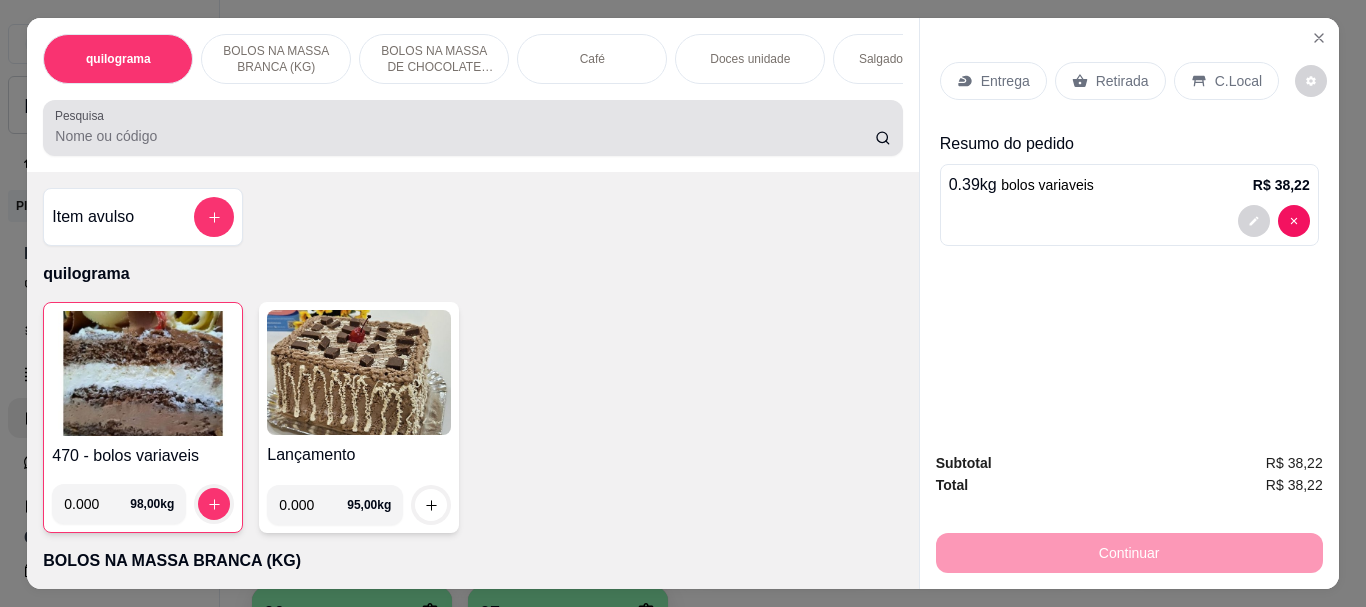 click on "Pesquisa" at bounding box center [465, 136] 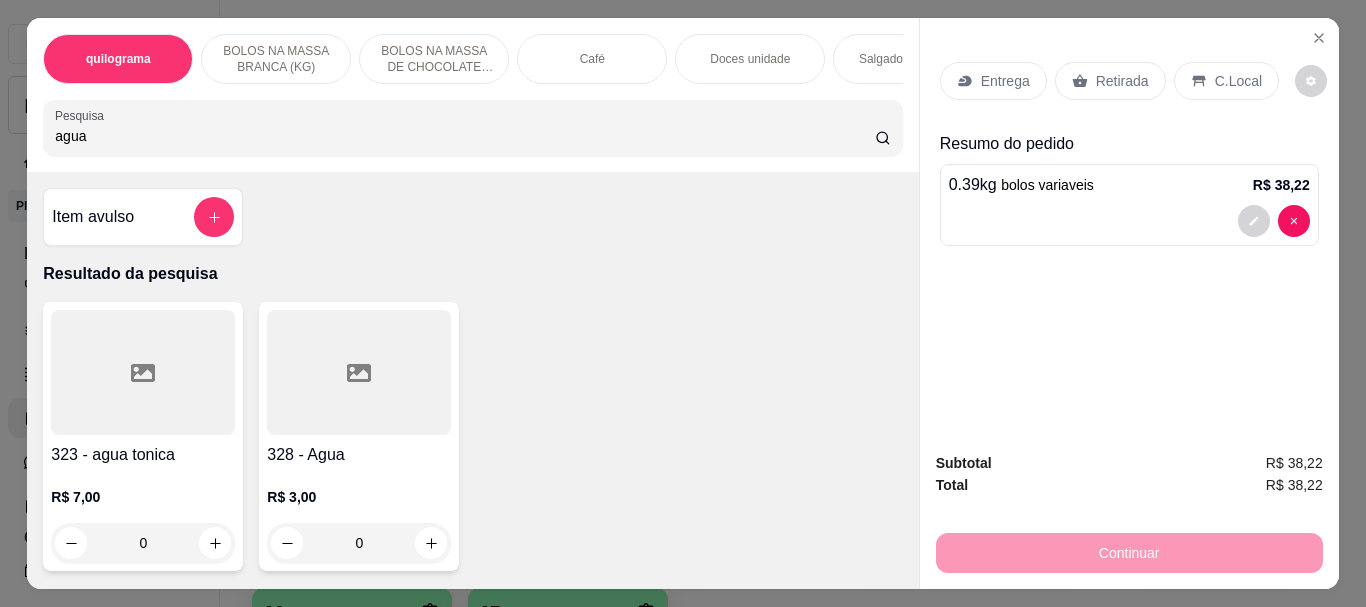 type on "agua" 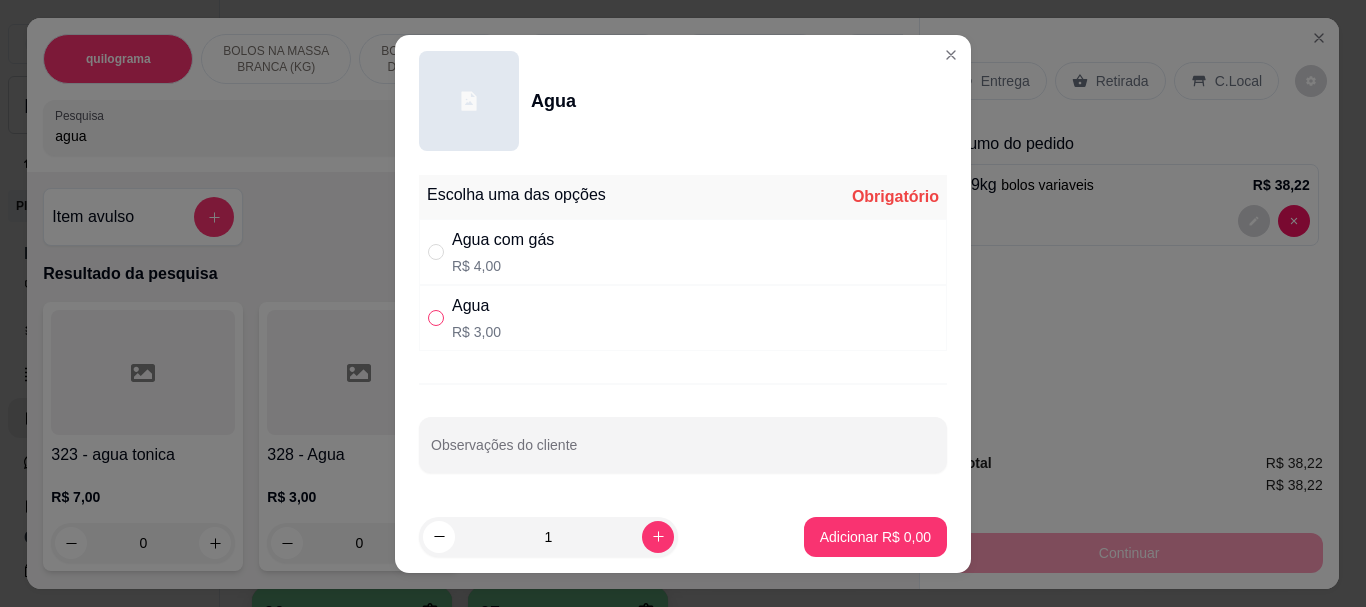 click at bounding box center [436, 318] 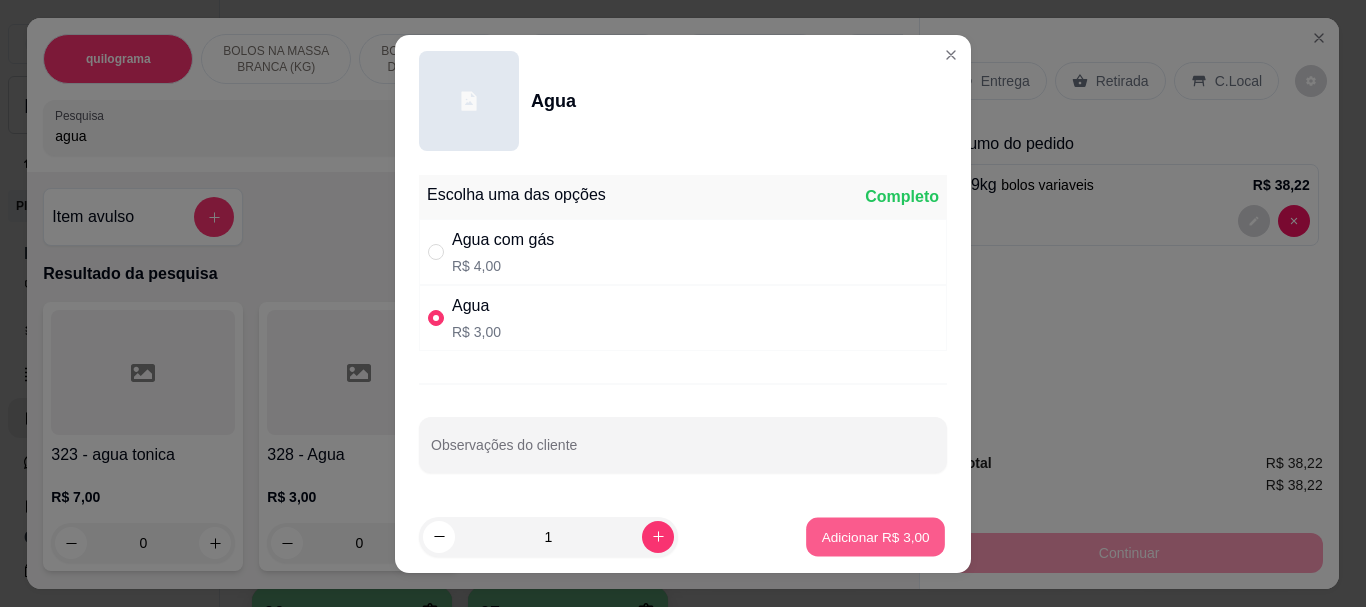 click on "Adicionar   R$ 3,00" at bounding box center (875, 536) 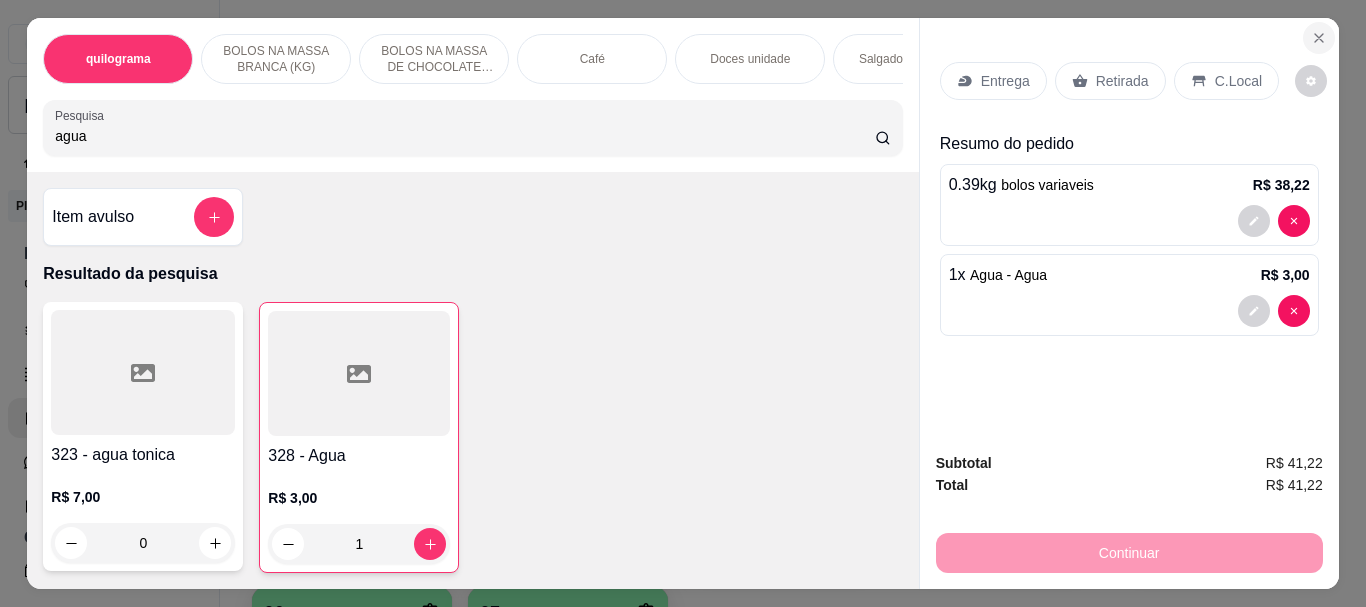 click 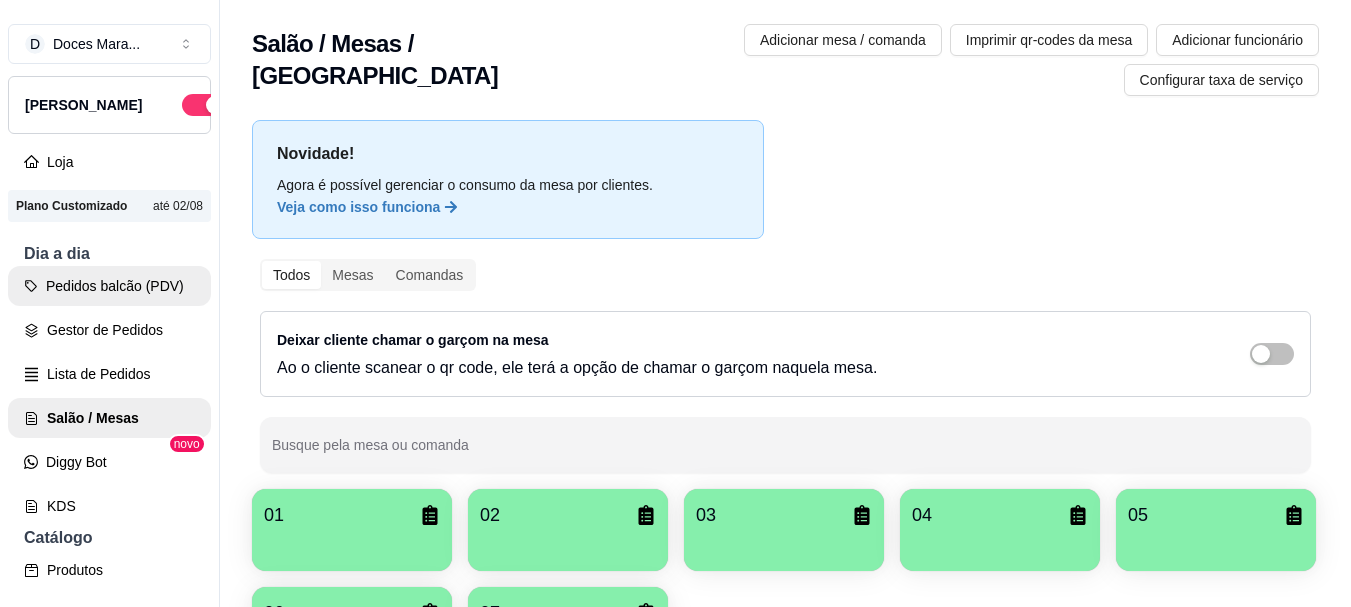 click on "Pedidos balcão (PDV)" at bounding box center [109, 286] 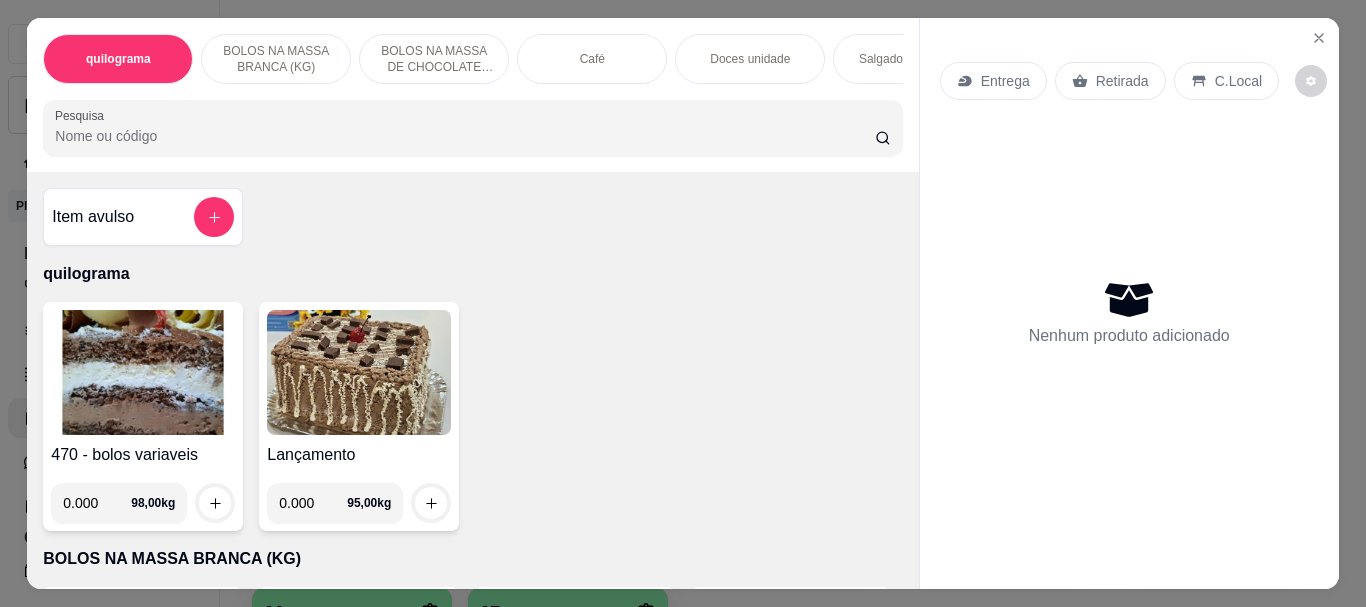 click on "Café" at bounding box center [592, 59] 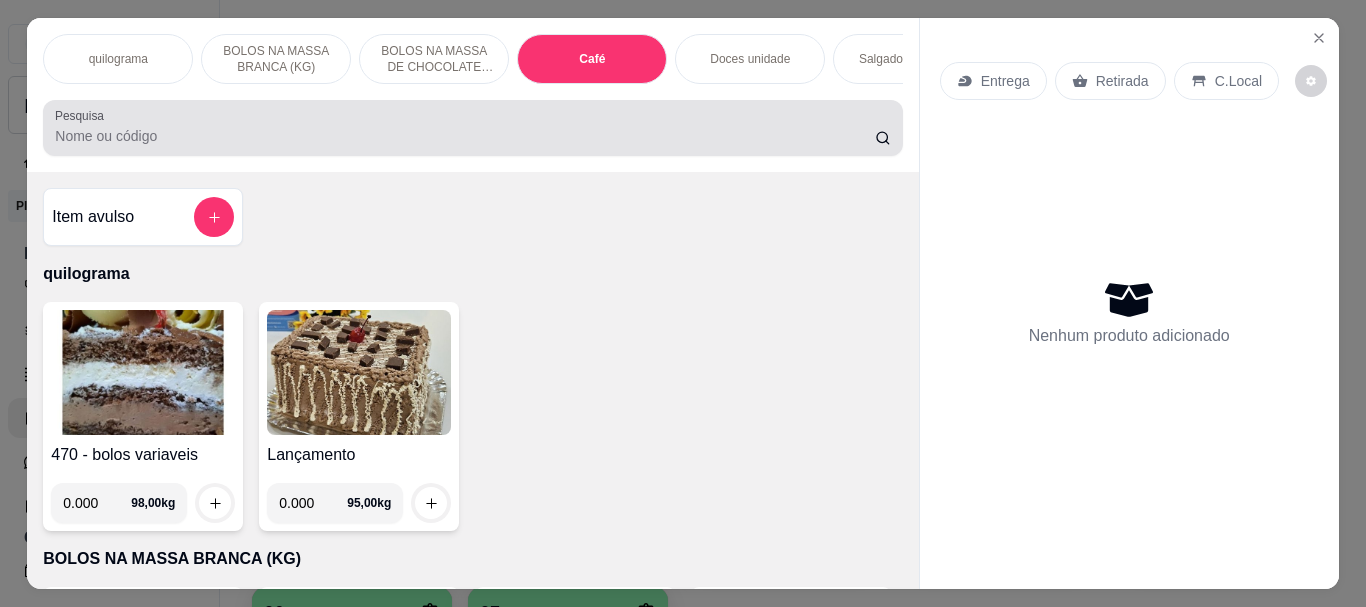 scroll, scrollTop: 7084, scrollLeft: 0, axis: vertical 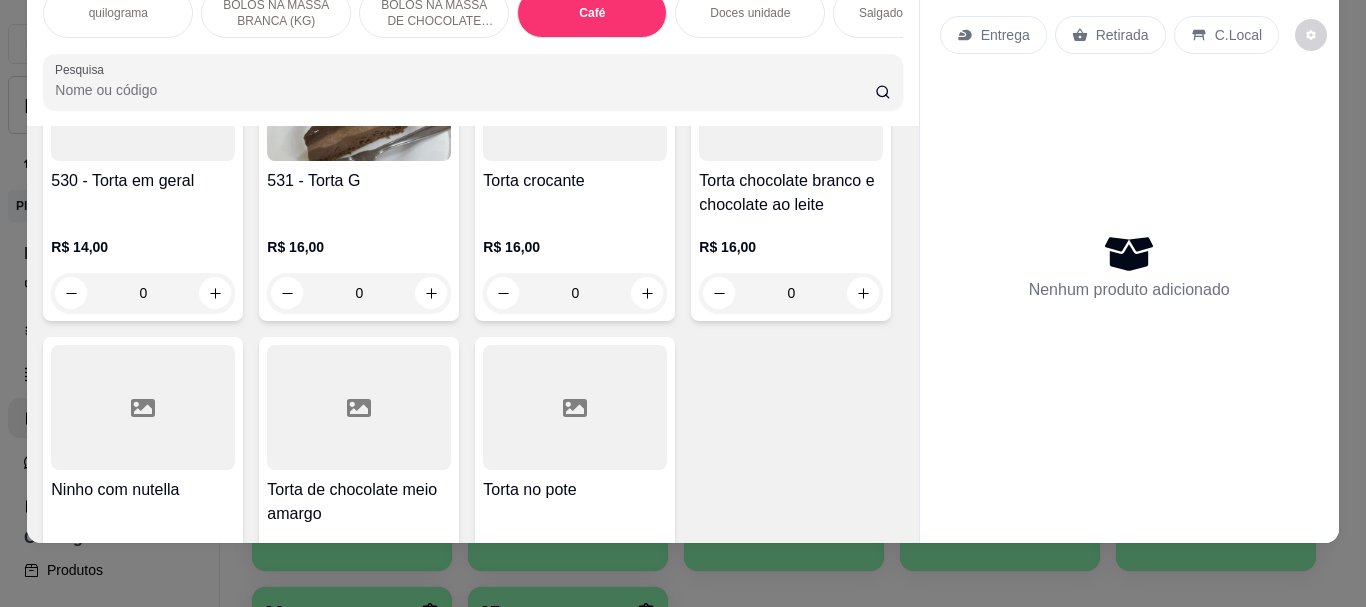 click on "Pesquisa" at bounding box center (465, 90) 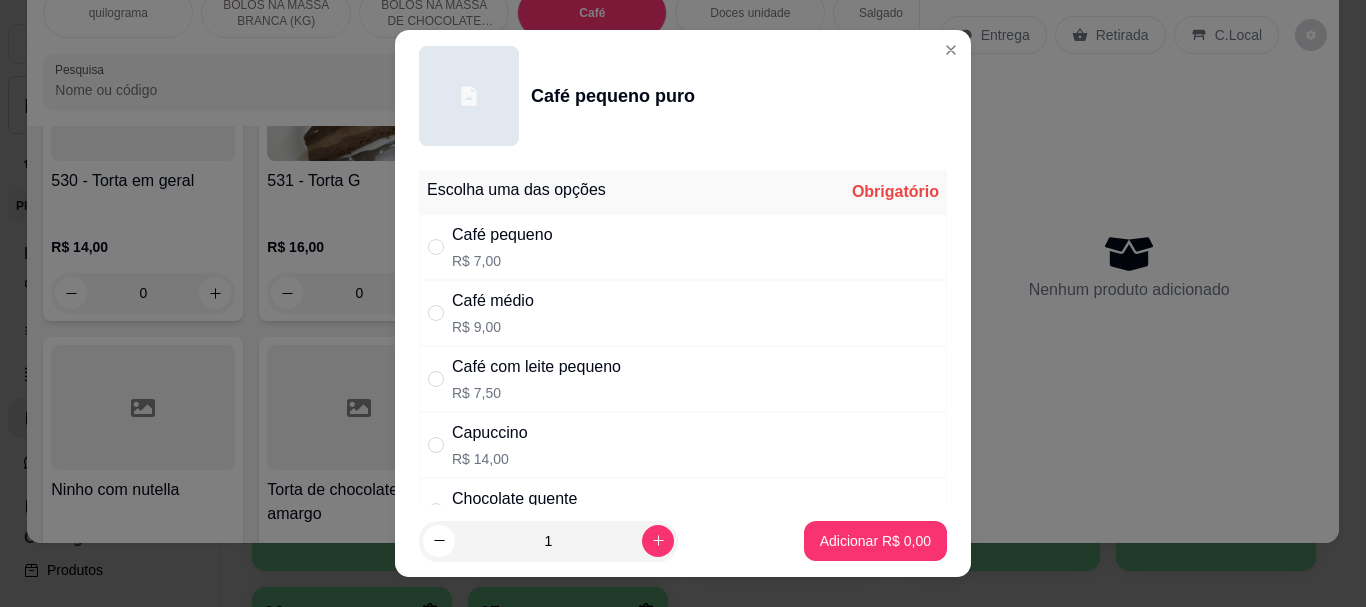 click on "Café médio" at bounding box center (493, 301) 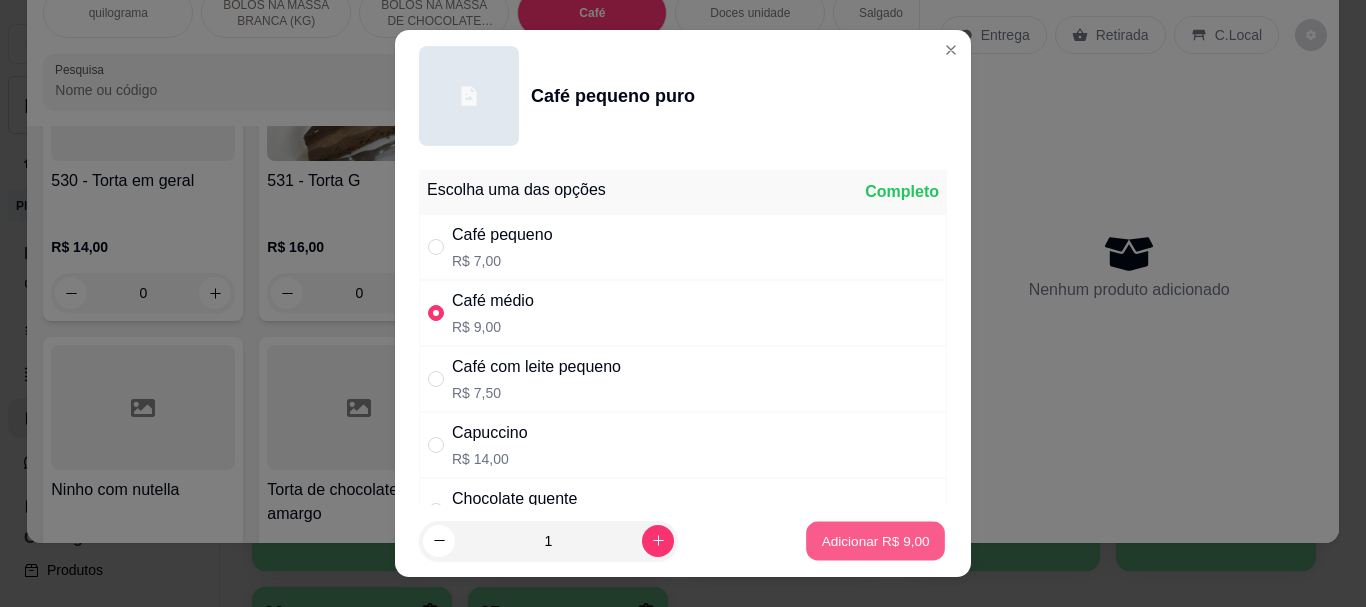 click on "Adicionar   R$ 9,00" at bounding box center [875, 540] 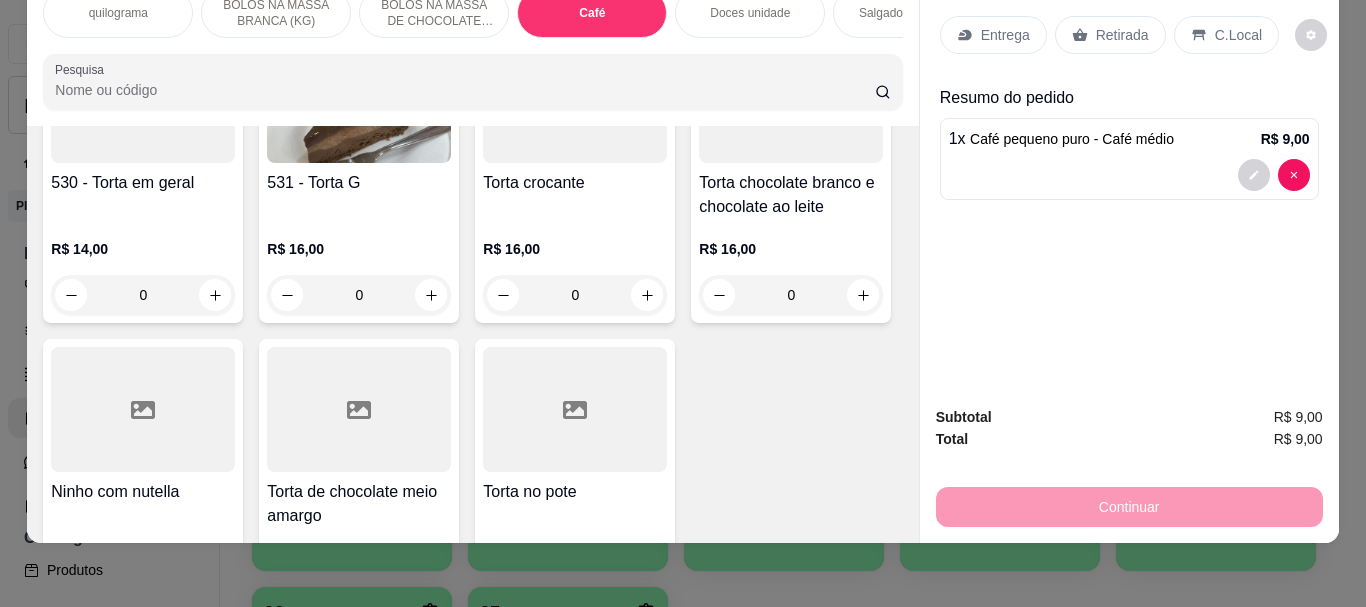 click on "Retirada" at bounding box center (1122, 35) 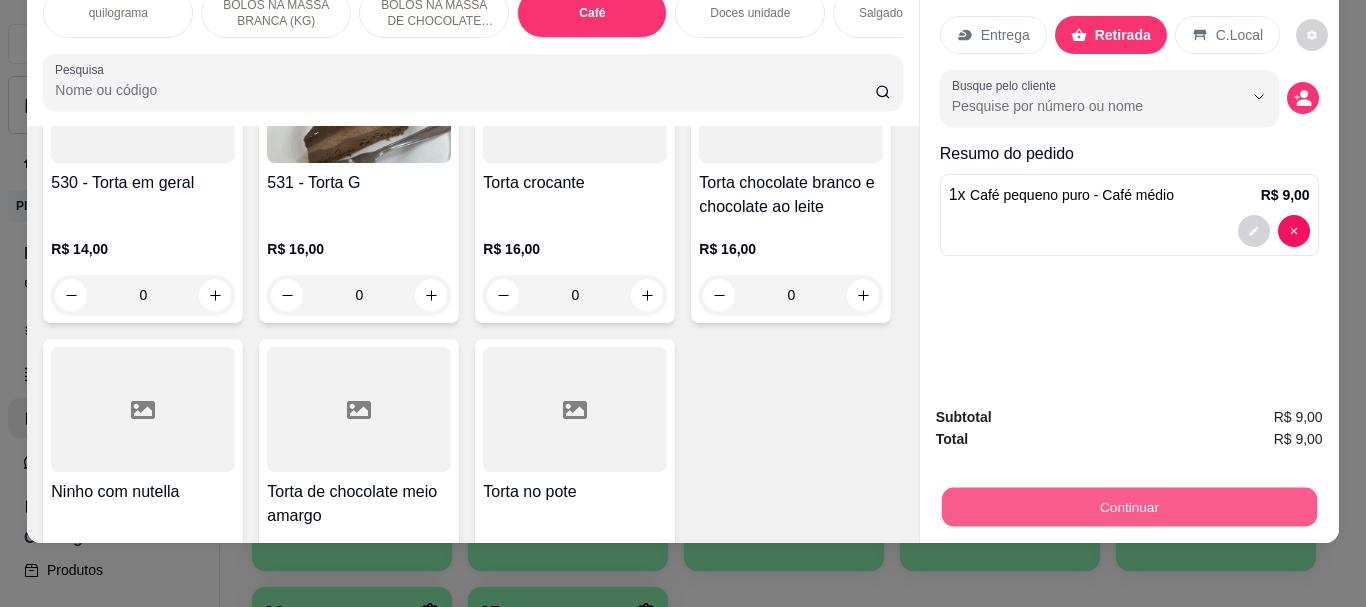 click on "Continuar" at bounding box center [1128, 506] 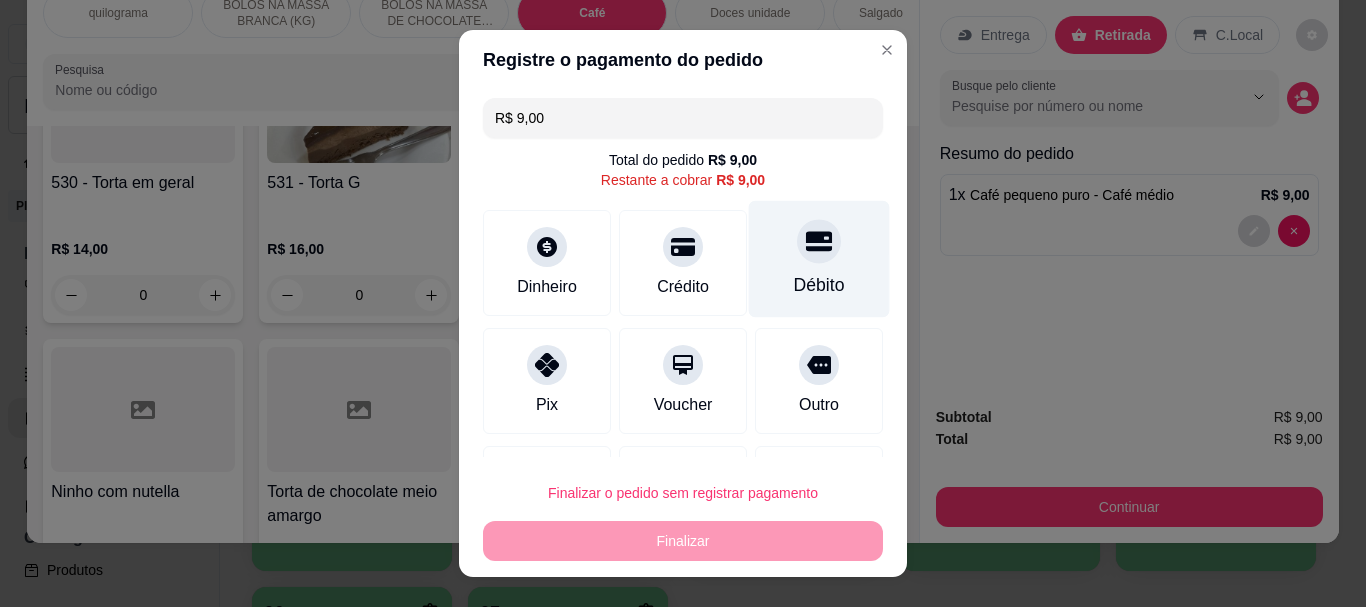 click on "Débito" at bounding box center (819, 259) 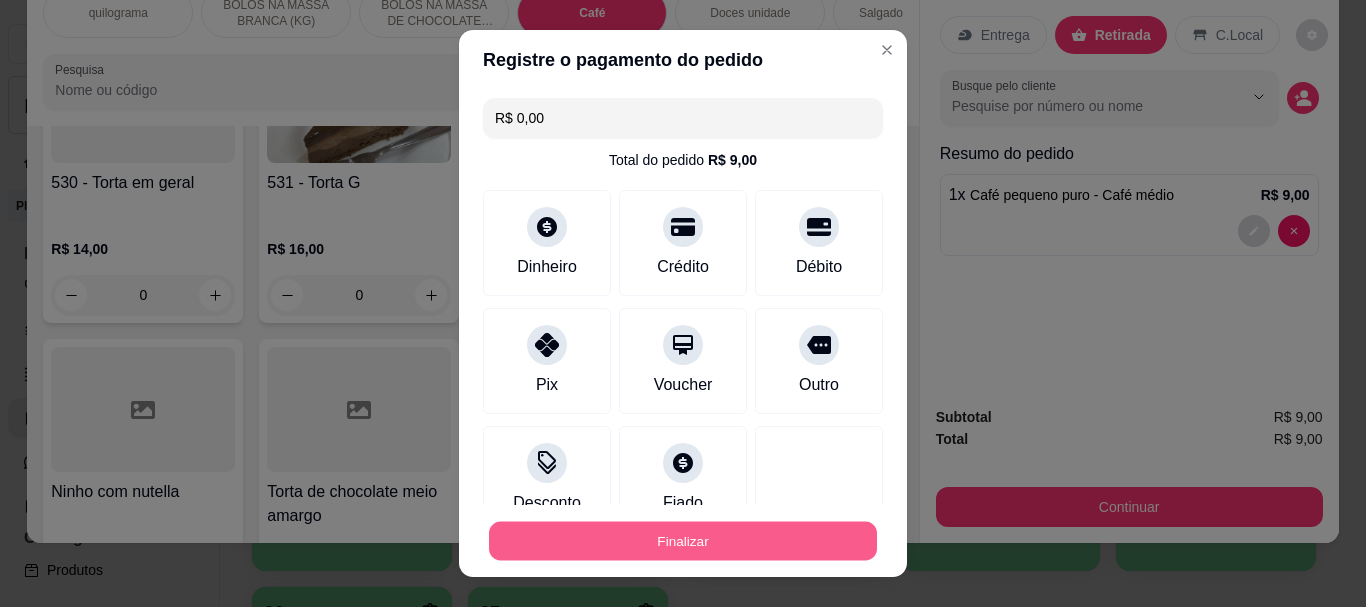 click on "Finalizar" at bounding box center (683, 540) 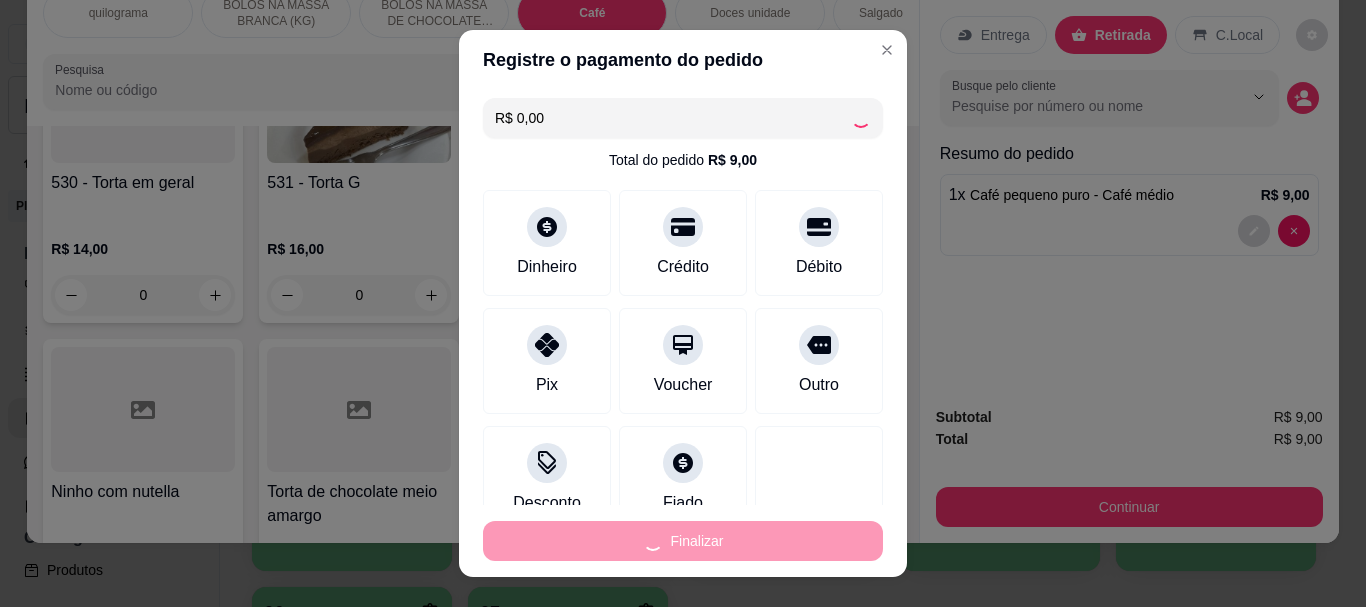 type on "0" 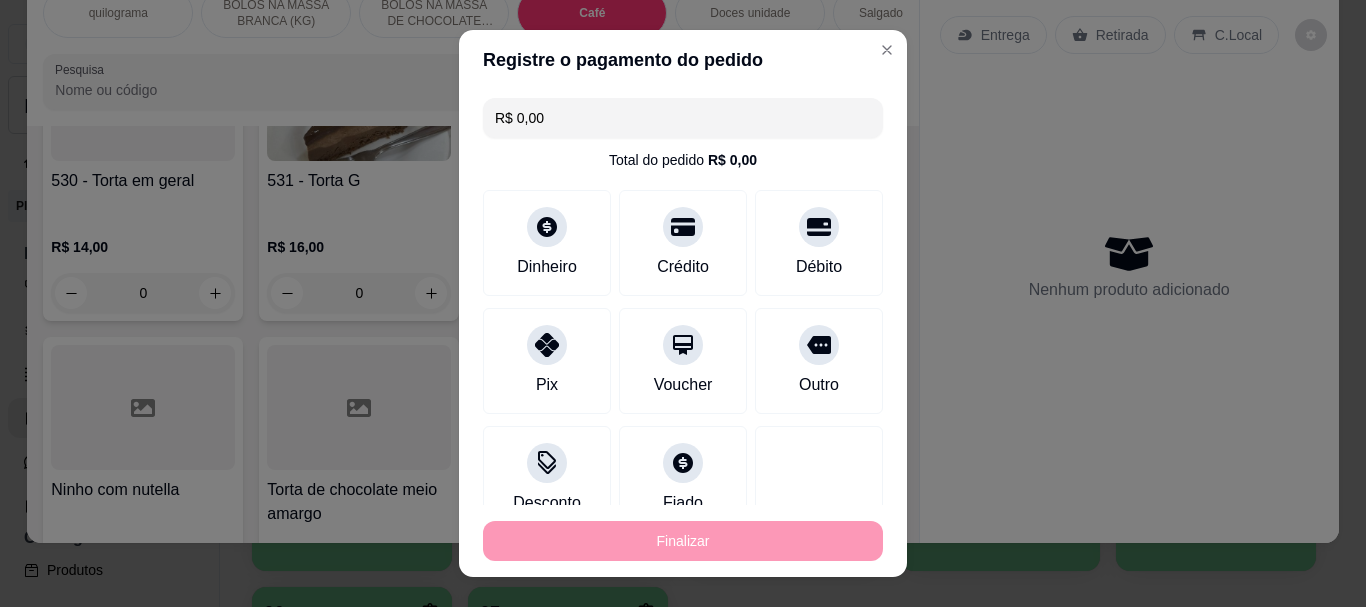 type on "-R$ 9,00" 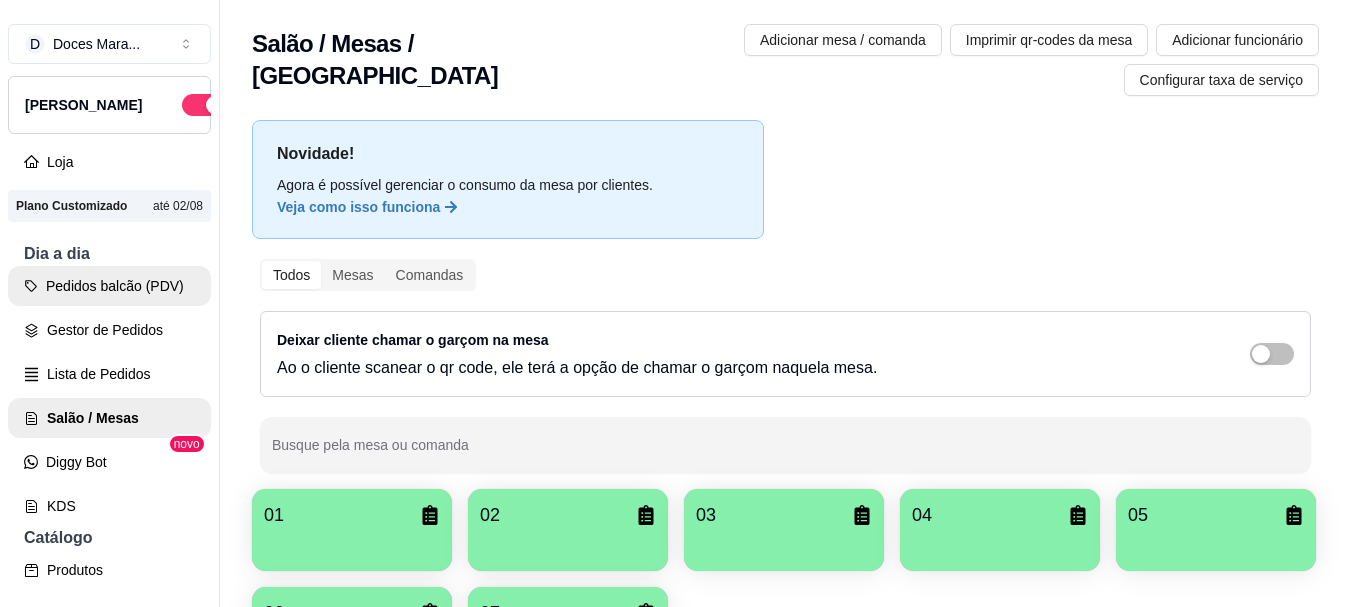 click on "Pedidos balcão (PDV)" at bounding box center (109, 286) 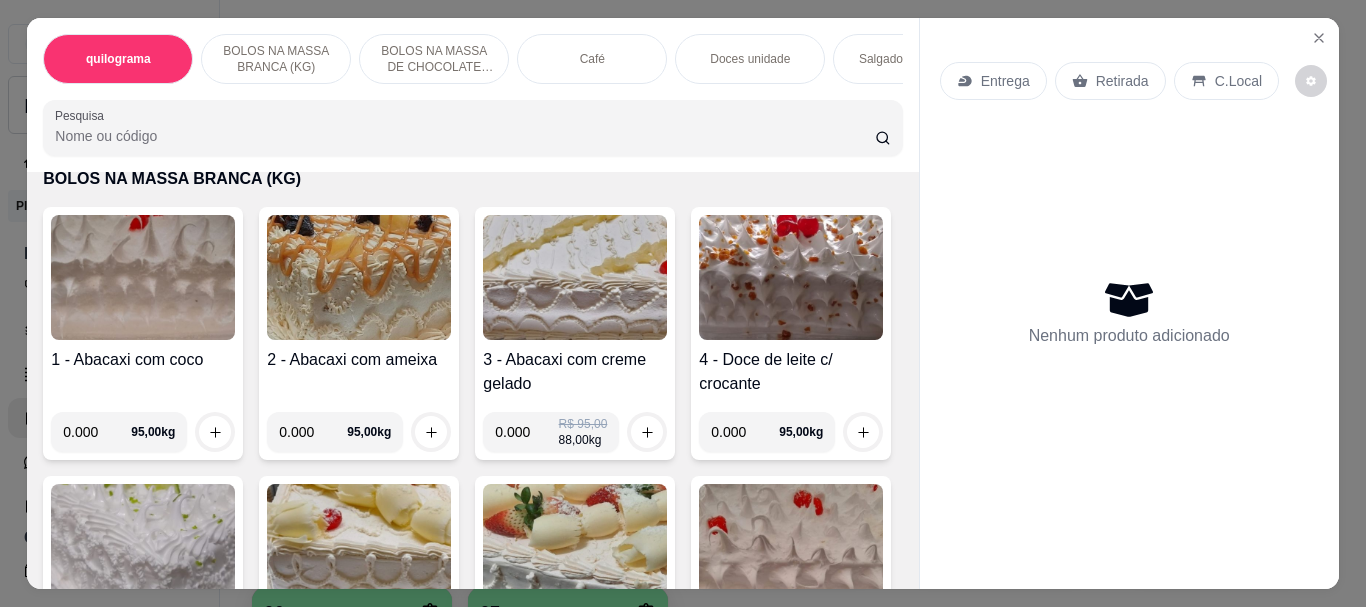 scroll, scrollTop: 400, scrollLeft: 0, axis: vertical 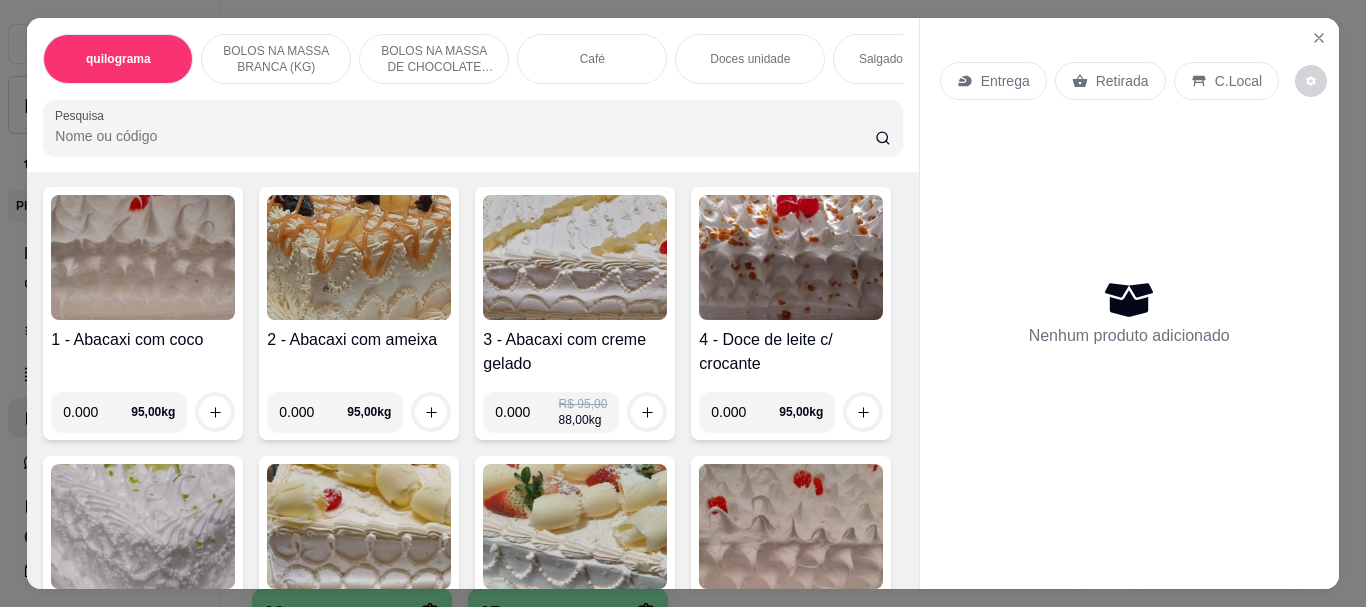 click at bounding box center [359, 526] 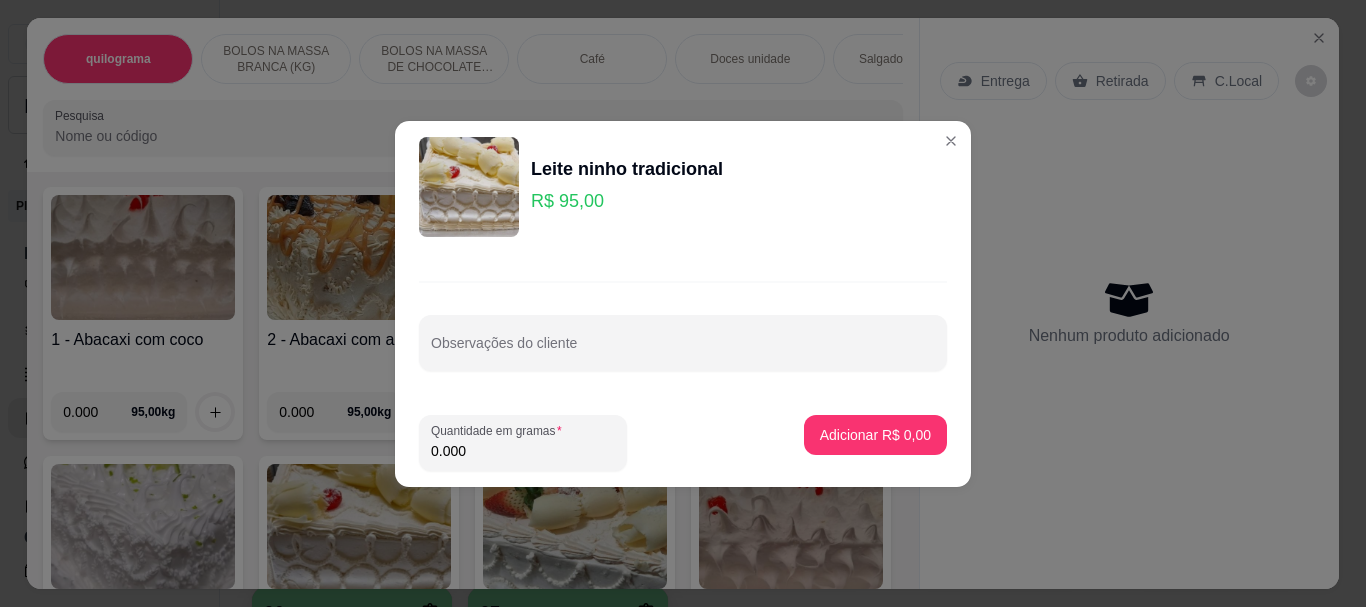click on "0.000" at bounding box center [523, 451] 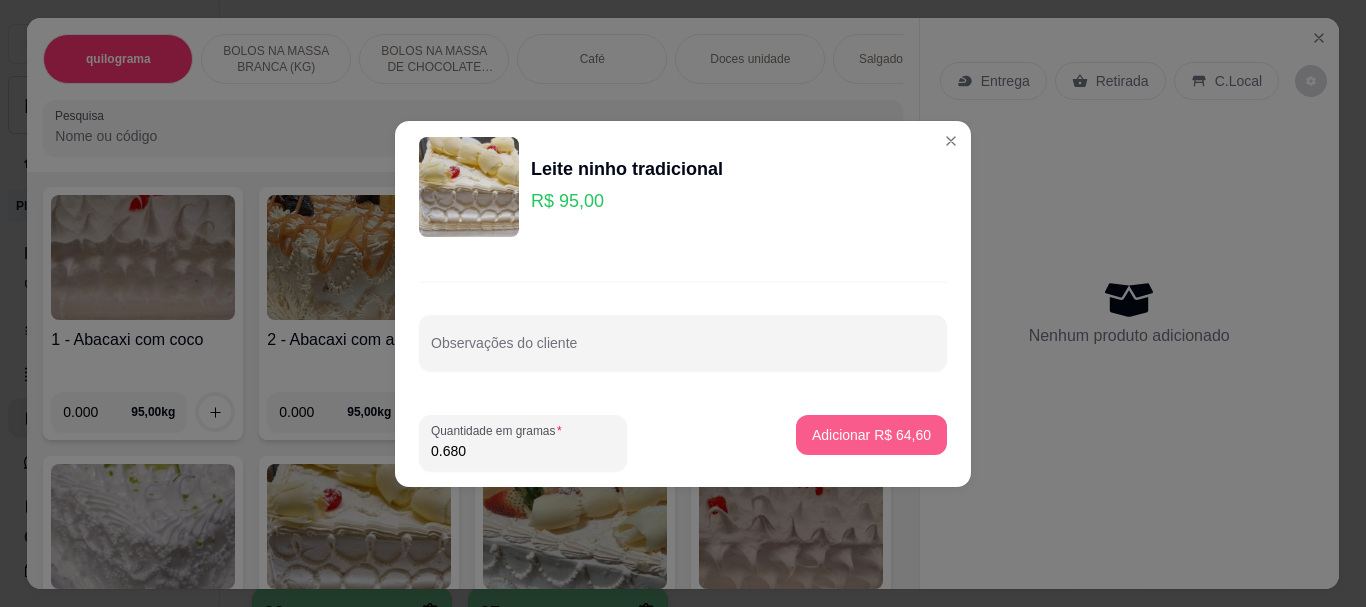 type on "0.680" 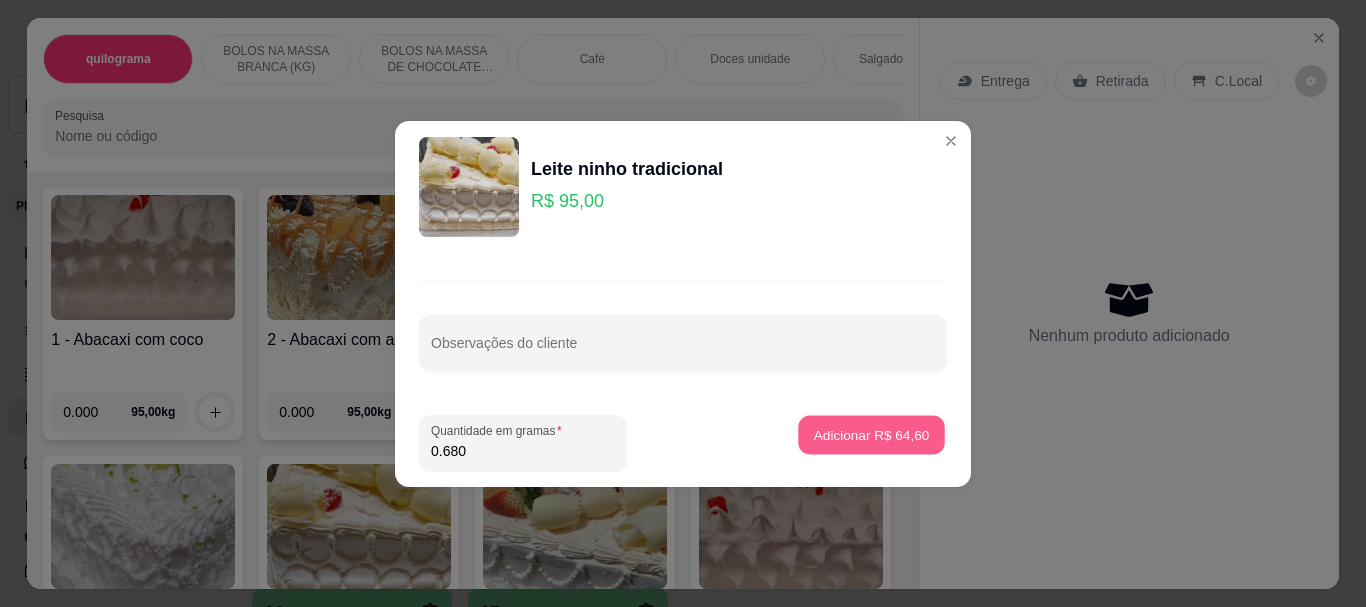 click on "Adicionar   R$ 64,60" at bounding box center (872, 434) 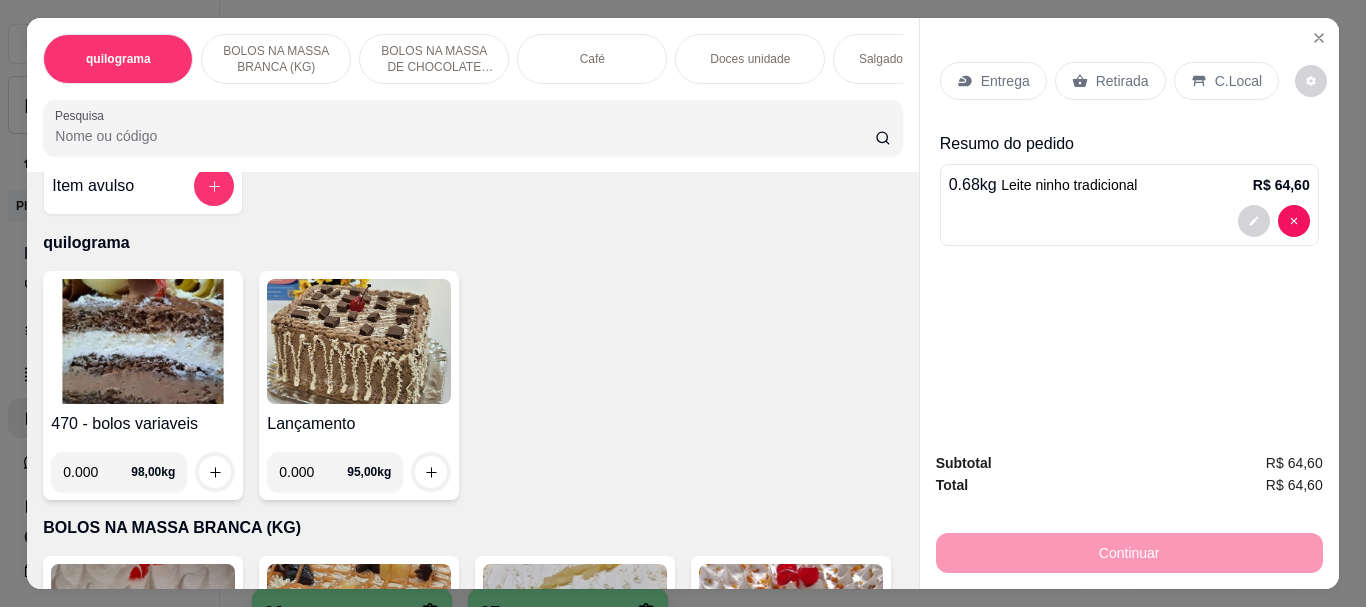 scroll, scrollTop: 0, scrollLeft: 0, axis: both 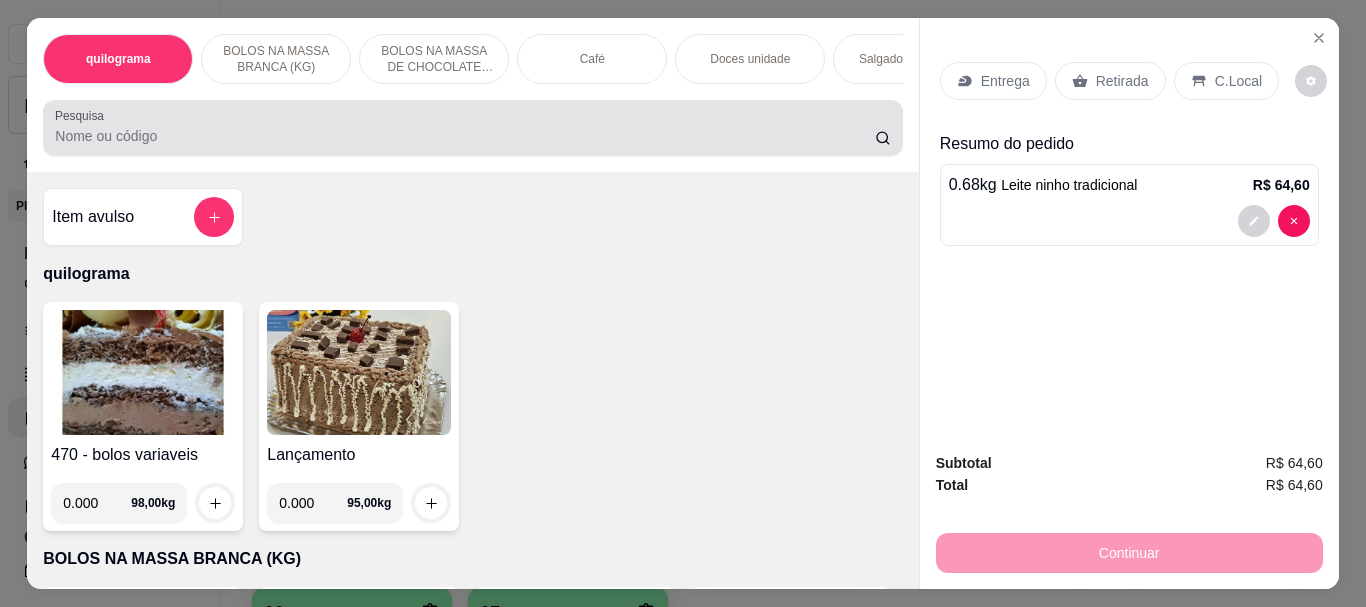 click on "Pesquisa" at bounding box center (465, 136) 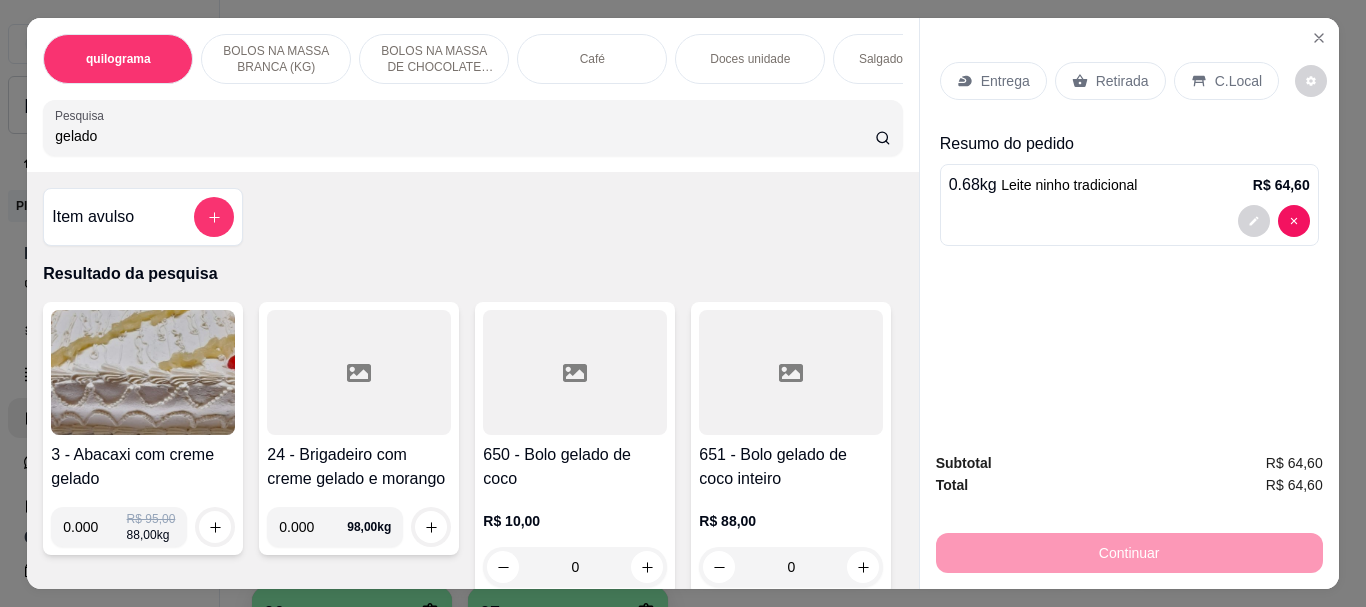 type on "gelado" 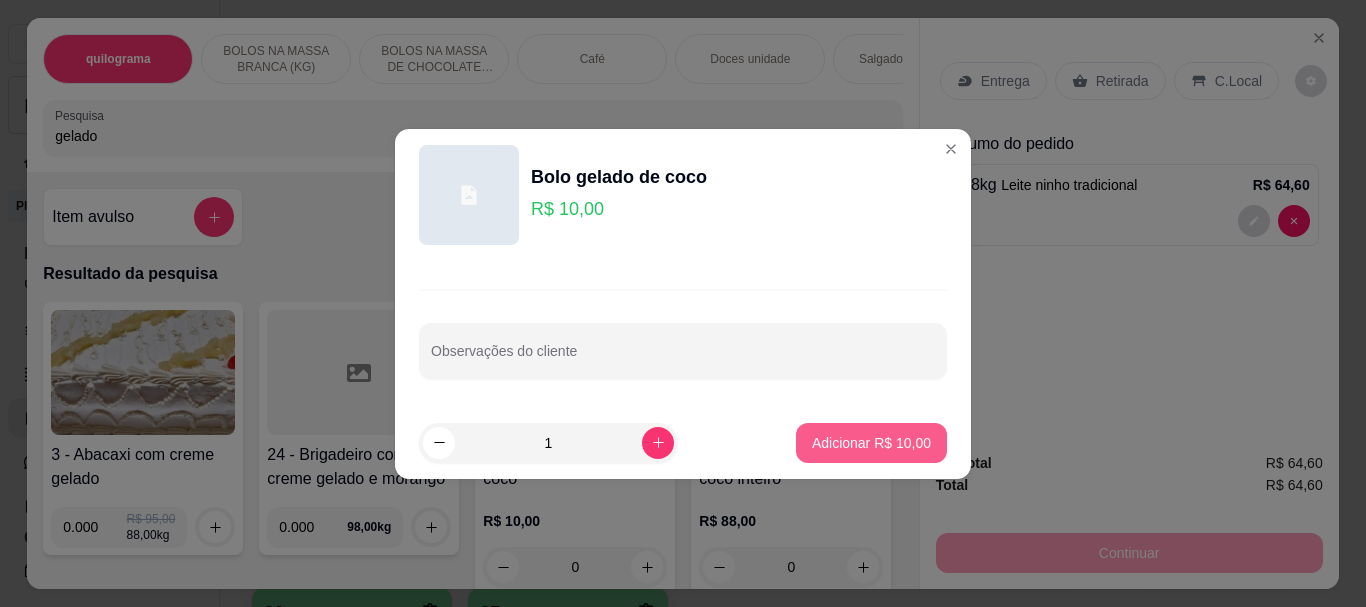 click on "Adicionar   R$ 10,00" at bounding box center [871, 443] 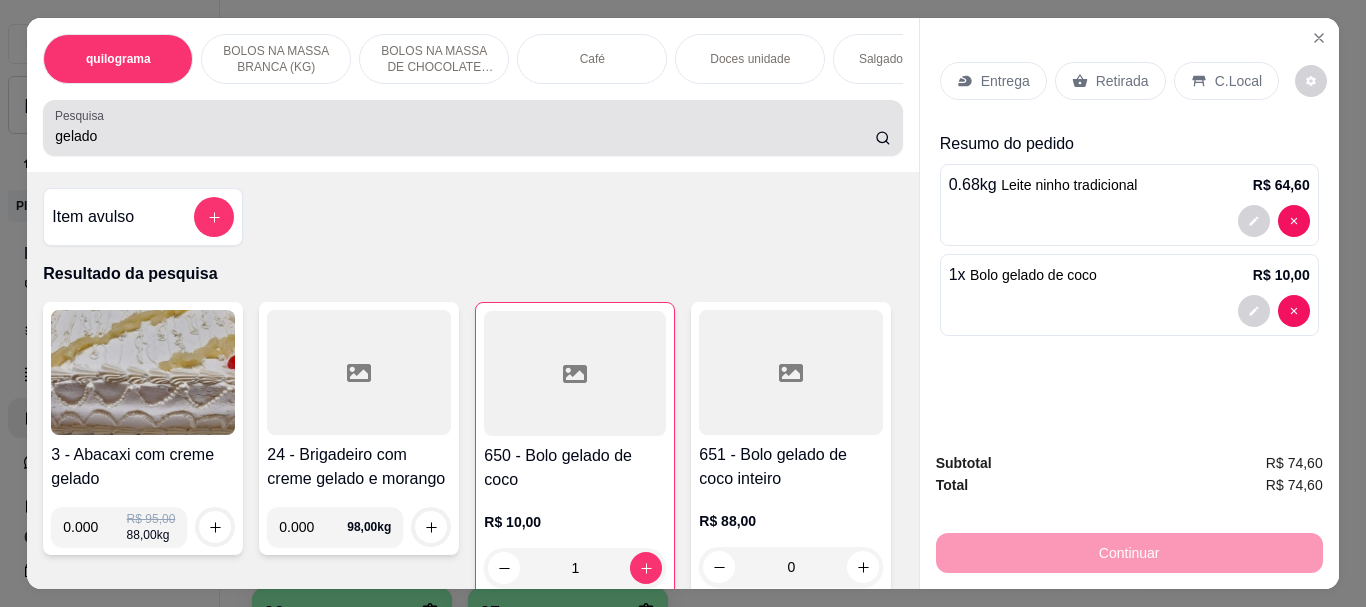 click on "gelado" at bounding box center (465, 136) 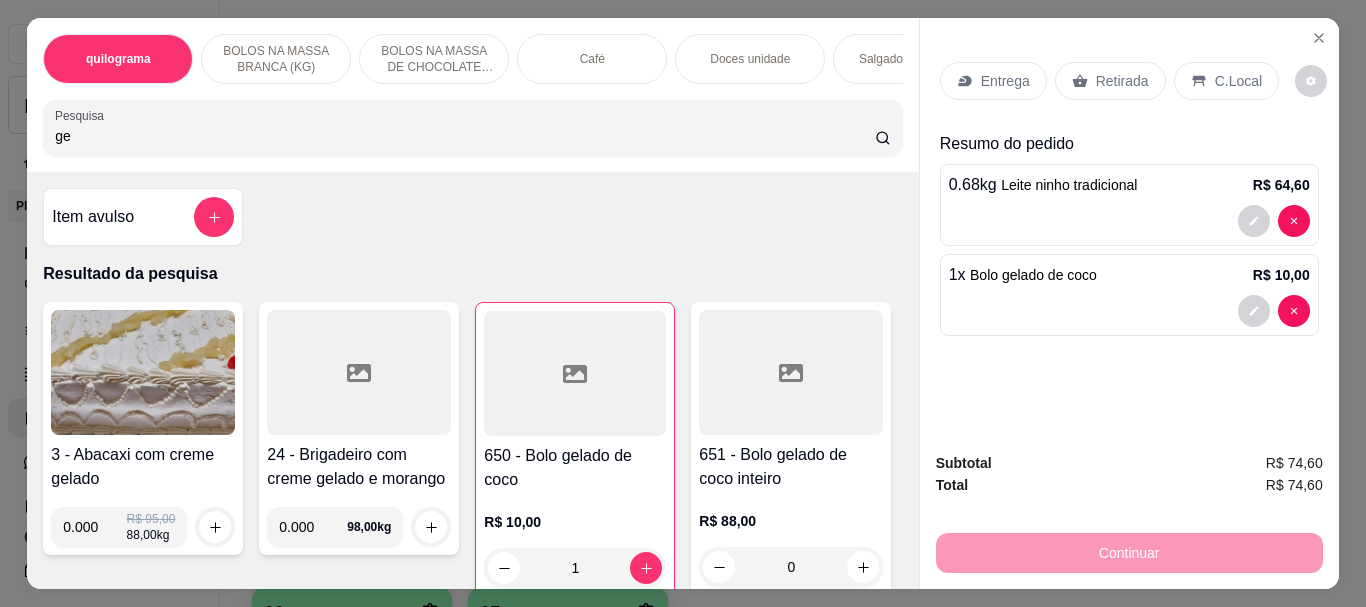 type on "g" 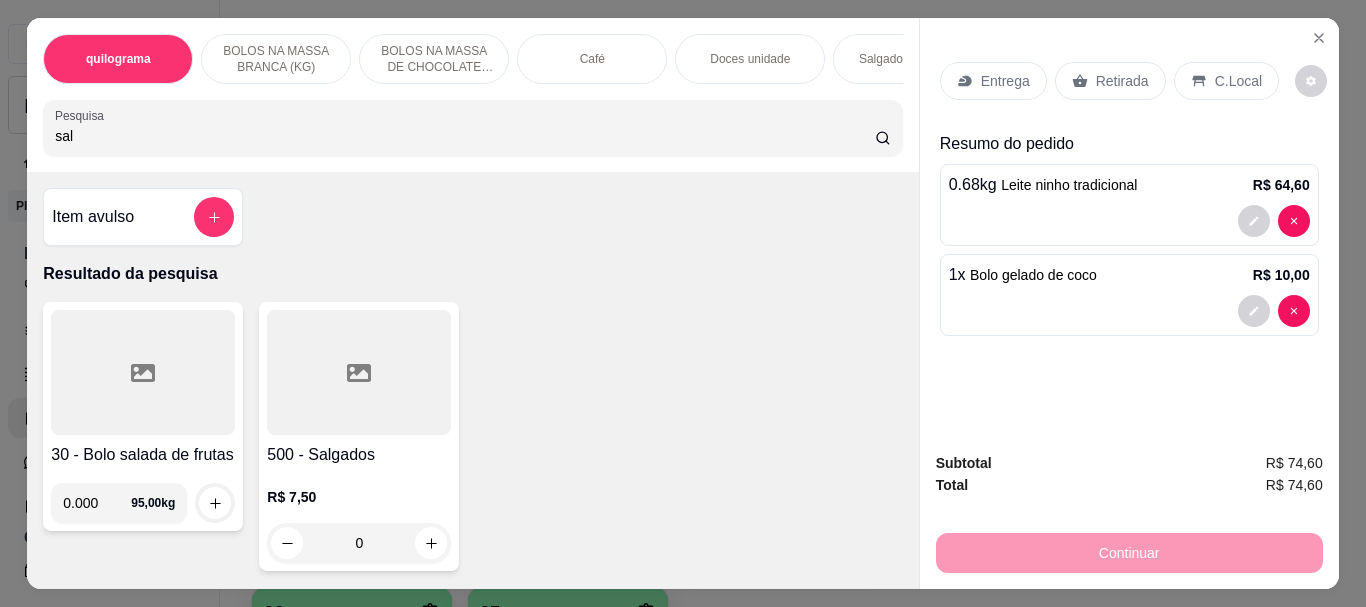 type on "sal" 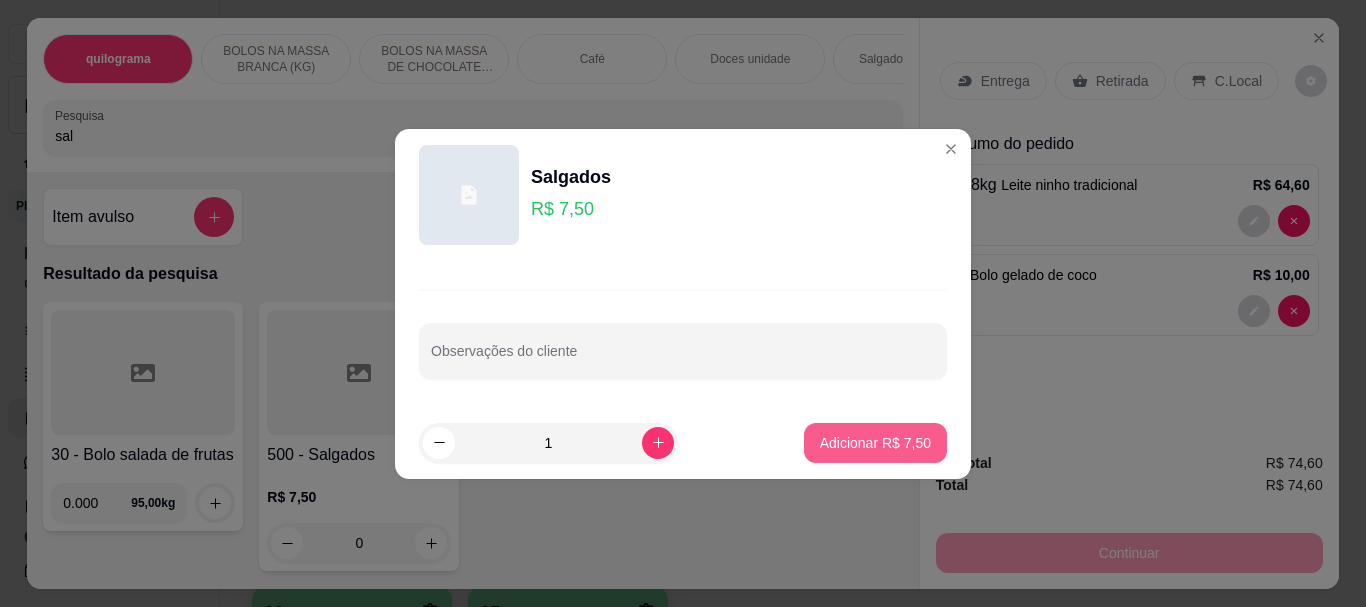 click on "Adicionar   R$ 7,50" at bounding box center (875, 443) 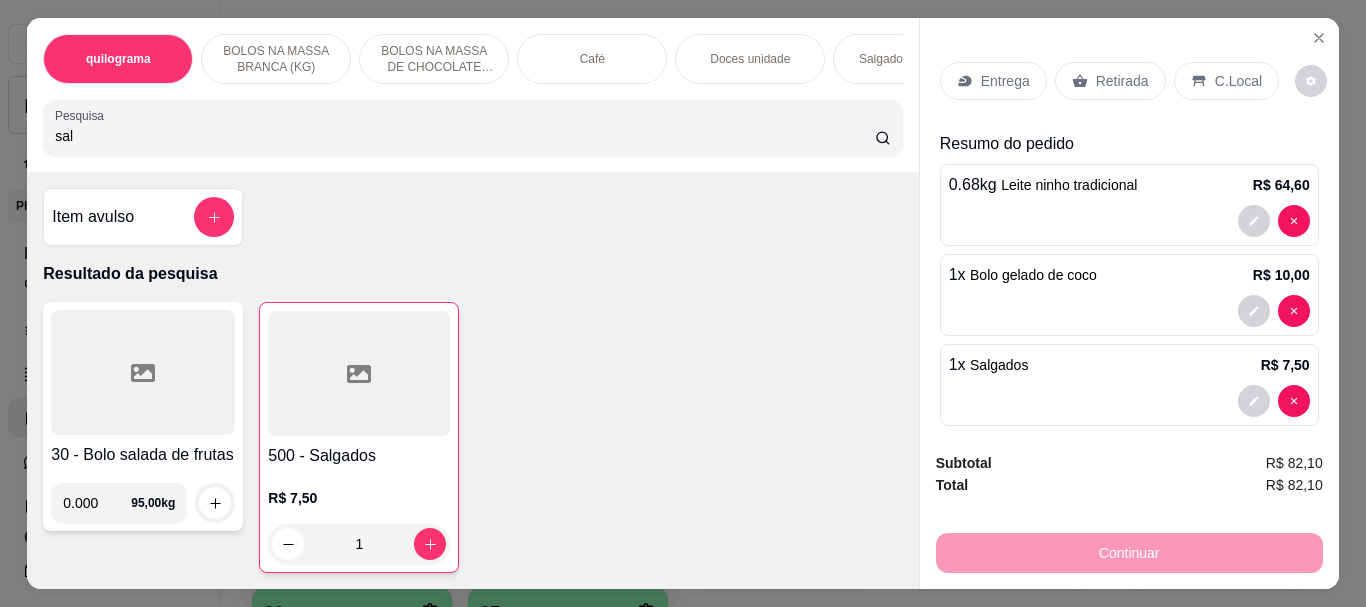 click on "Retirada" at bounding box center [1122, 81] 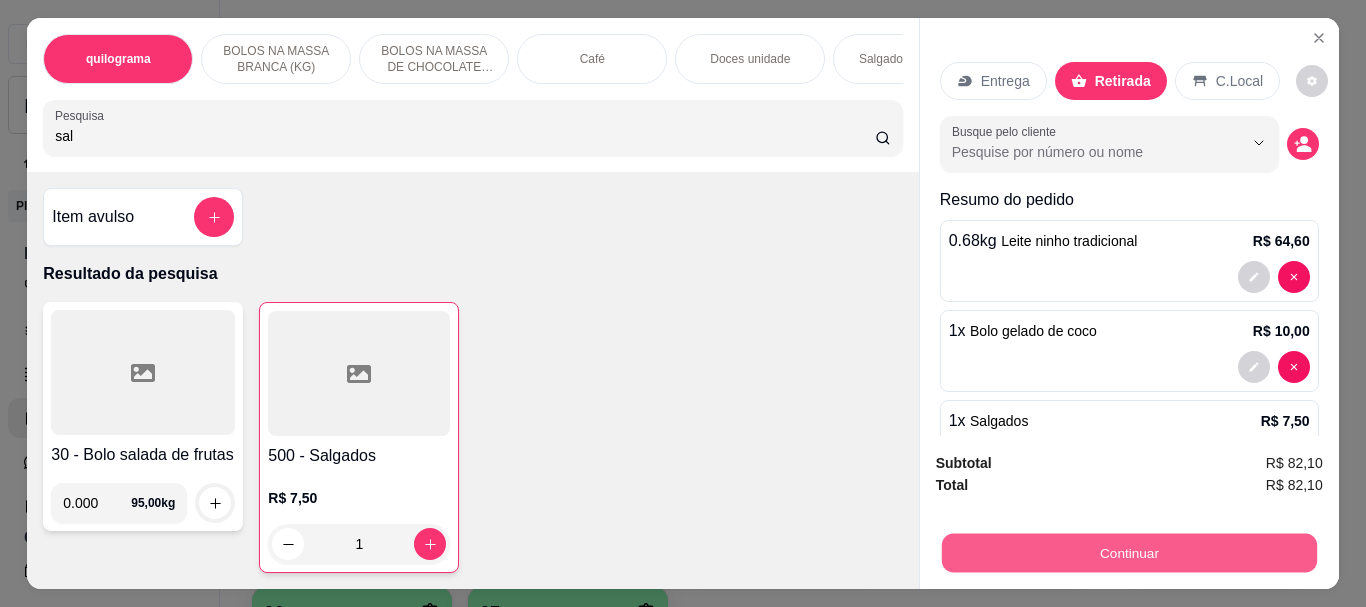 click on "Continuar" at bounding box center [1128, 552] 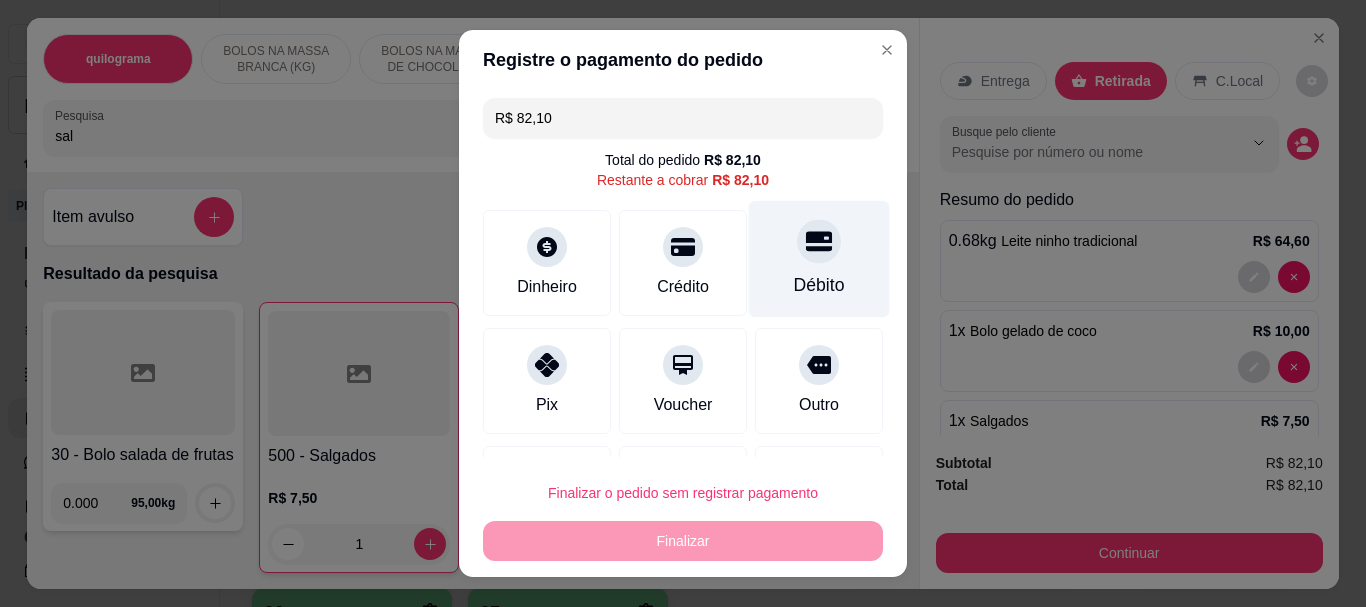 click on "Débito" at bounding box center (819, 286) 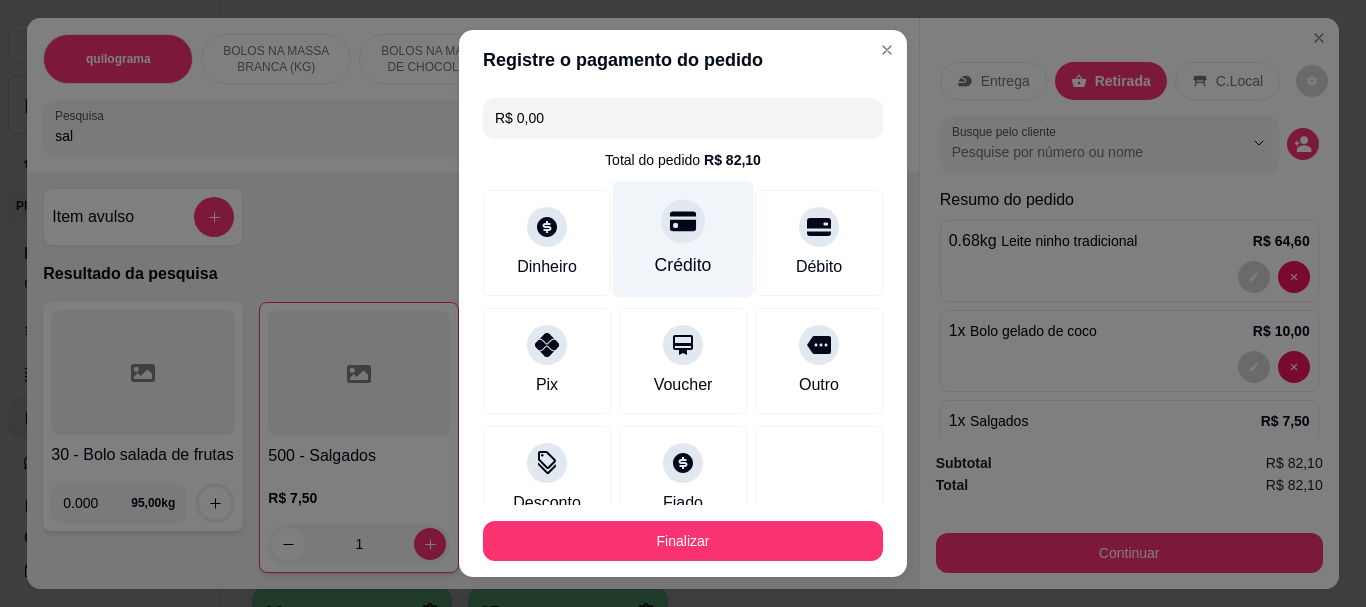 click at bounding box center [683, 222] 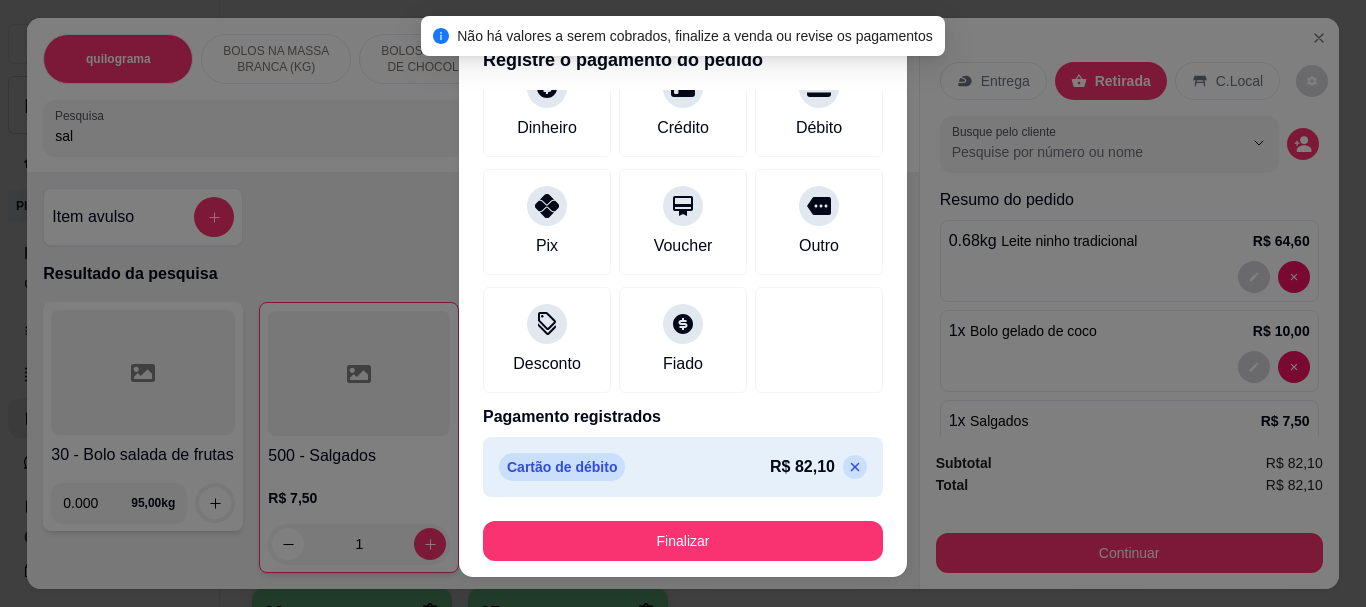 click 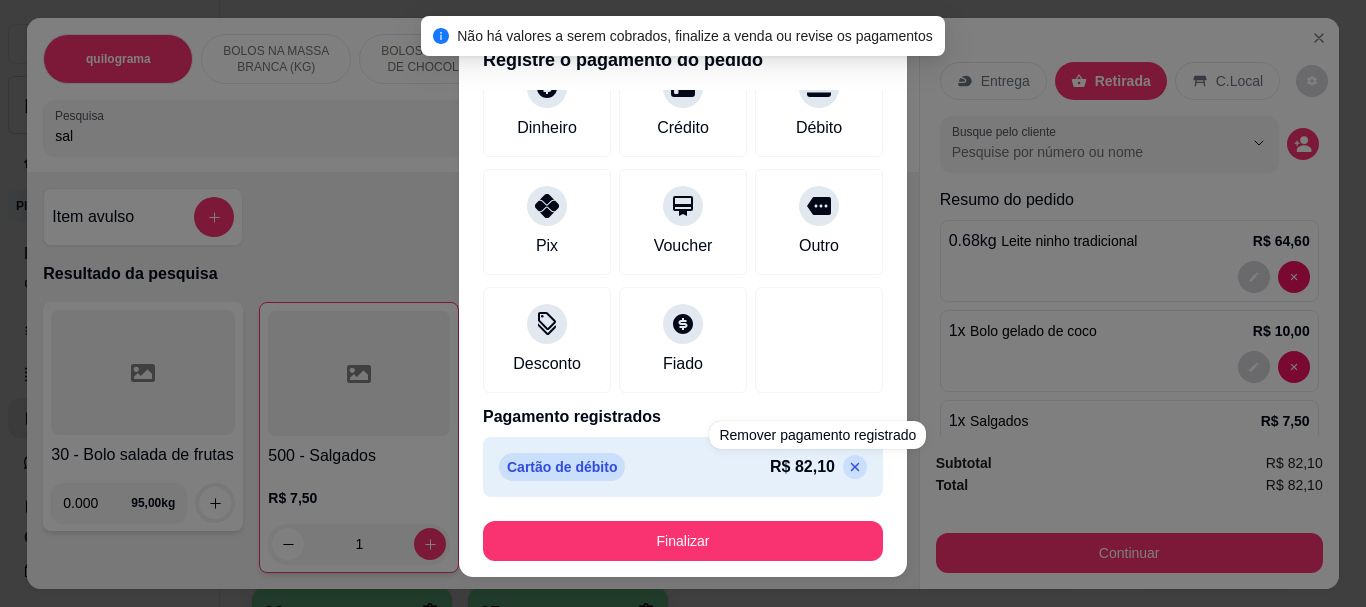 scroll, scrollTop: 104, scrollLeft: 0, axis: vertical 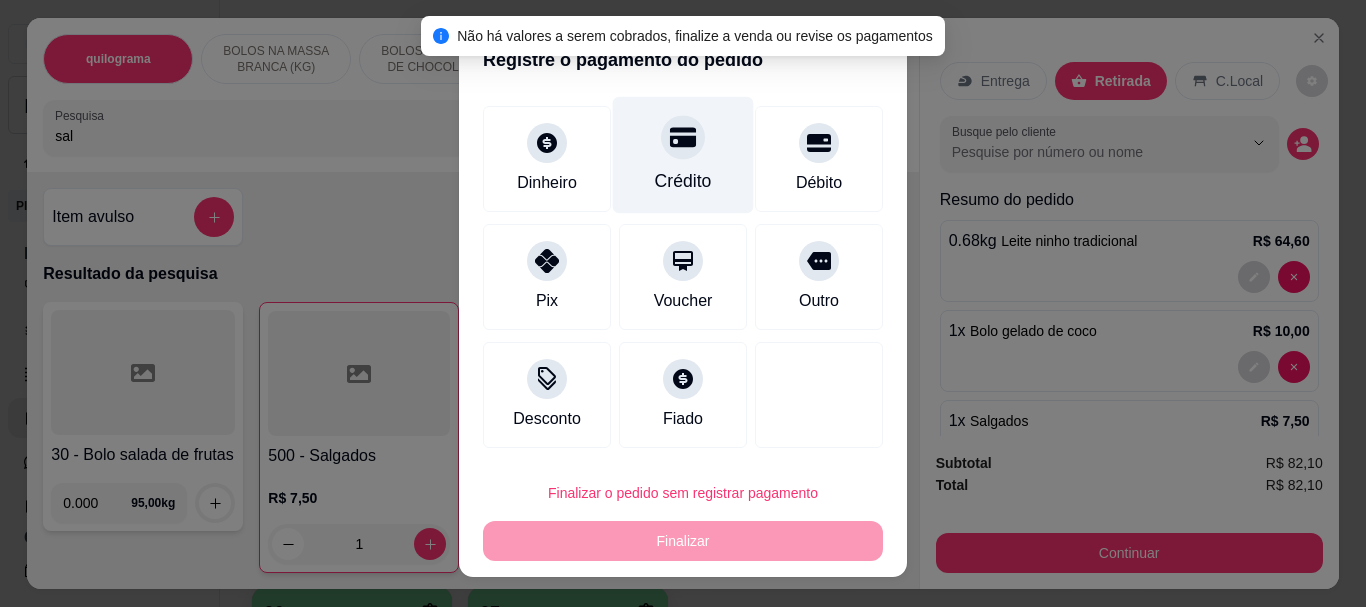 click on "Crédito" at bounding box center [683, 182] 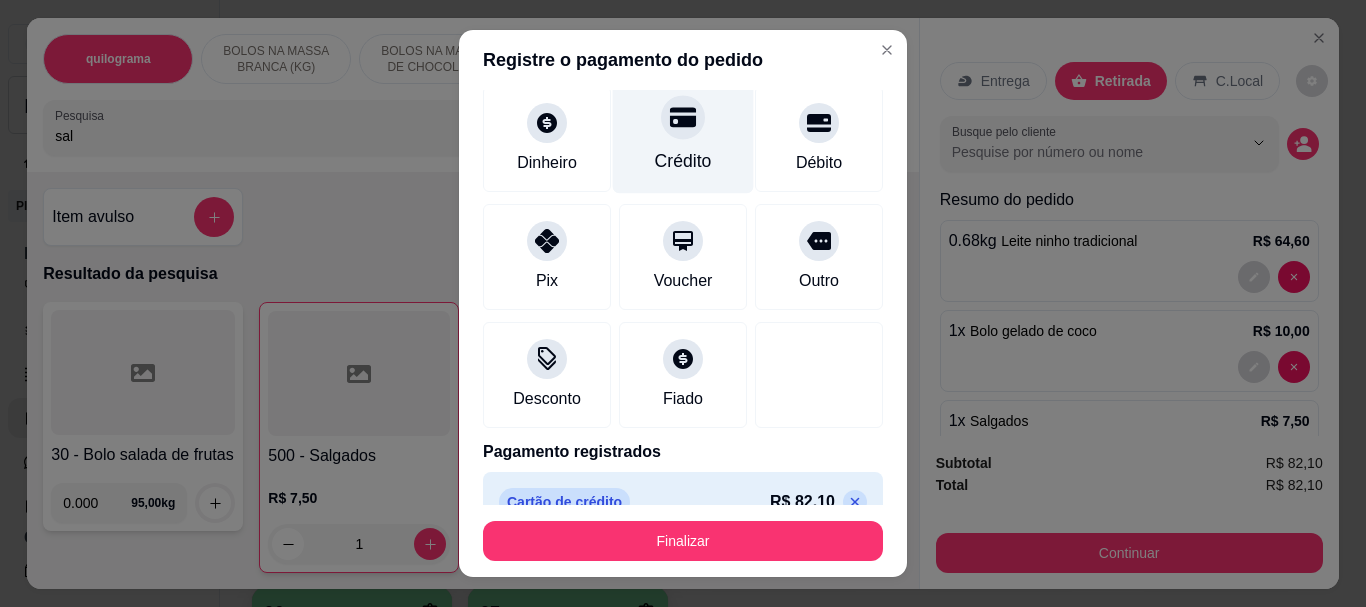 scroll, scrollTop: 139, scrollLeft: 0, axis: vertical 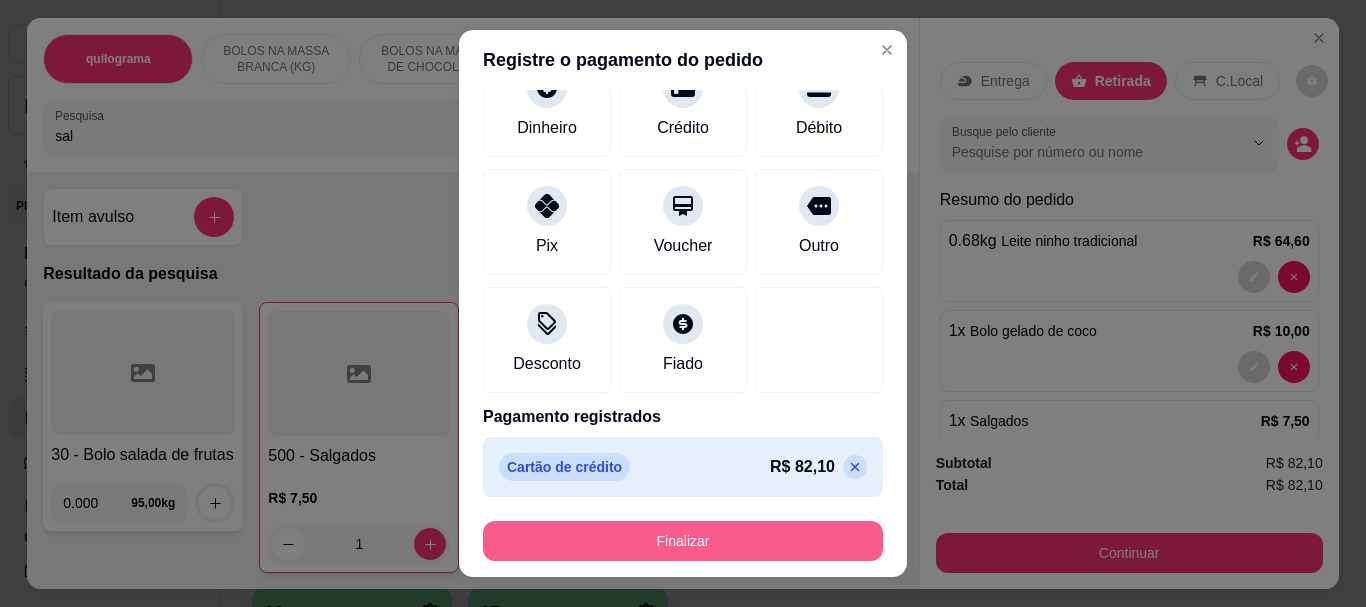 click on "Finalizar" at bounding box center [683, 541] 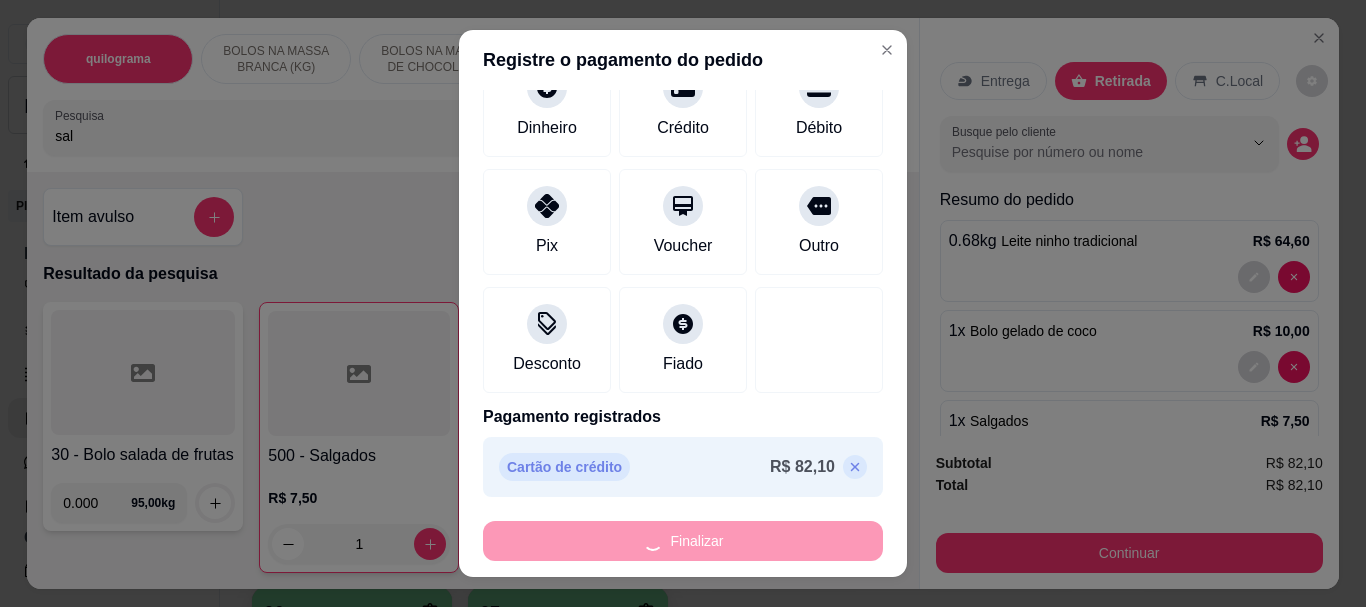 type on "0" 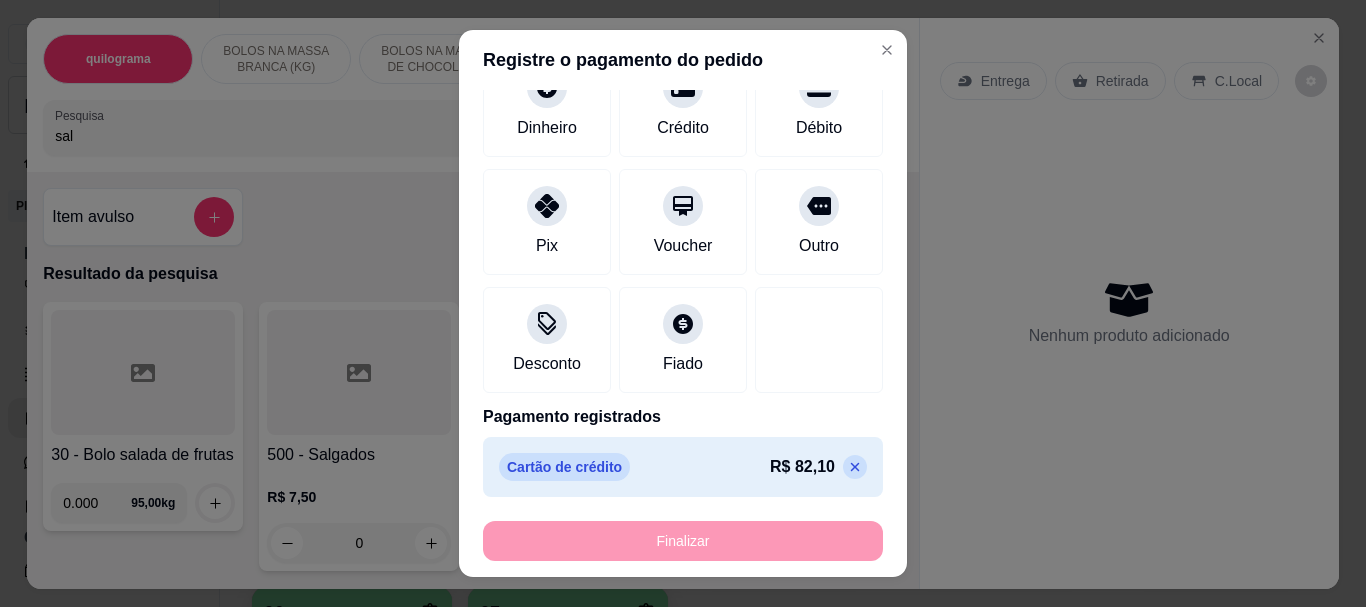 type on "-R$ 82,10" 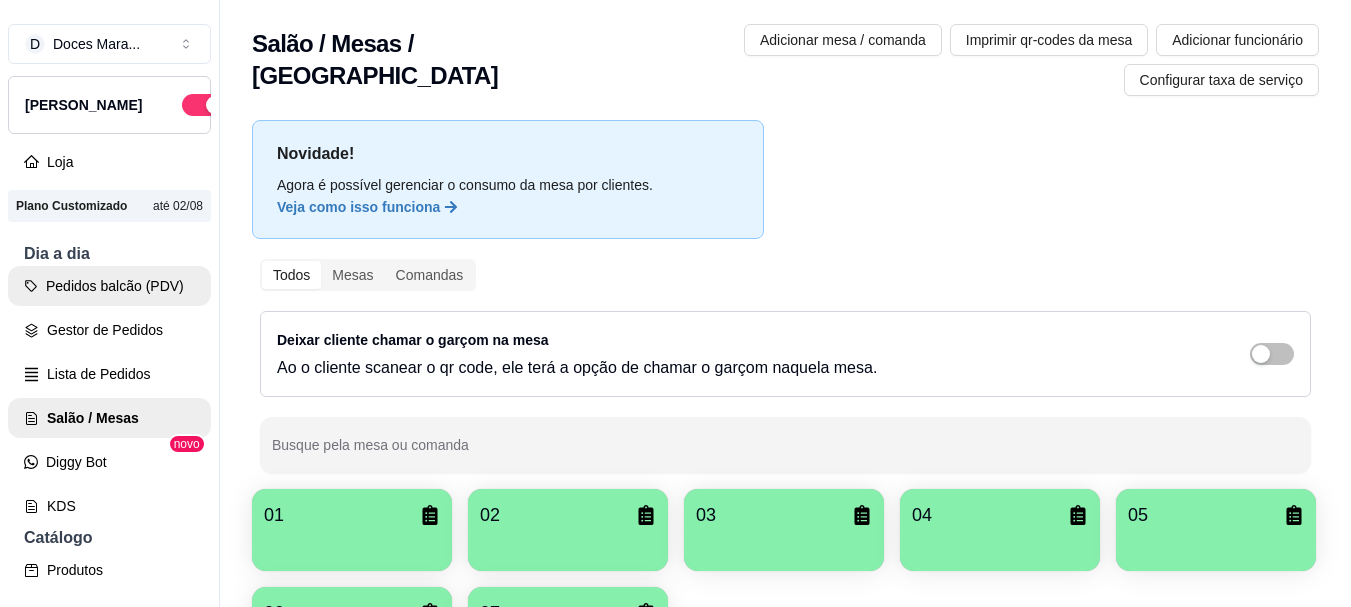 click on "Pedidos balcão (PDV)" at bounding box center [109, 286] 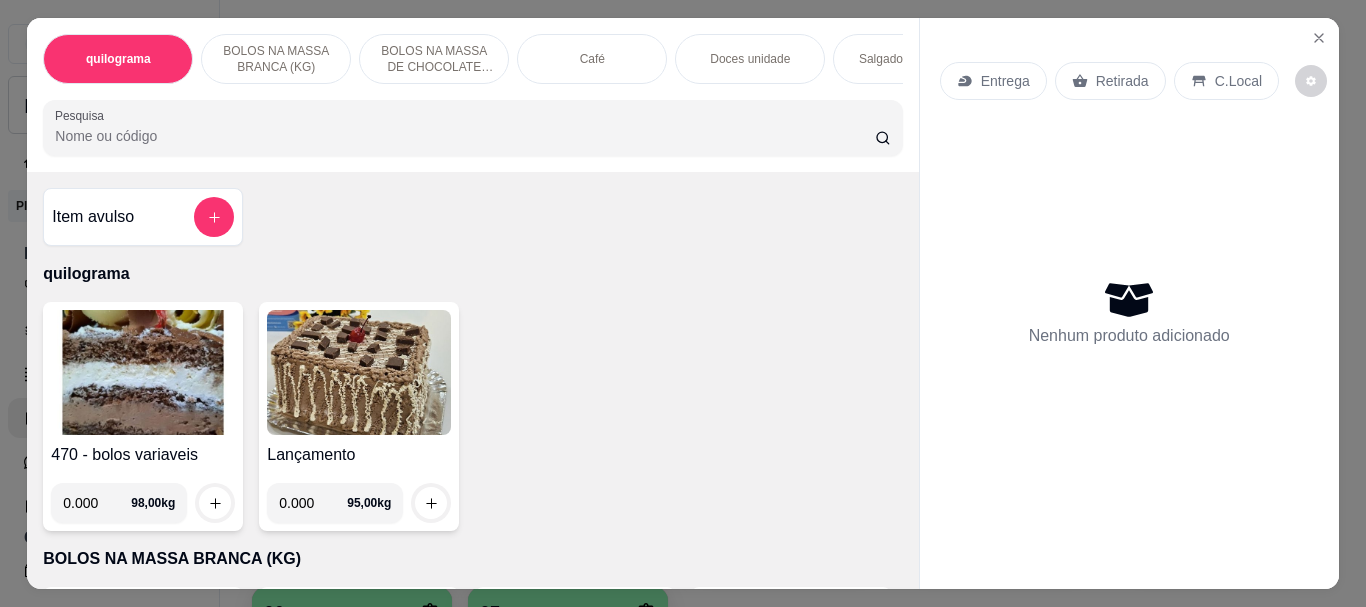 click on "Pesquisa" at bounding box center [465, 136] 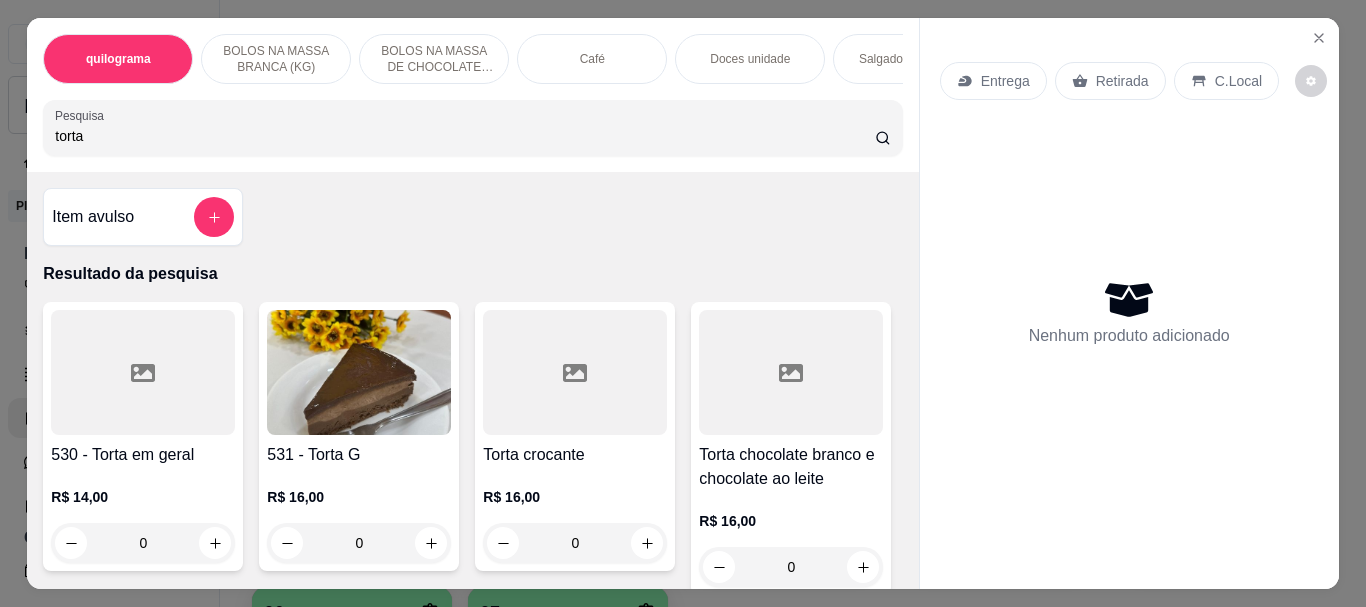 type on "torta" 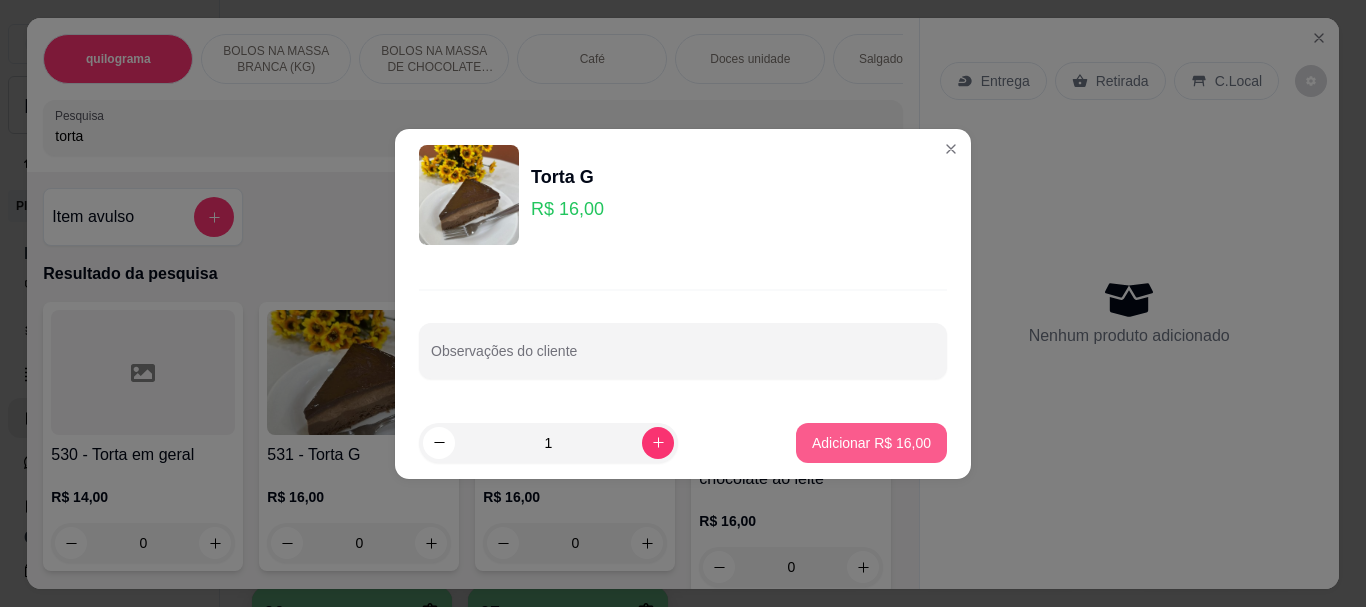 click on "Adicionar   R$ 16,00" at bounding box center (871, 443) 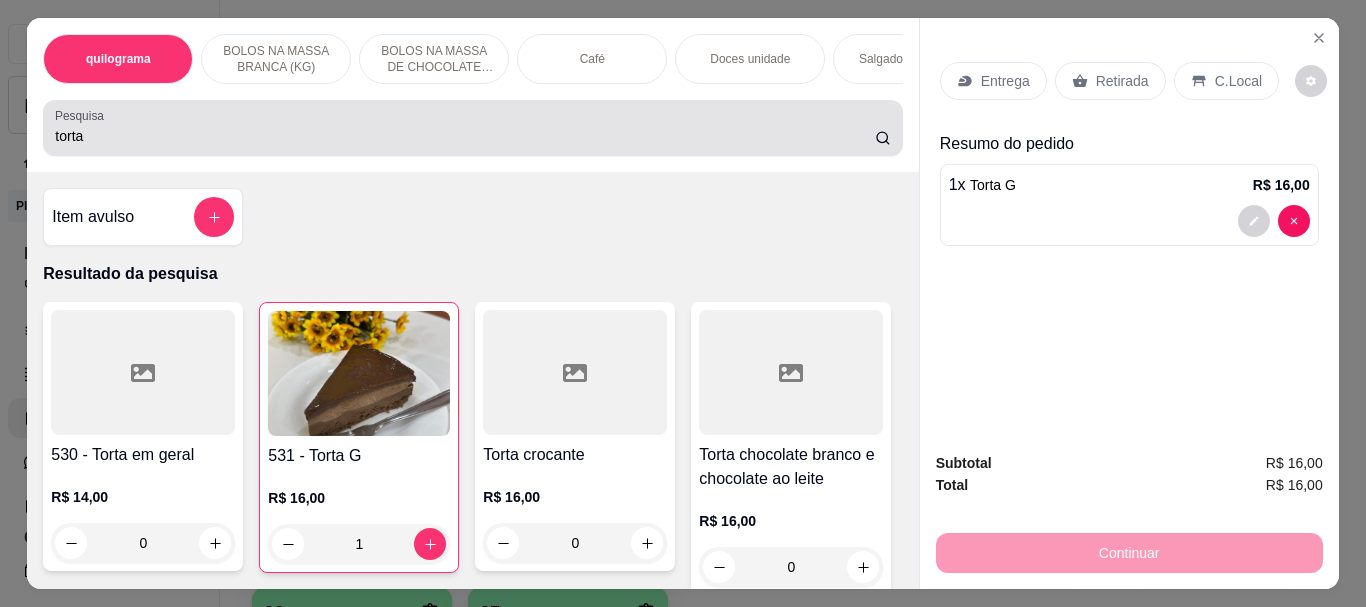click on "torta" at bounding box center [465, 136] 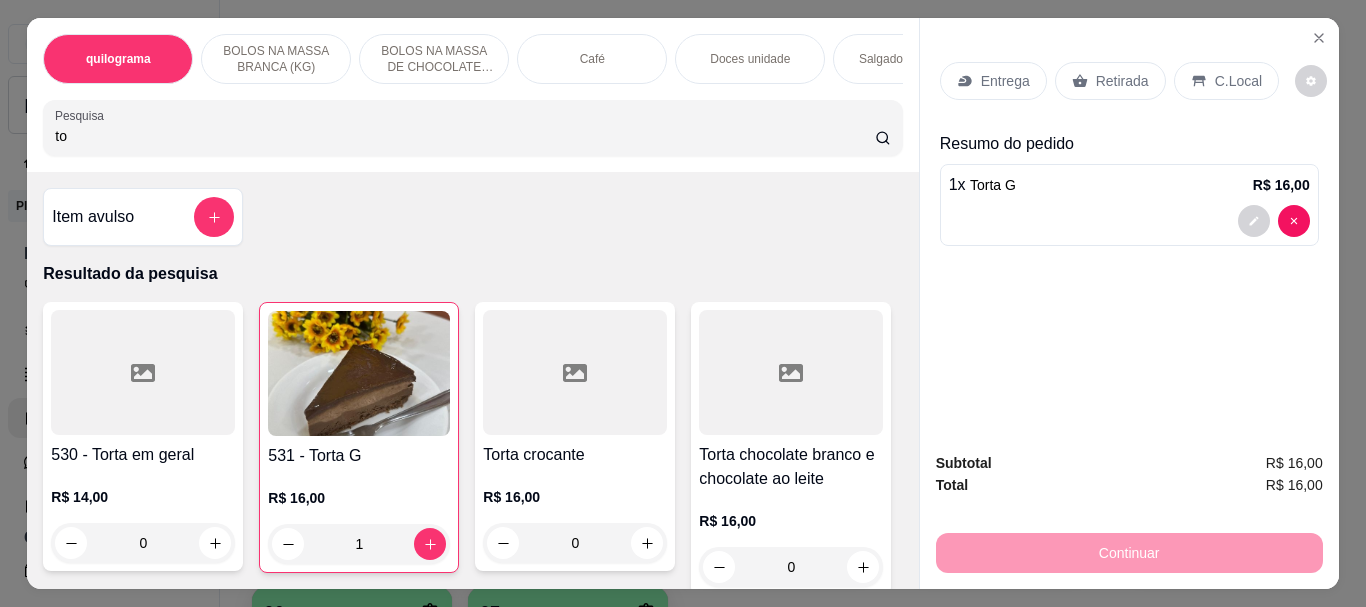 type on "t" 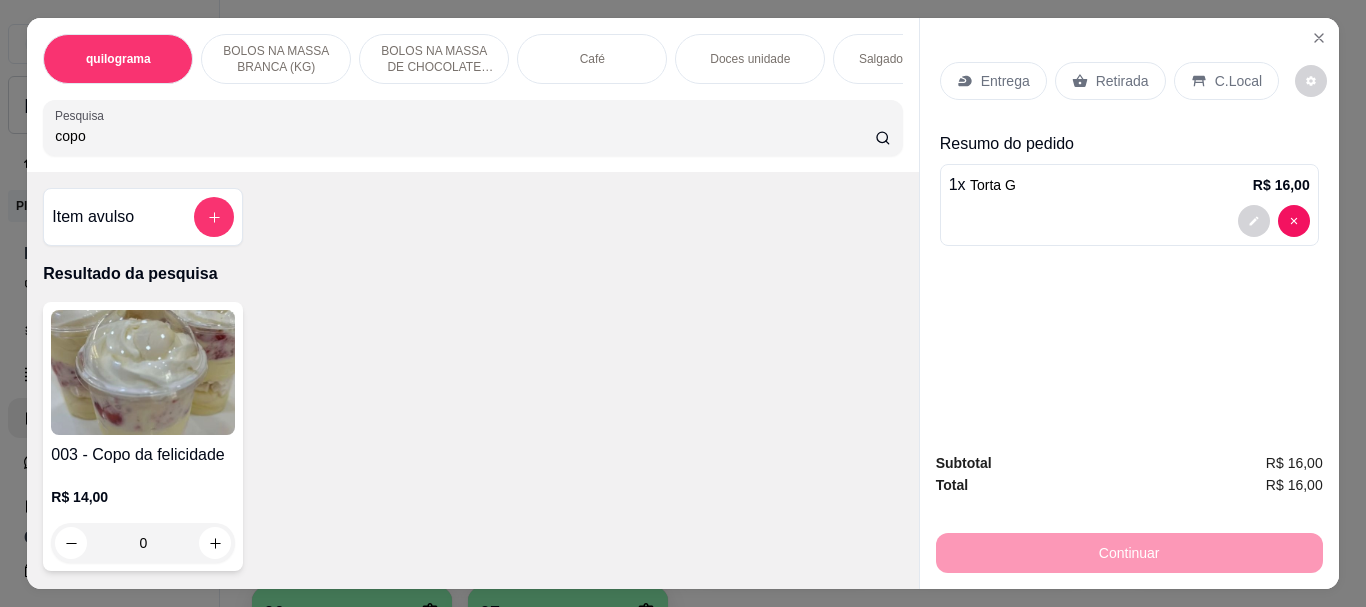 type on "copo" 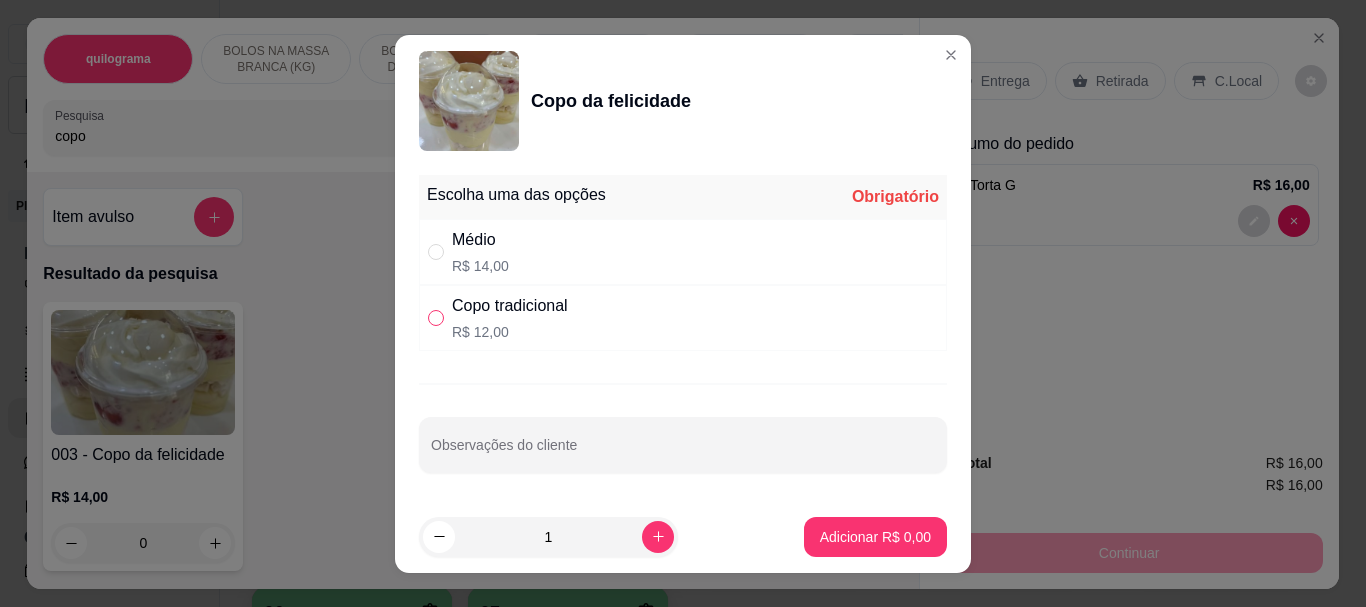 click at bounding box center (436, 318) 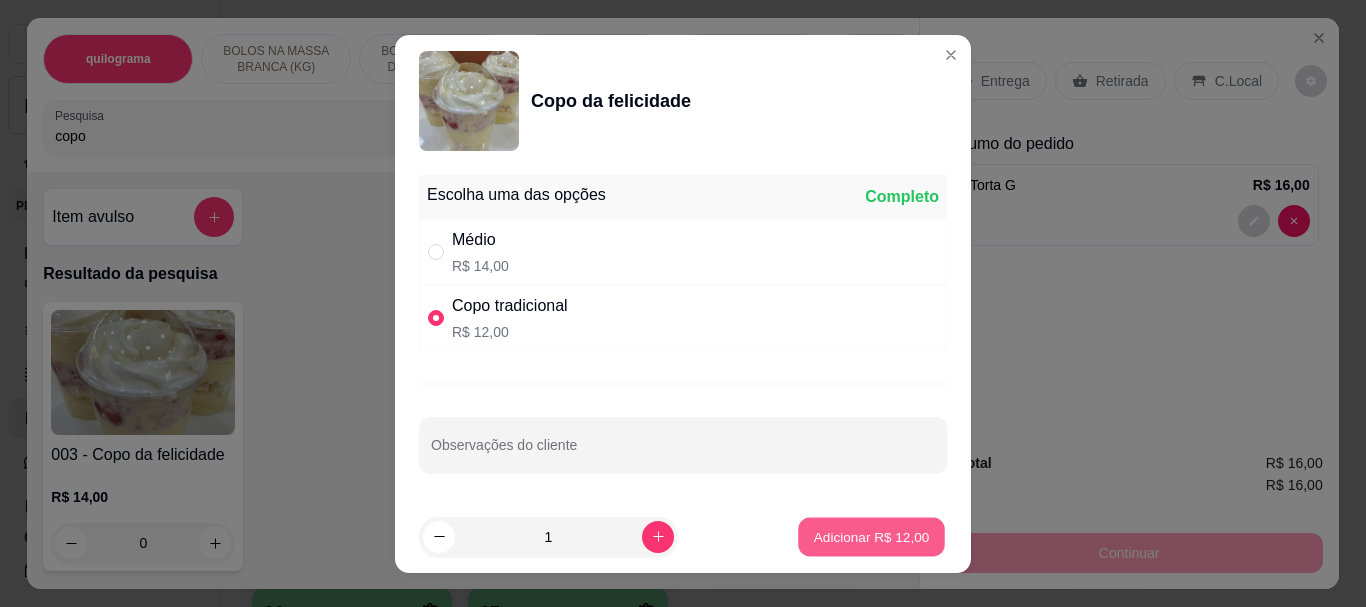 click on "Adicionar   R$ 12,00" at bounding box center [872, 536] 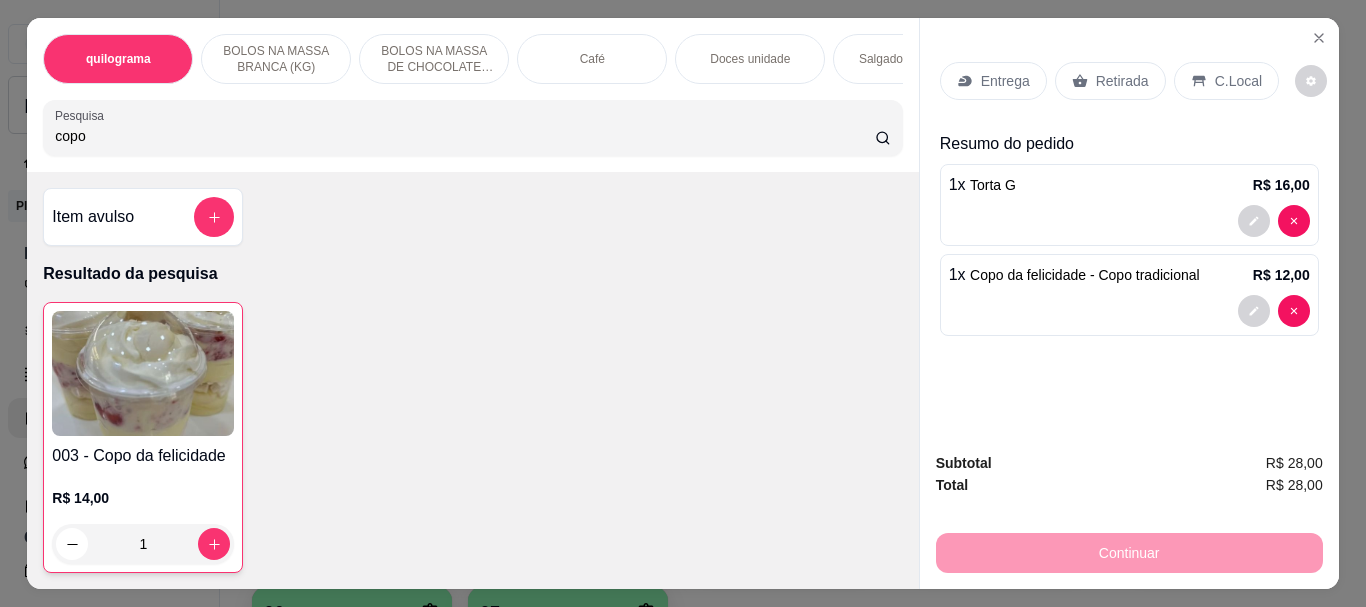 click on "copo" at bounding box center [465, 136] 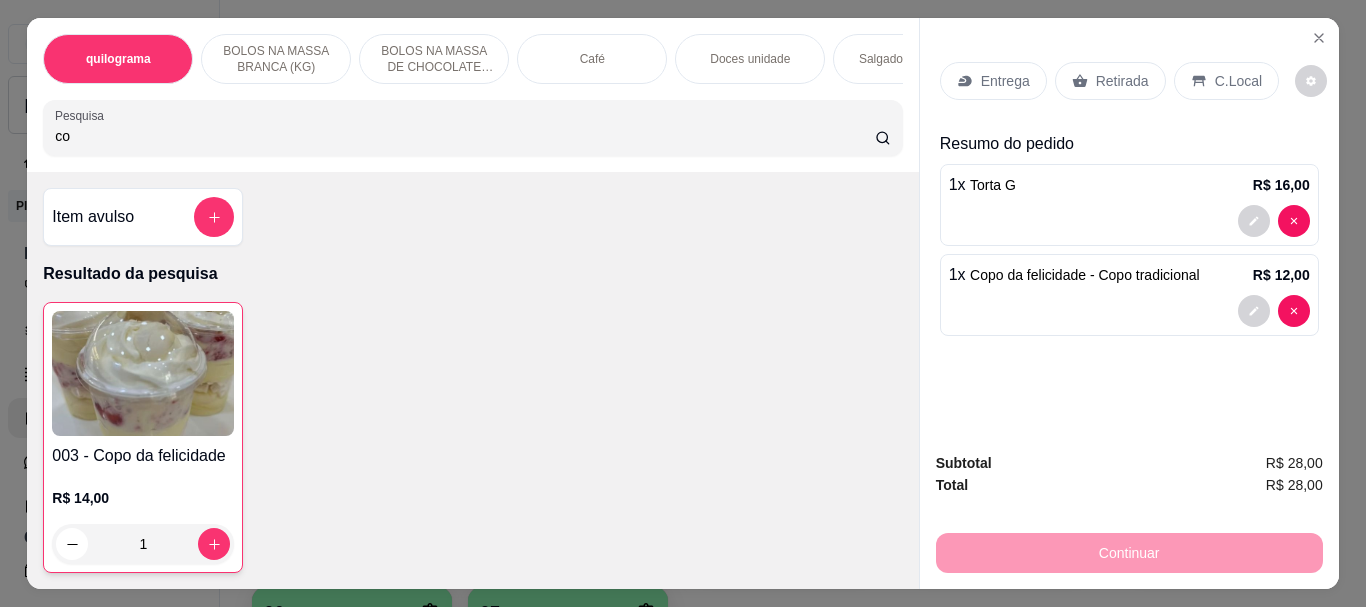 type on "c" 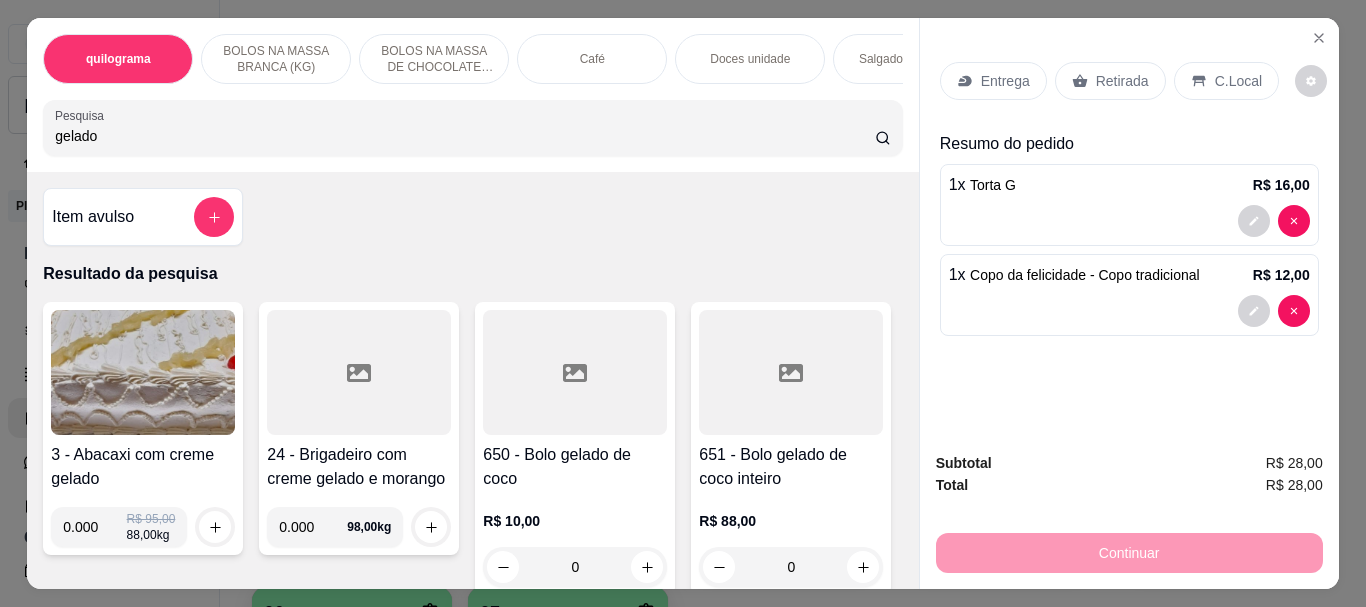 type on "gelado" 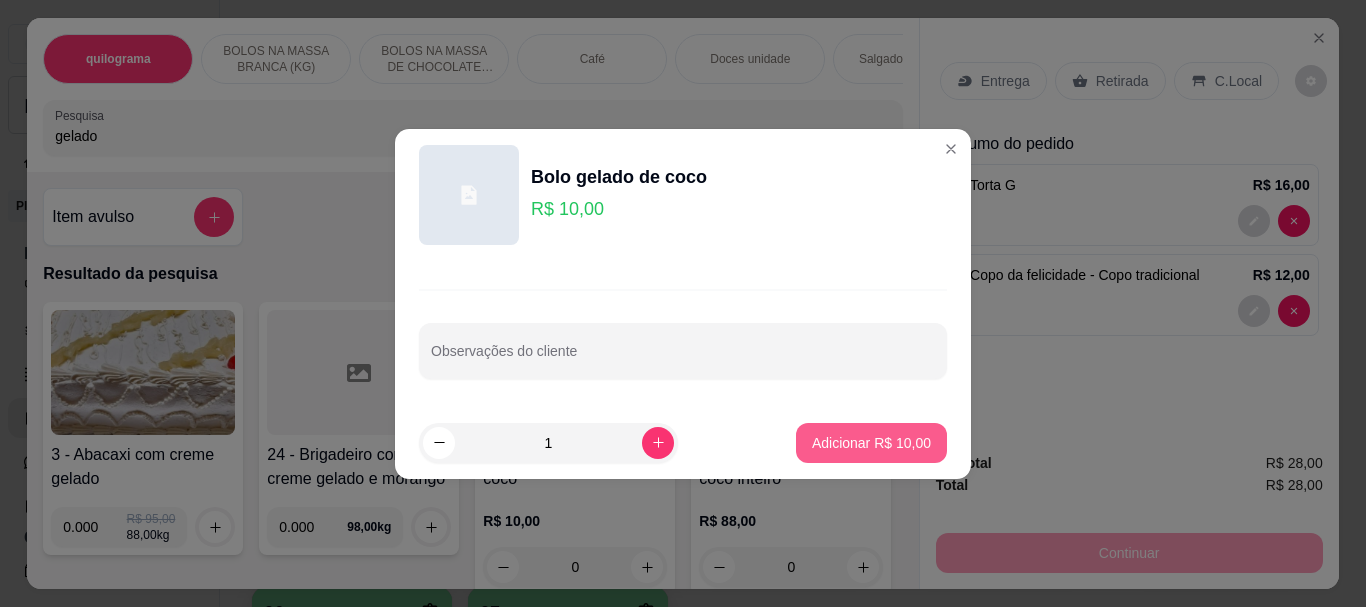 click on "Adicionar   R$ 10,00" at bounding box center (871, 443) 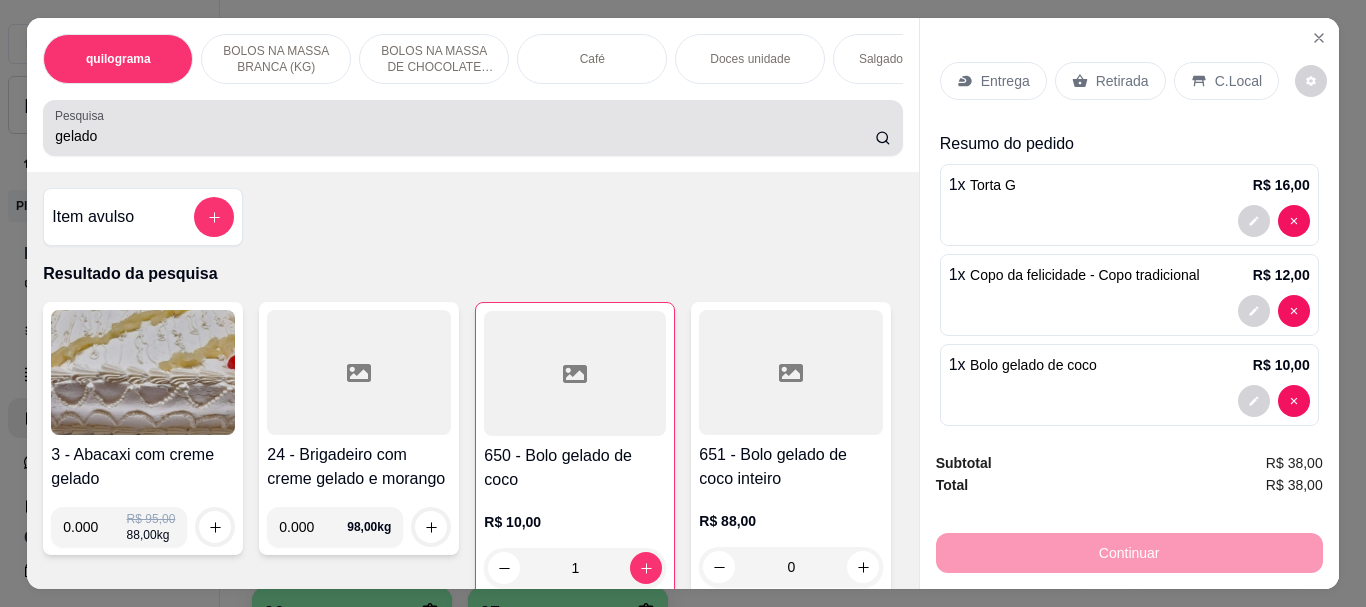 click on "gelado" at bounding box center [465, 136] 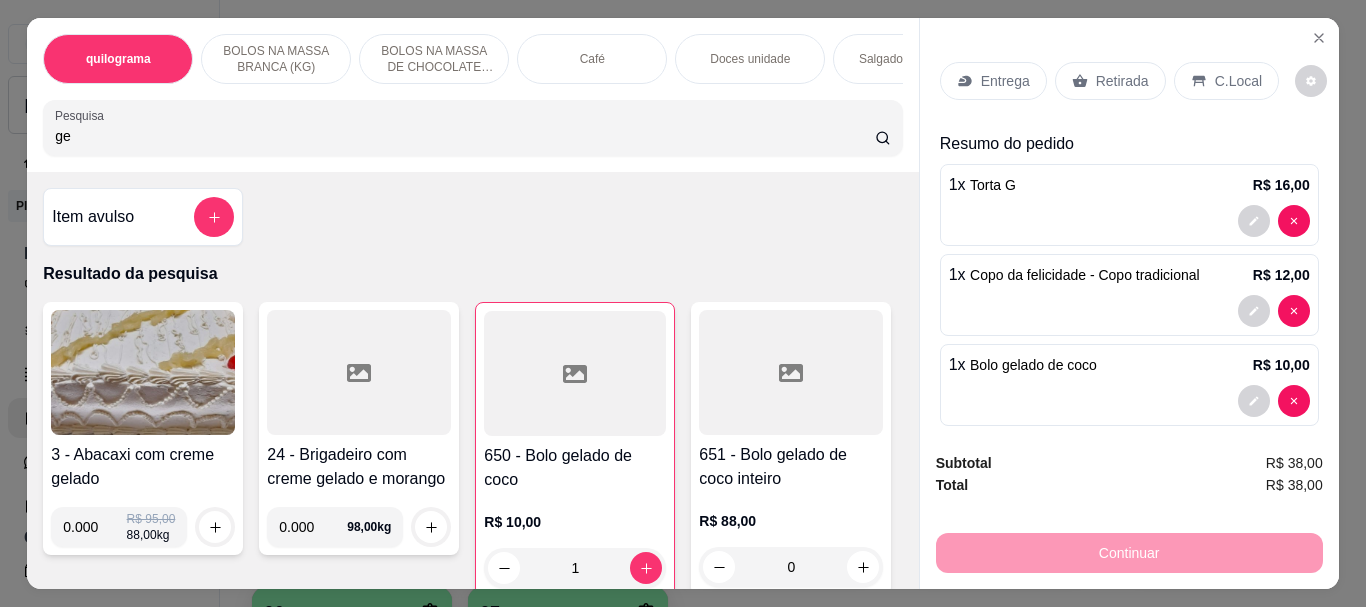 type on "g" 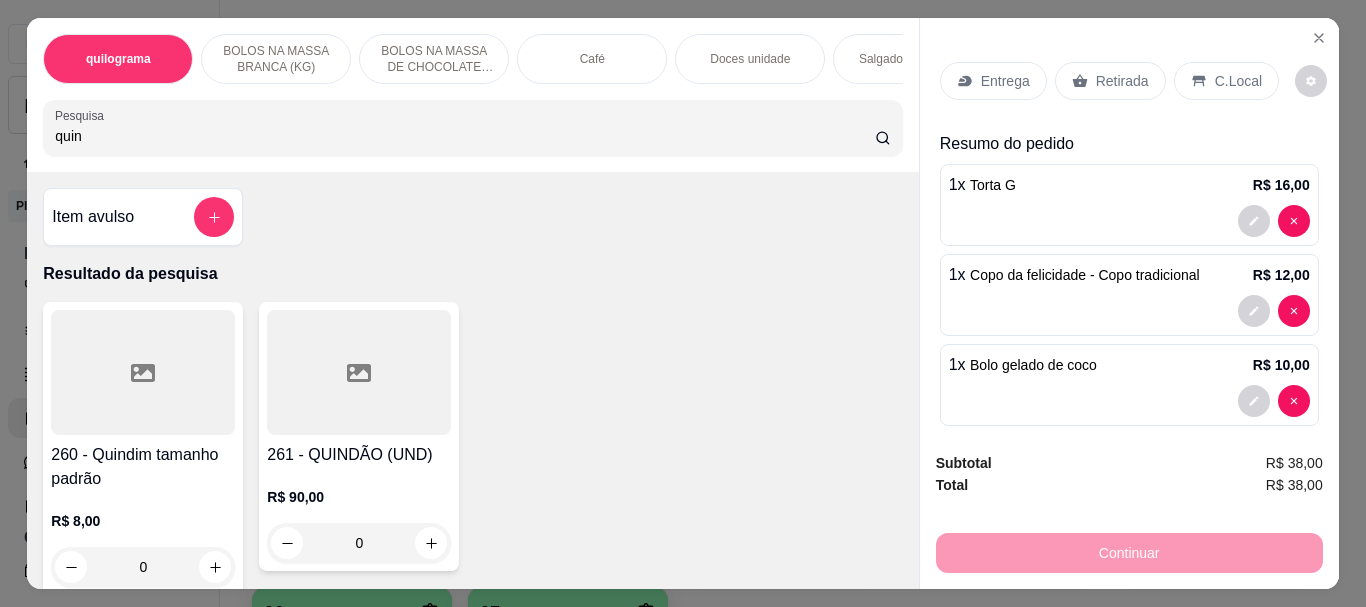 type on "quin" 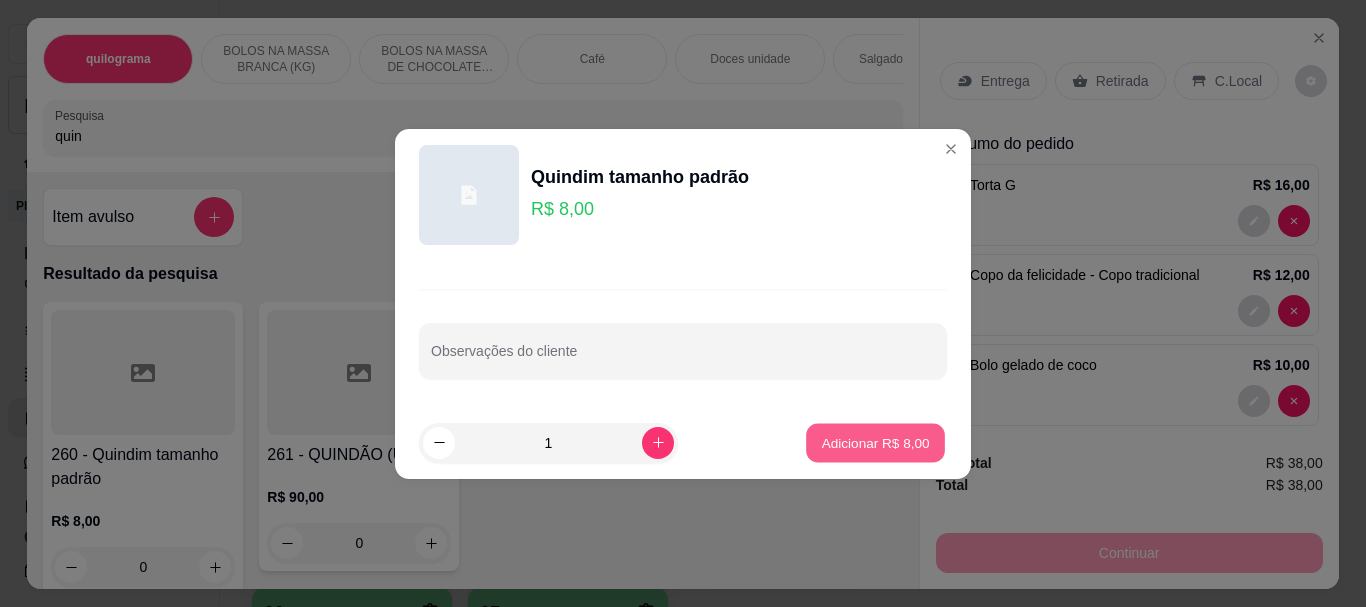 click on "Adicionar   R$ 8,00" at bounding box center [875, 442] 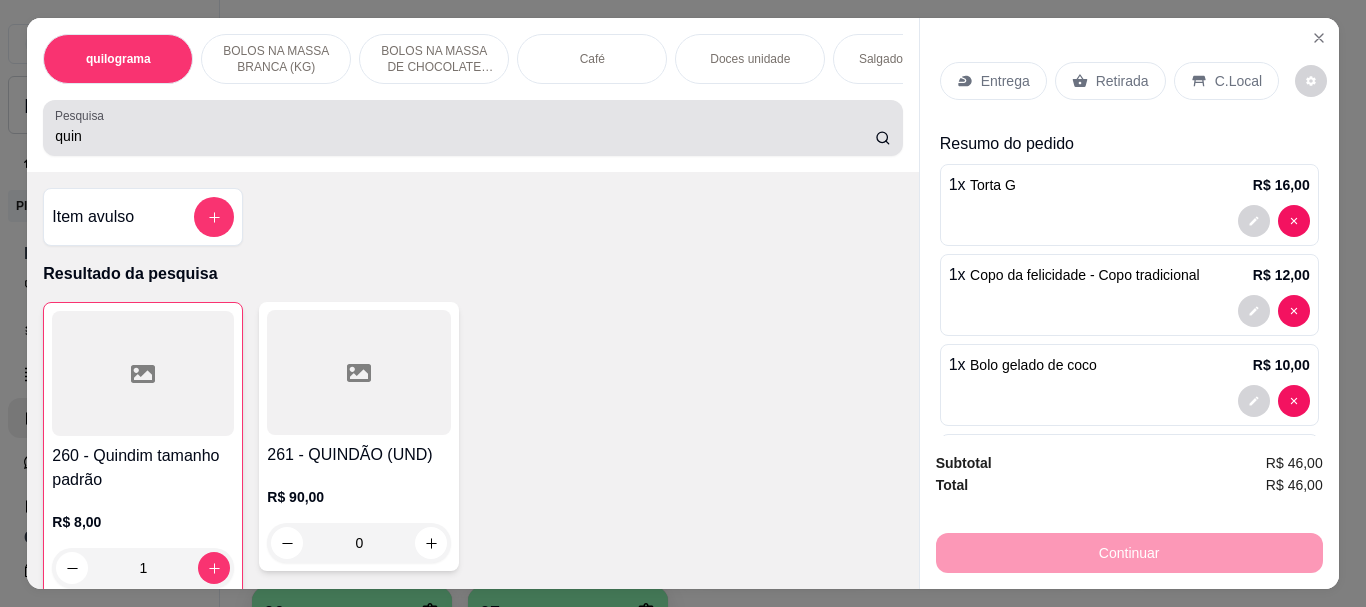 click on "quin" at bounding box center (465, 136) 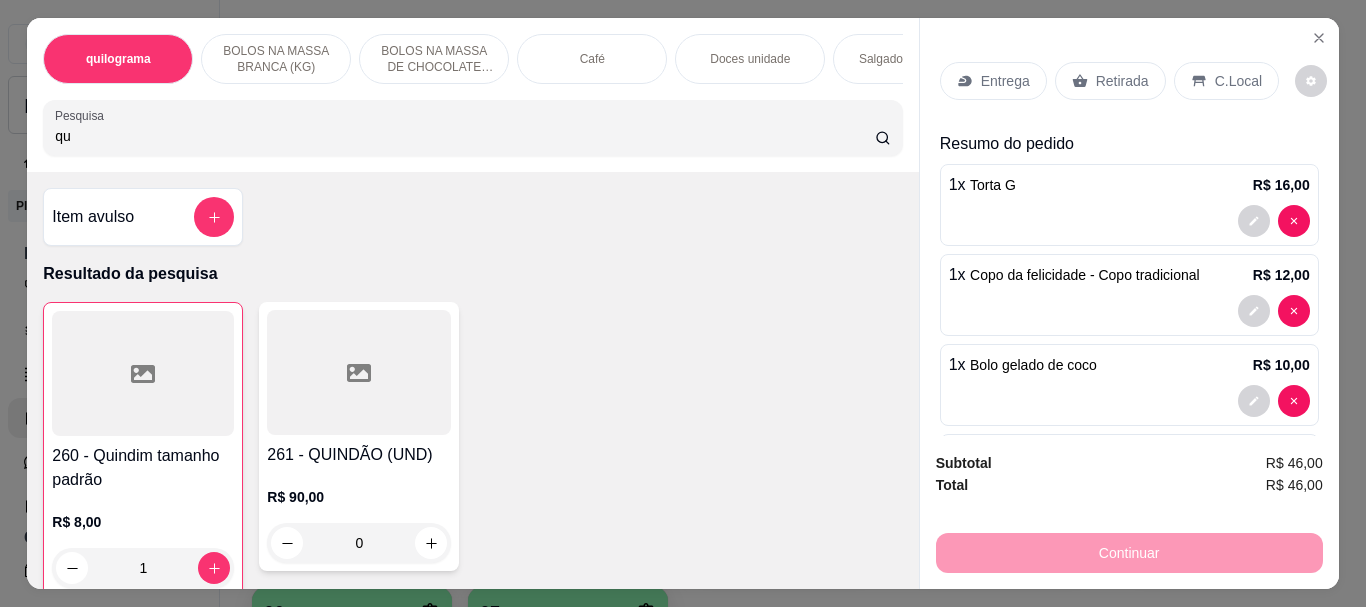 type on "q" 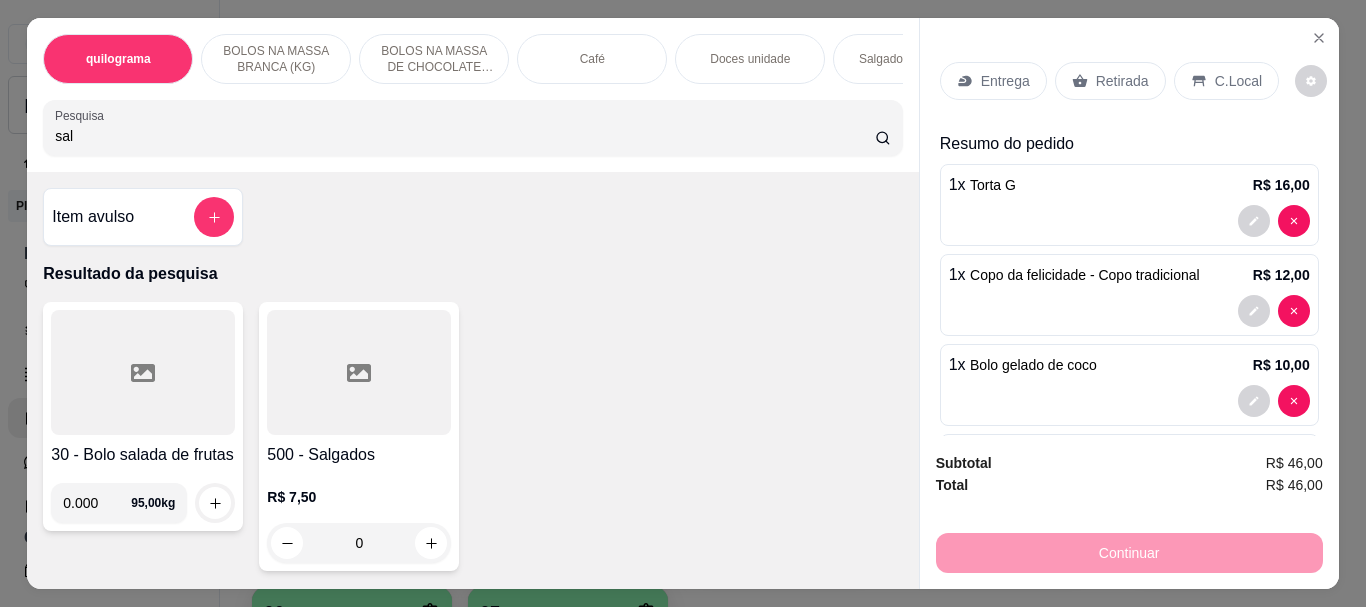 type on "sal" 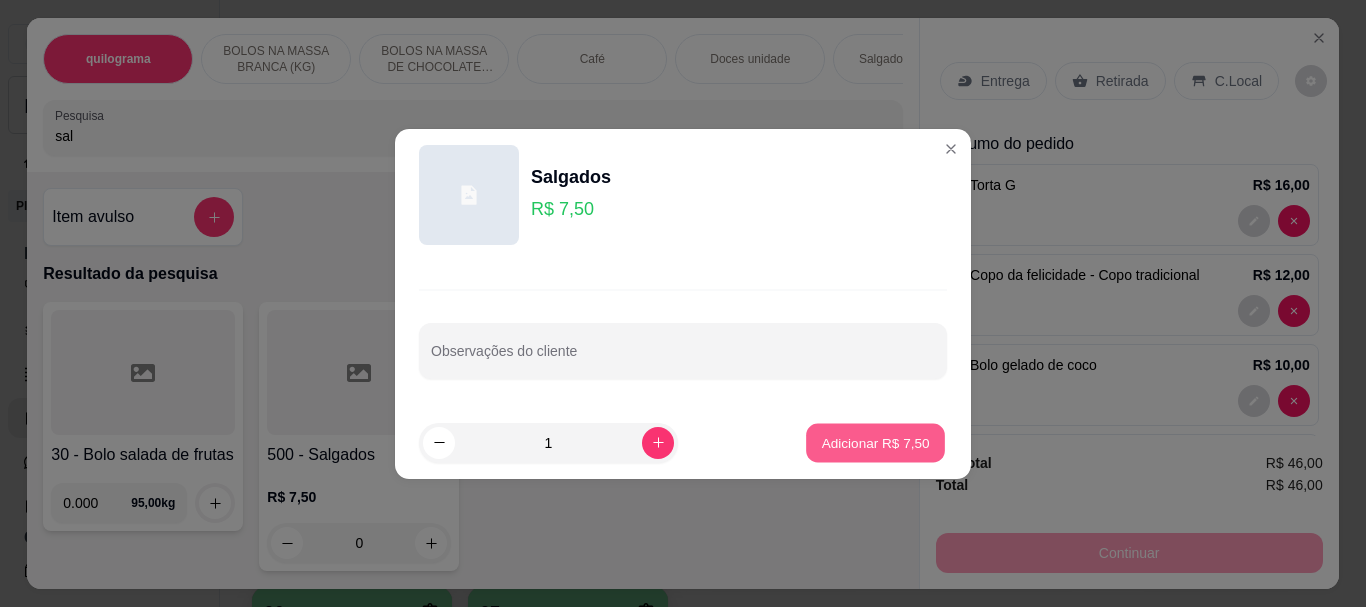 click on "Adicionar   R$ 7,50" at bounding box center [875, 442] 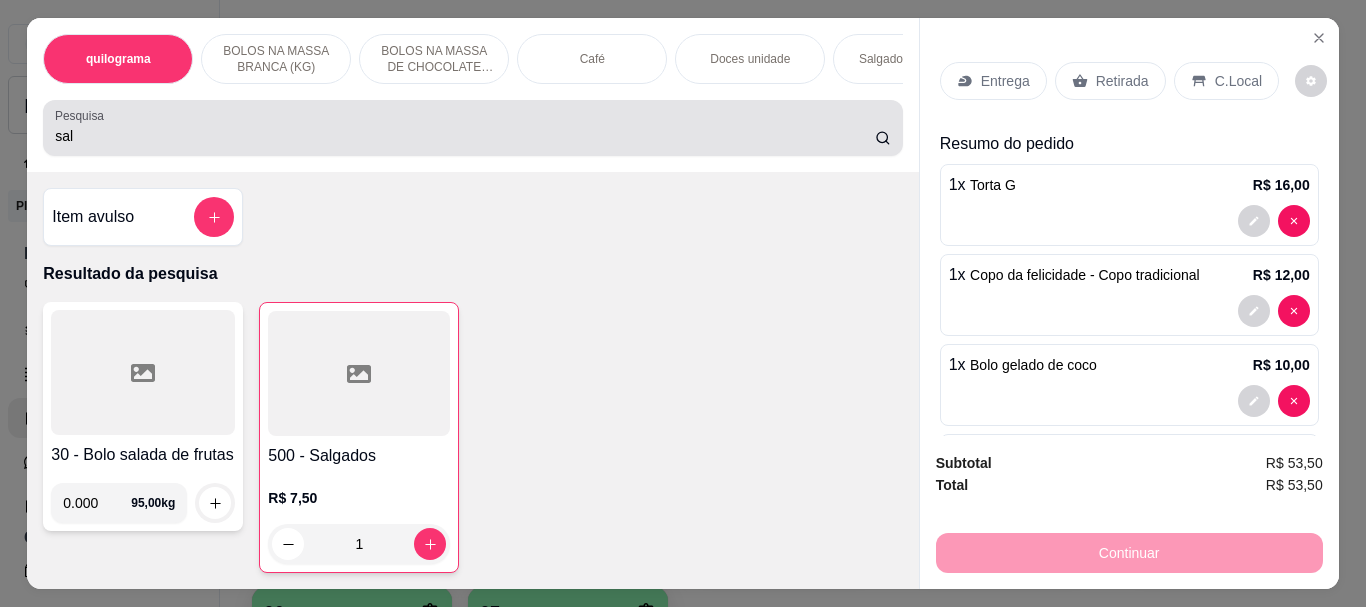 click on "sal" at bounding box center (465, 136) 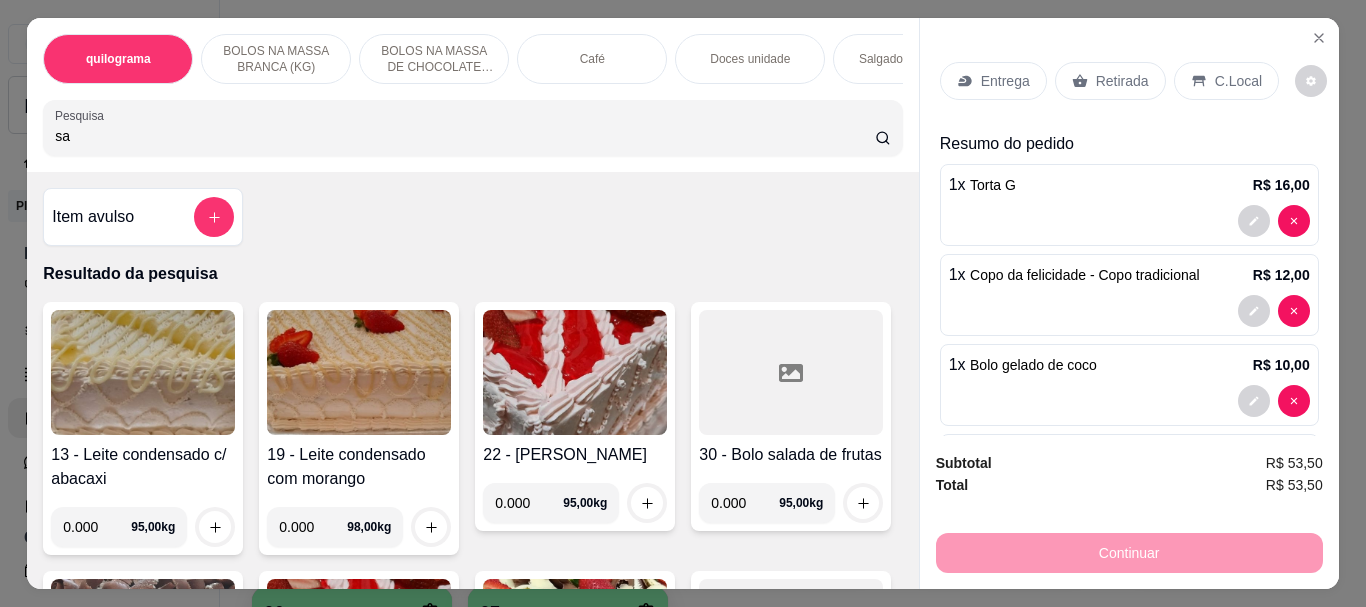 type on "s" 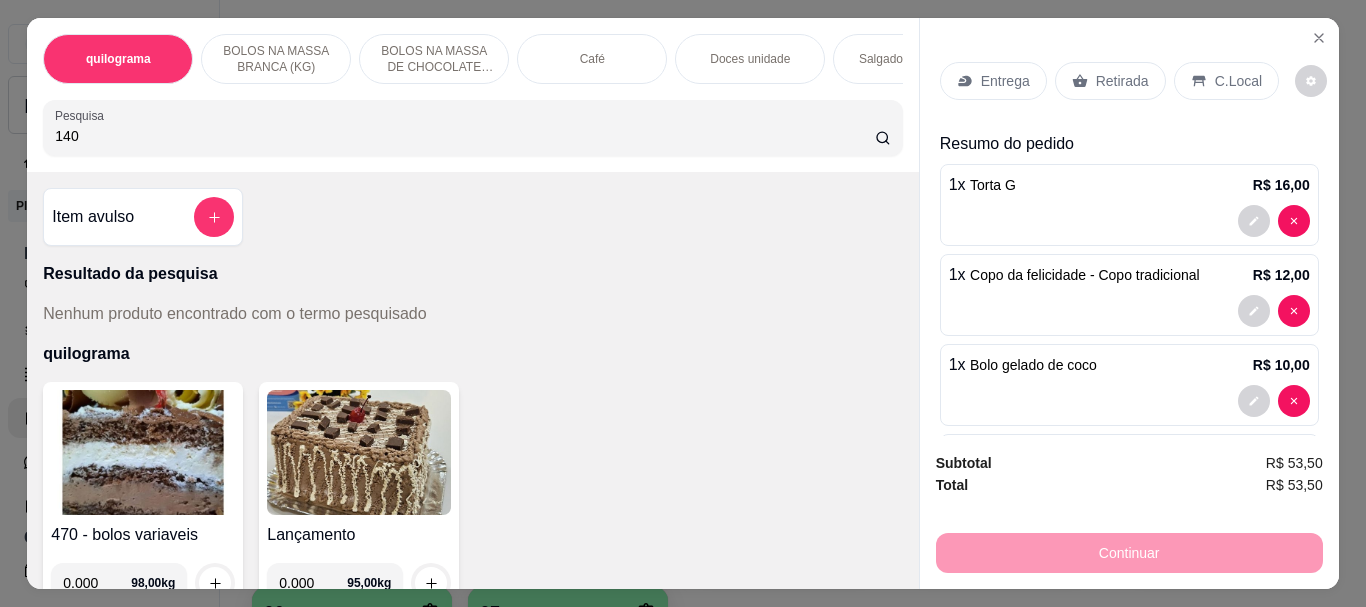 click on "140" at bounding box center (465, 136) 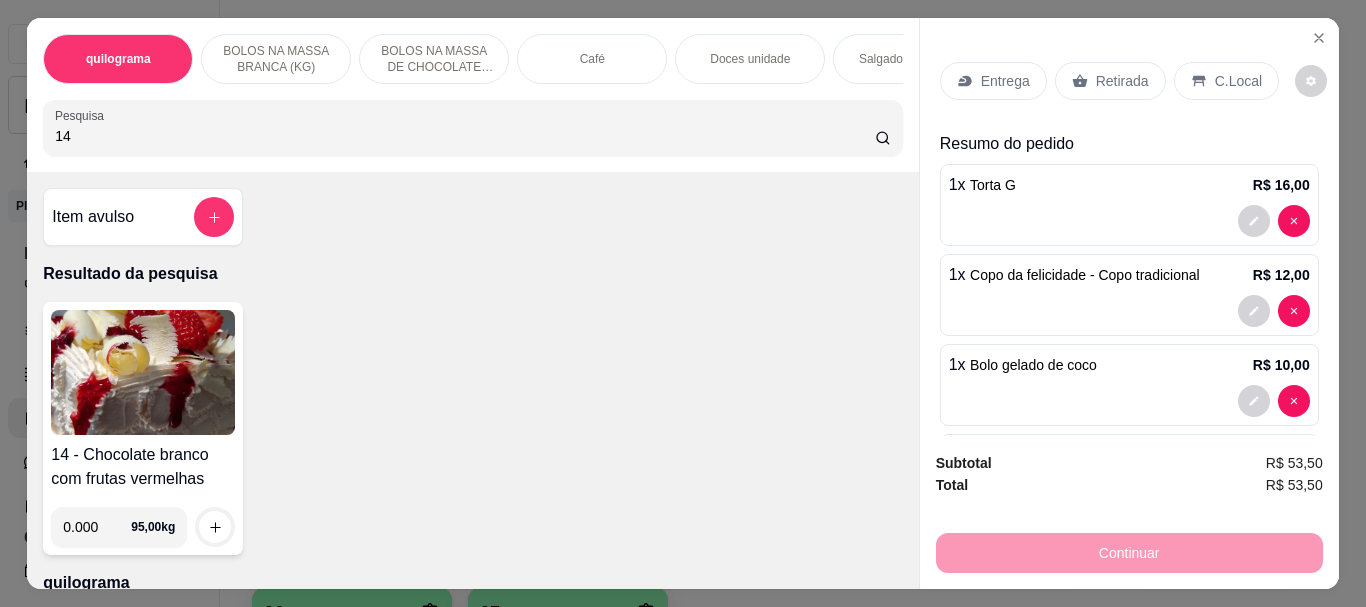 type on "1" 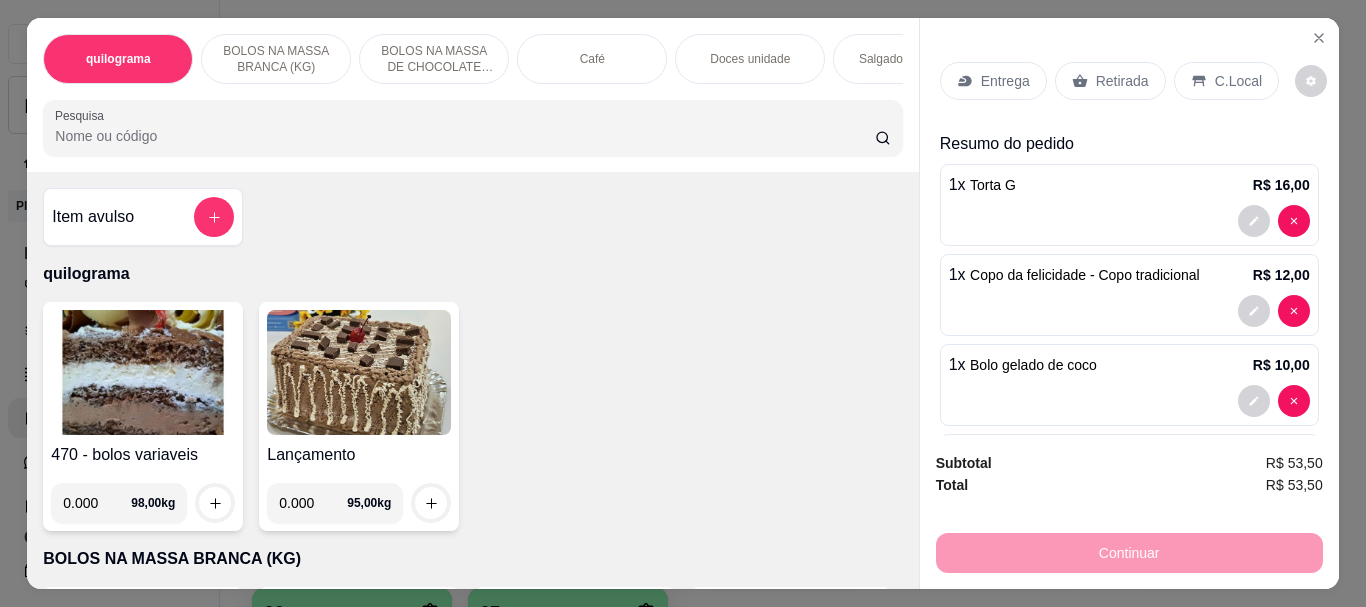type 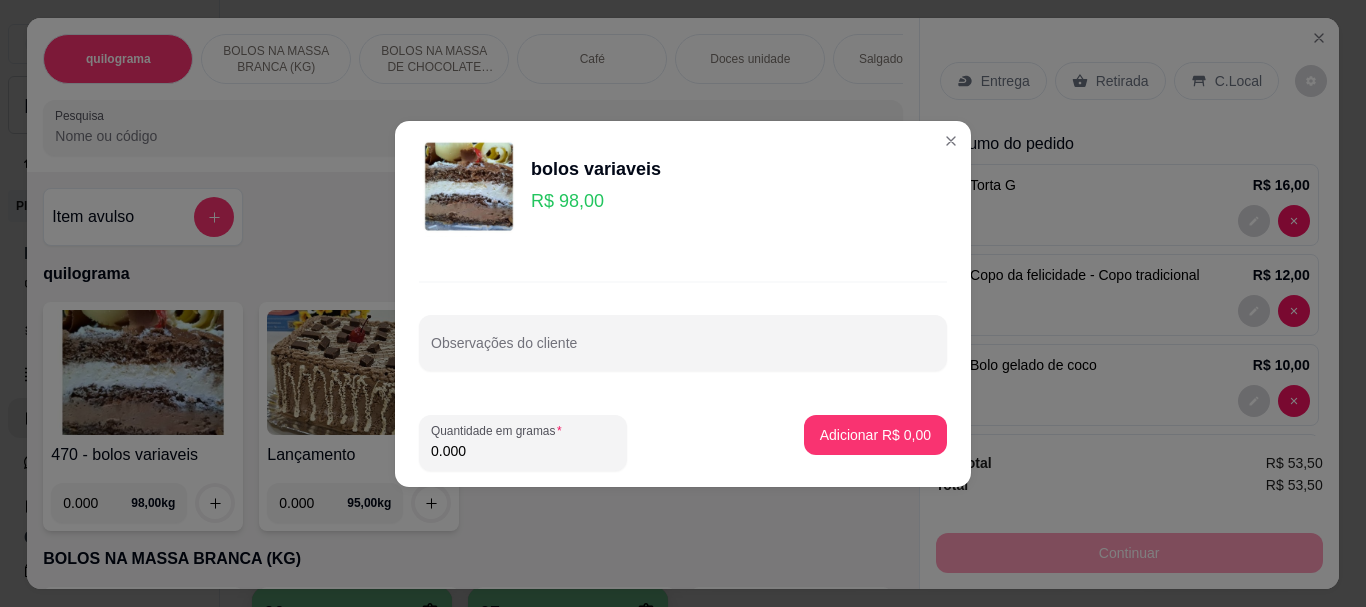 click on "0.000" at bounding box center (523, 451) 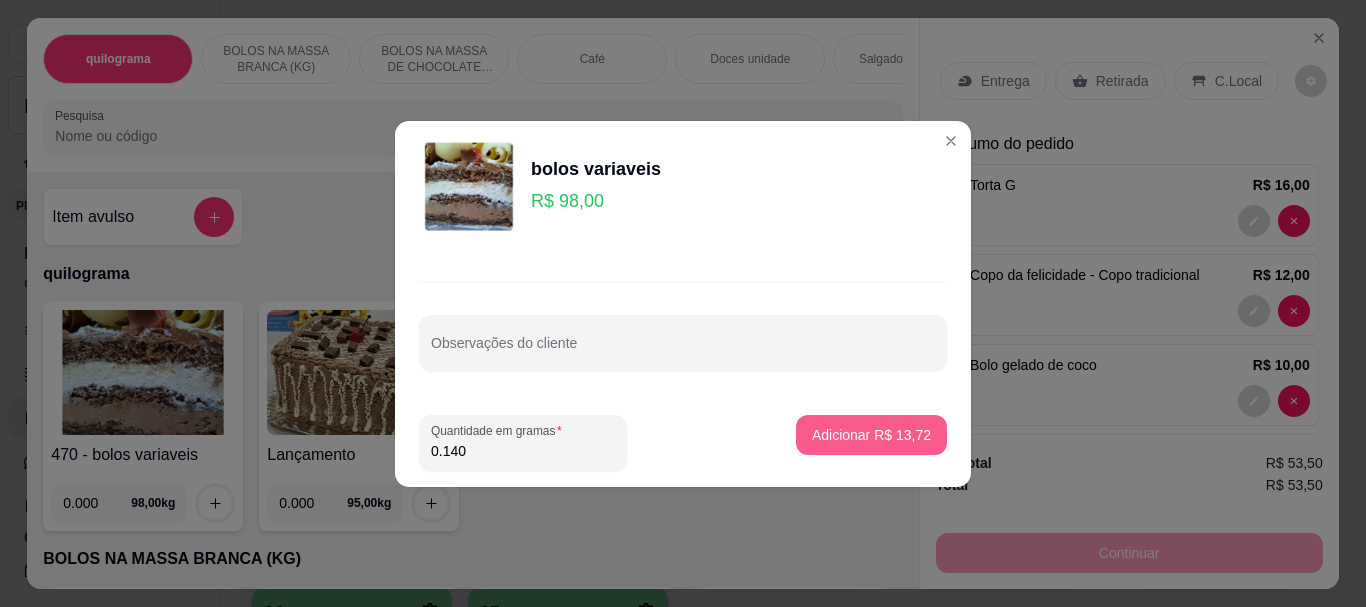 type on "0.140" 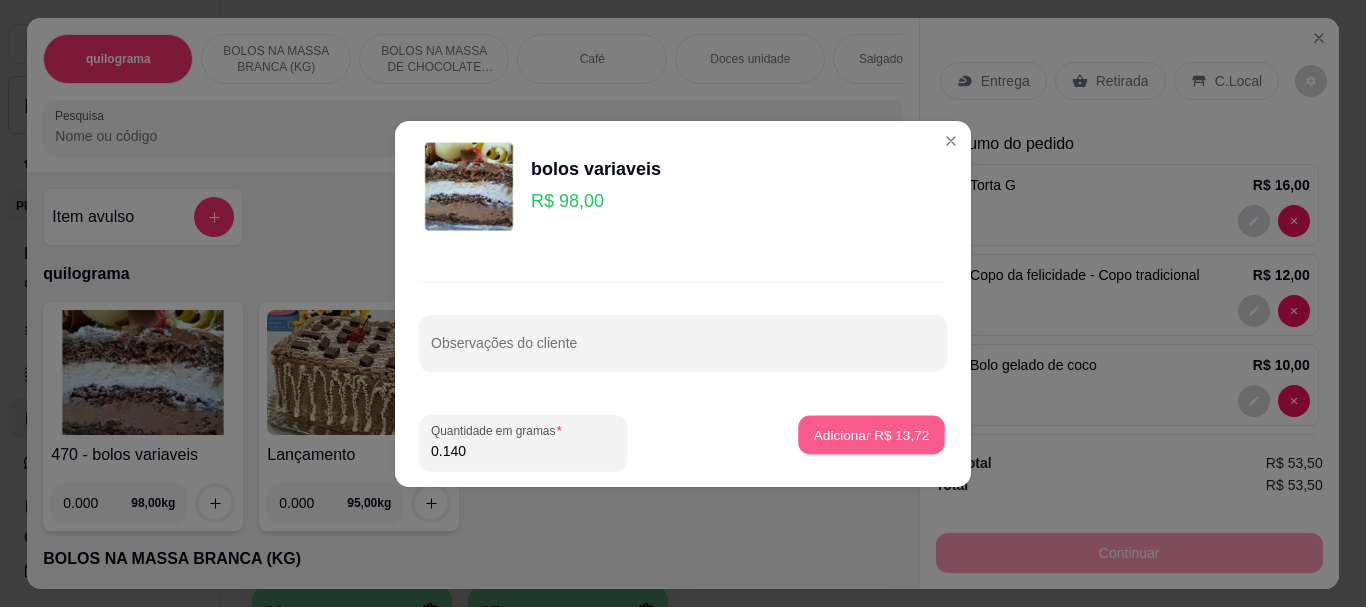 click on "Adicionar   R$ 13,72" at bounding box center [871, 434] 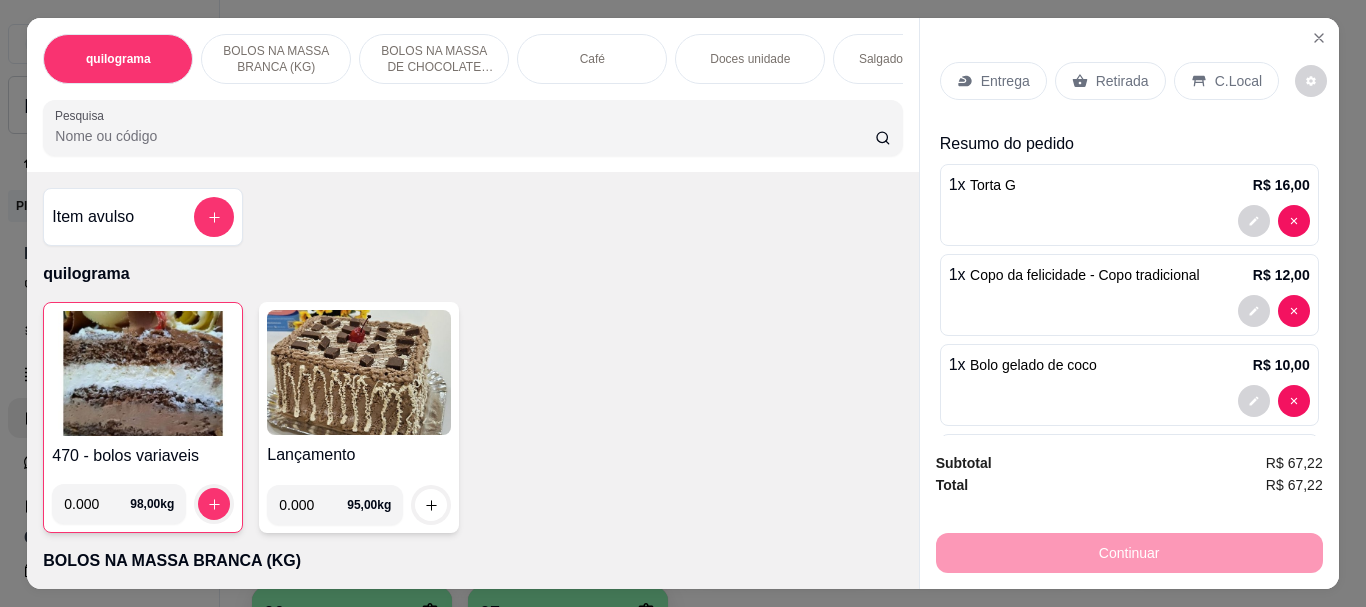 click on "Continuar" at bounding box center [1129, 550] 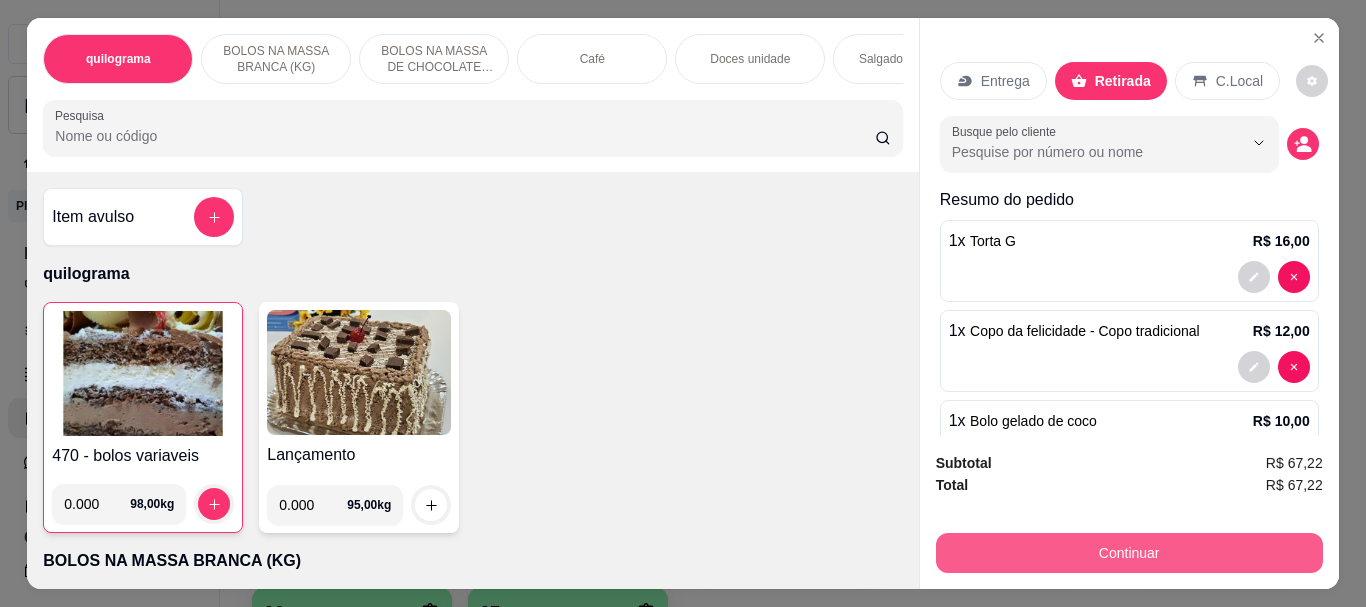 click on "Continuar" at bounding box center [1129, 553] 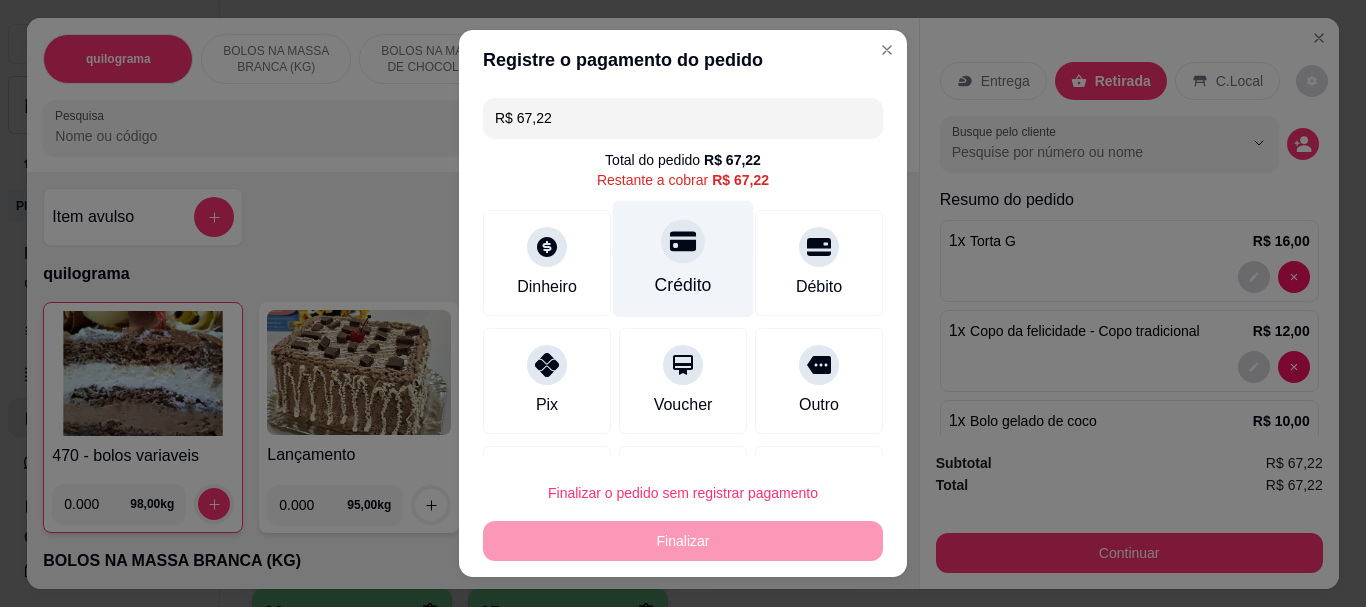 click on "Crédito" at bounding box center (683, 286) 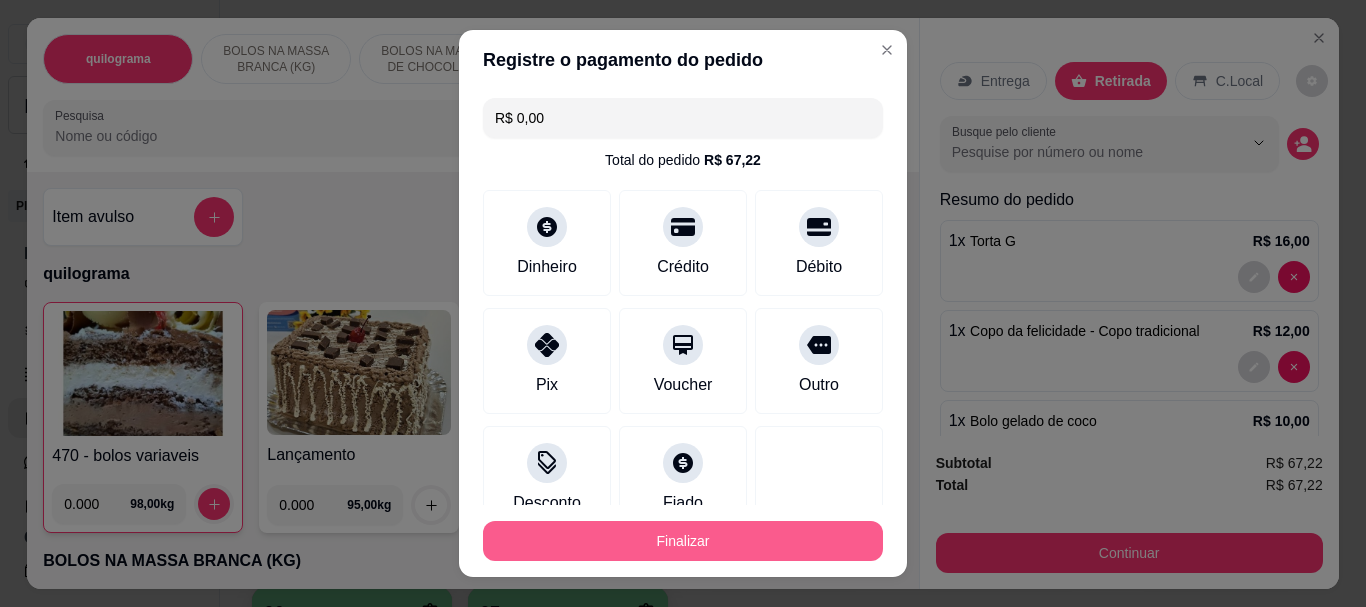 click on "Finalizar" at bounding box center (683, 541) 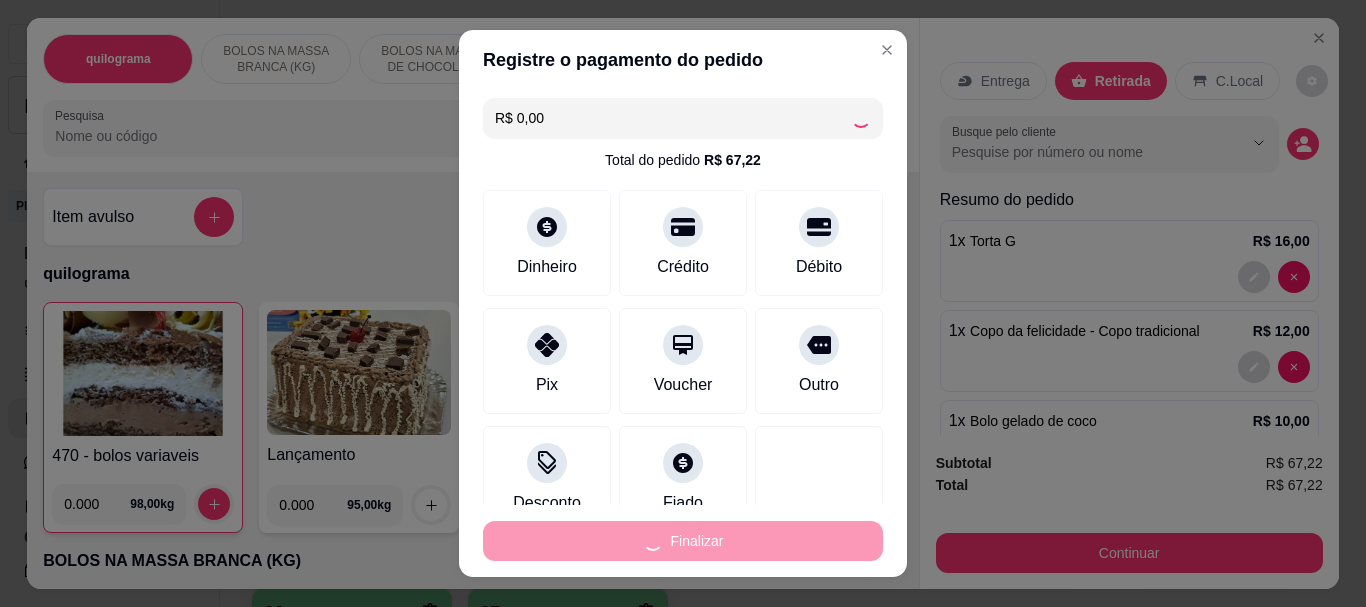type on "0" 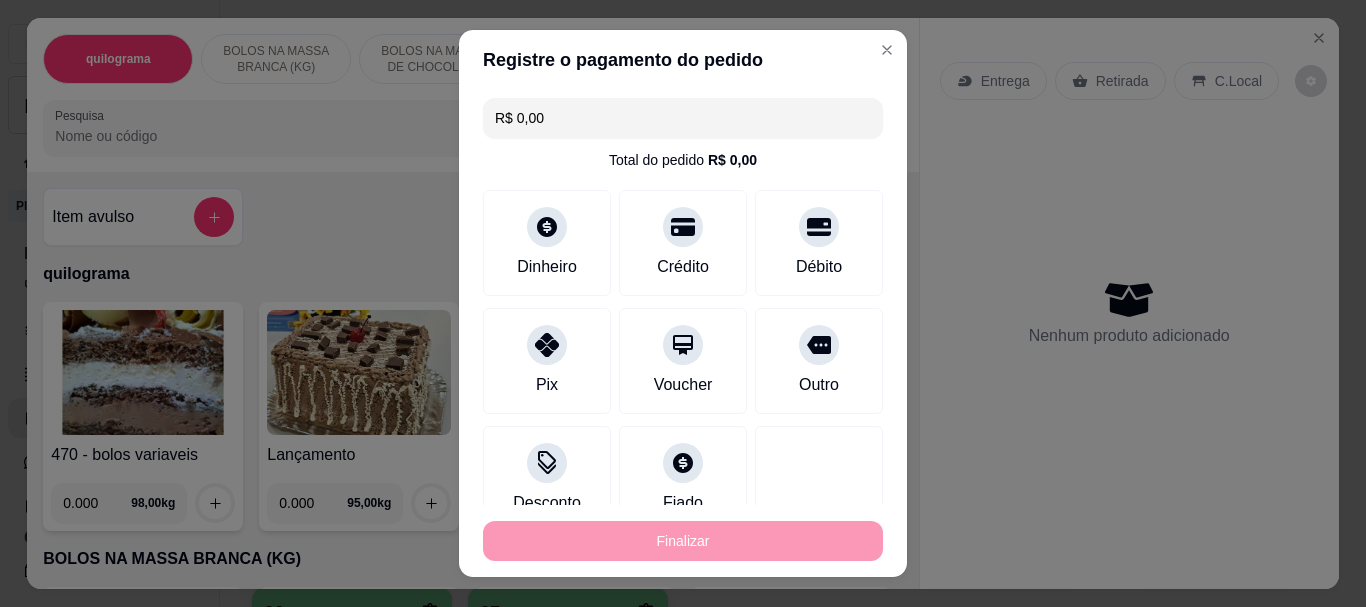 type on "-R$ 67,22" 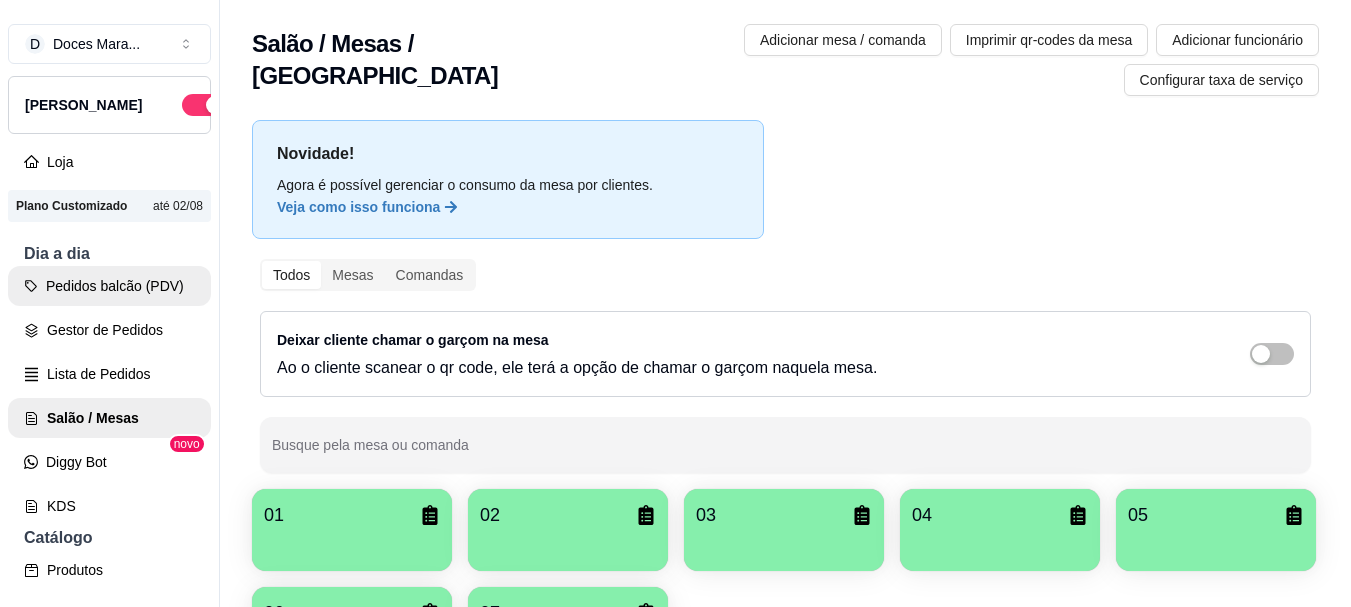 click on "Pedidos balcão (PDV)" at bounding box center [109, 286] 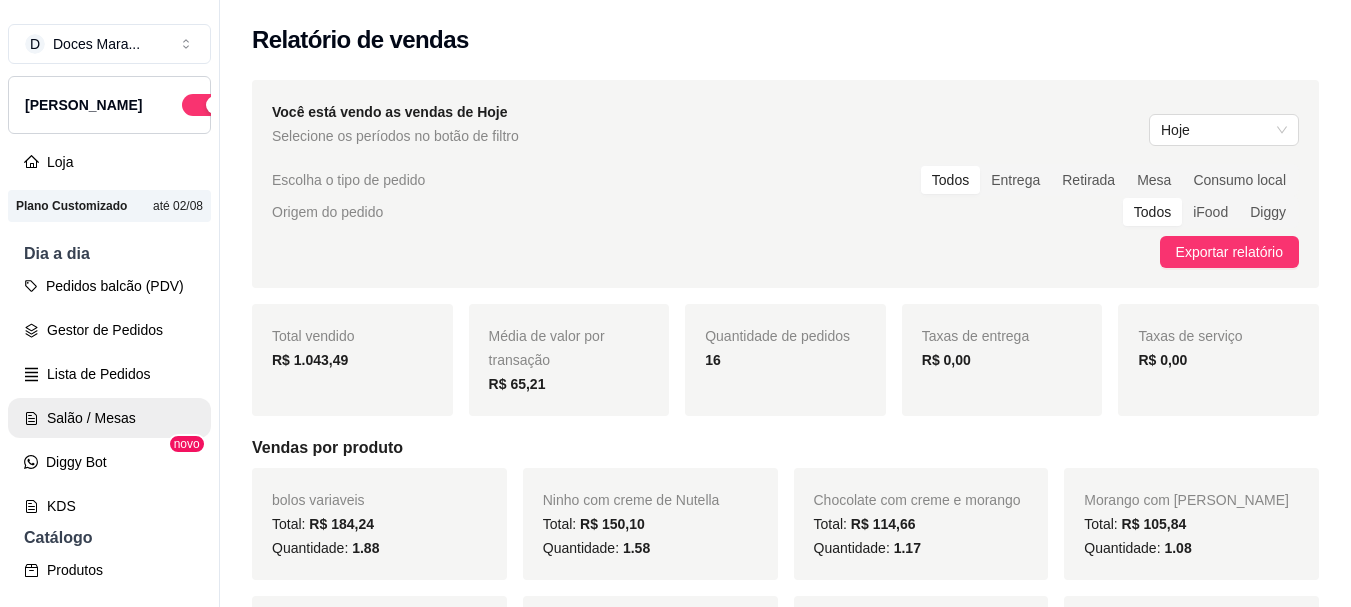 click on "Salão / Mesas" at bounding box center (109, 418) 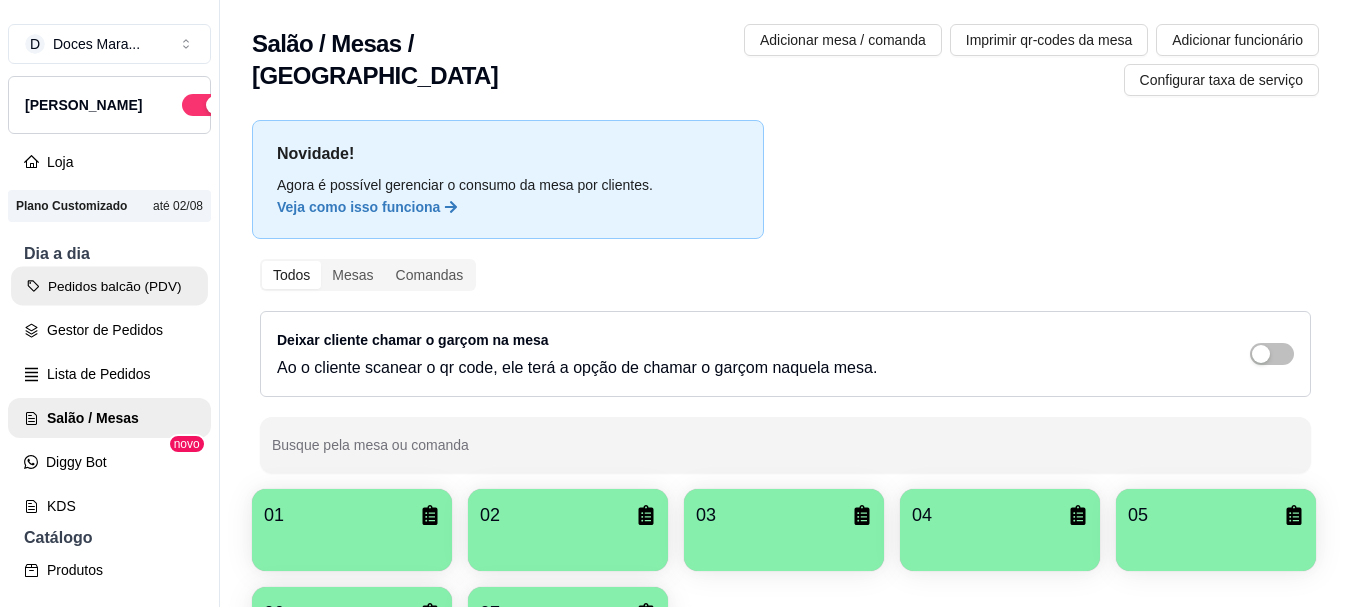click on "Pedidos balcão (PDV)" at bounding box center (109, 286) 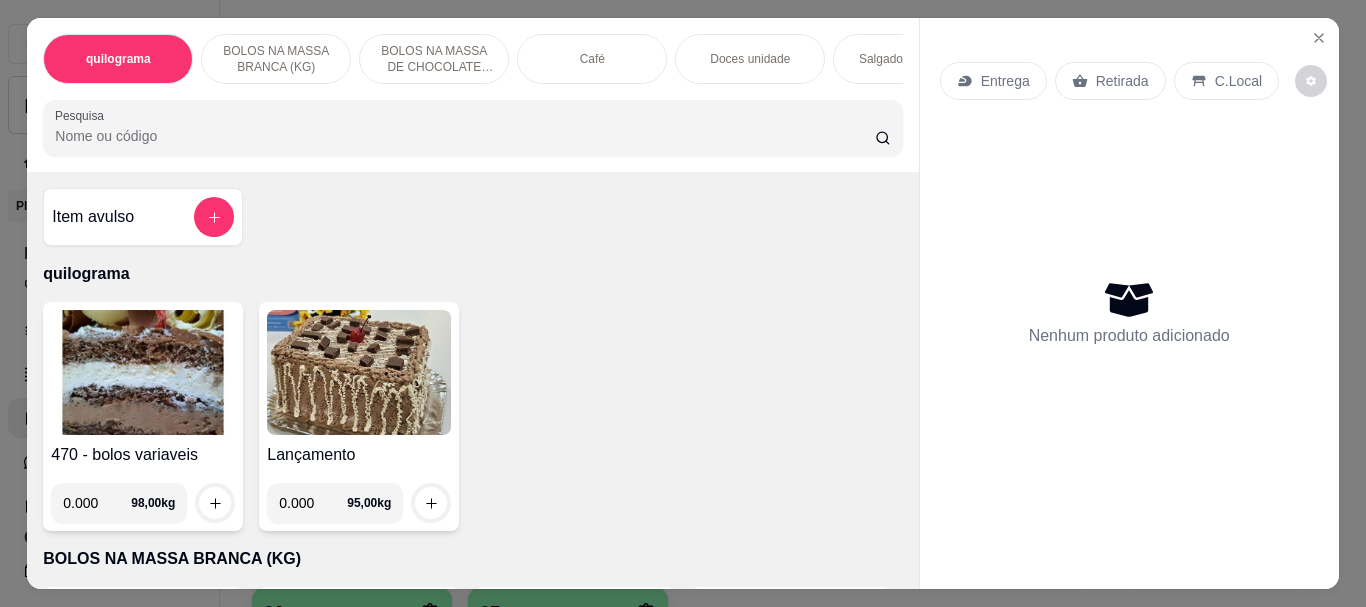 click at bounding box center (143, 372) 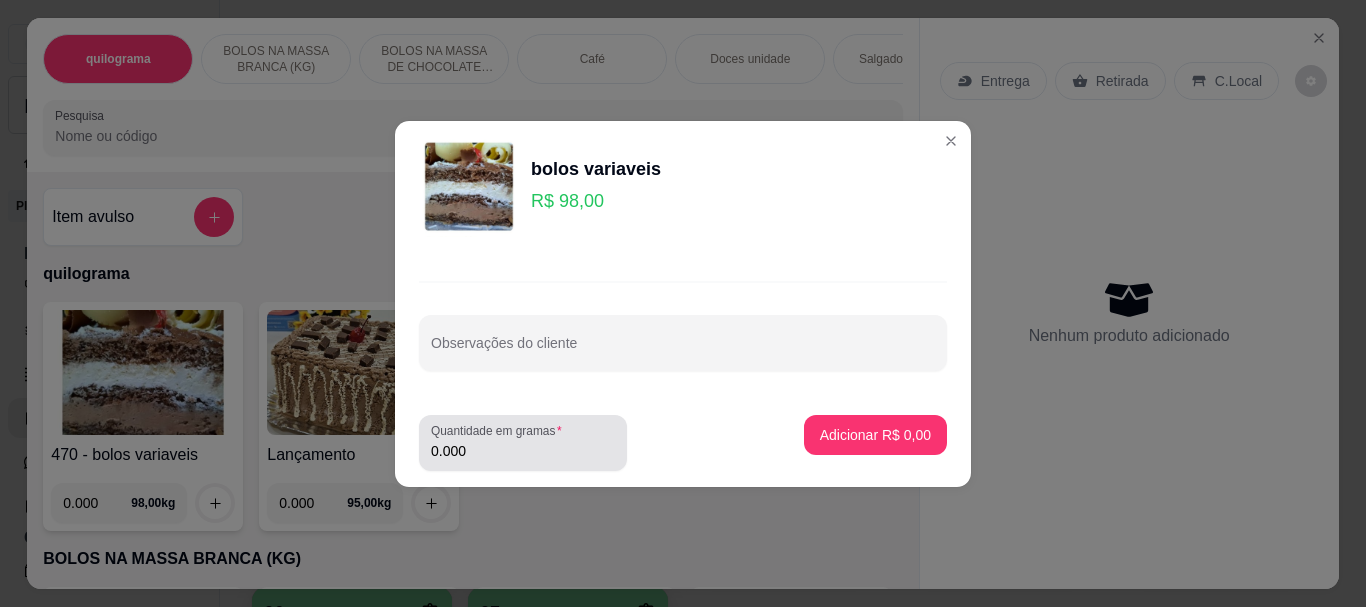 click on "0.000" at bounding box center [523, 451] 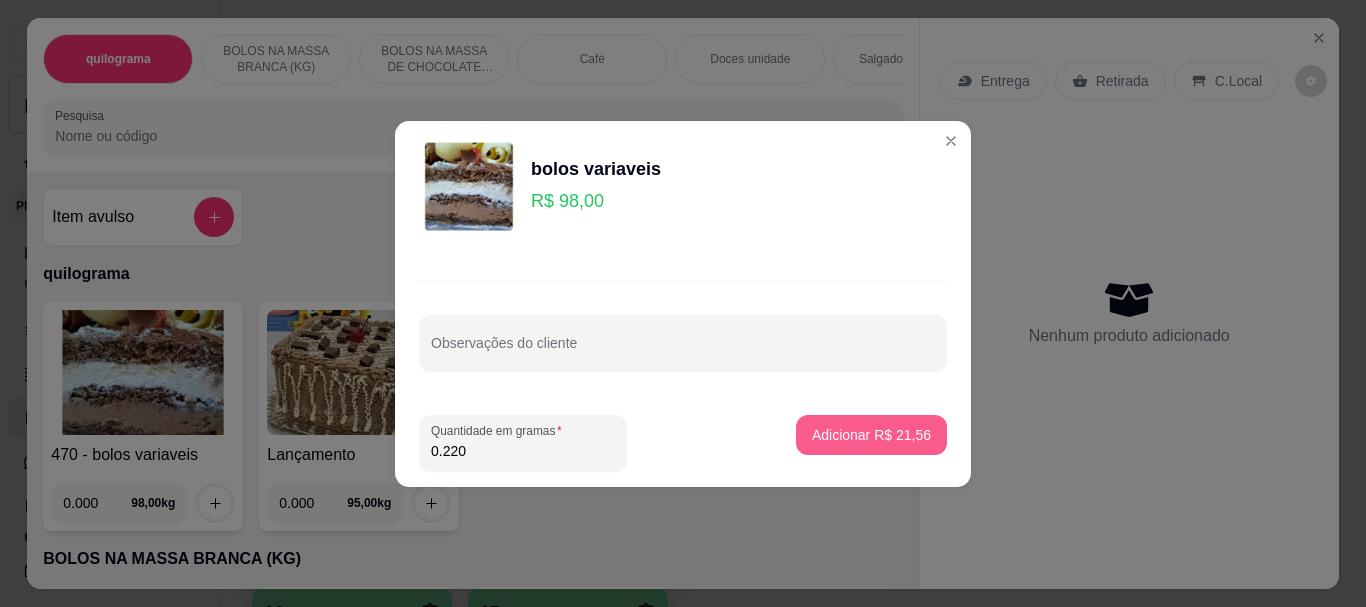 type on "0.220" 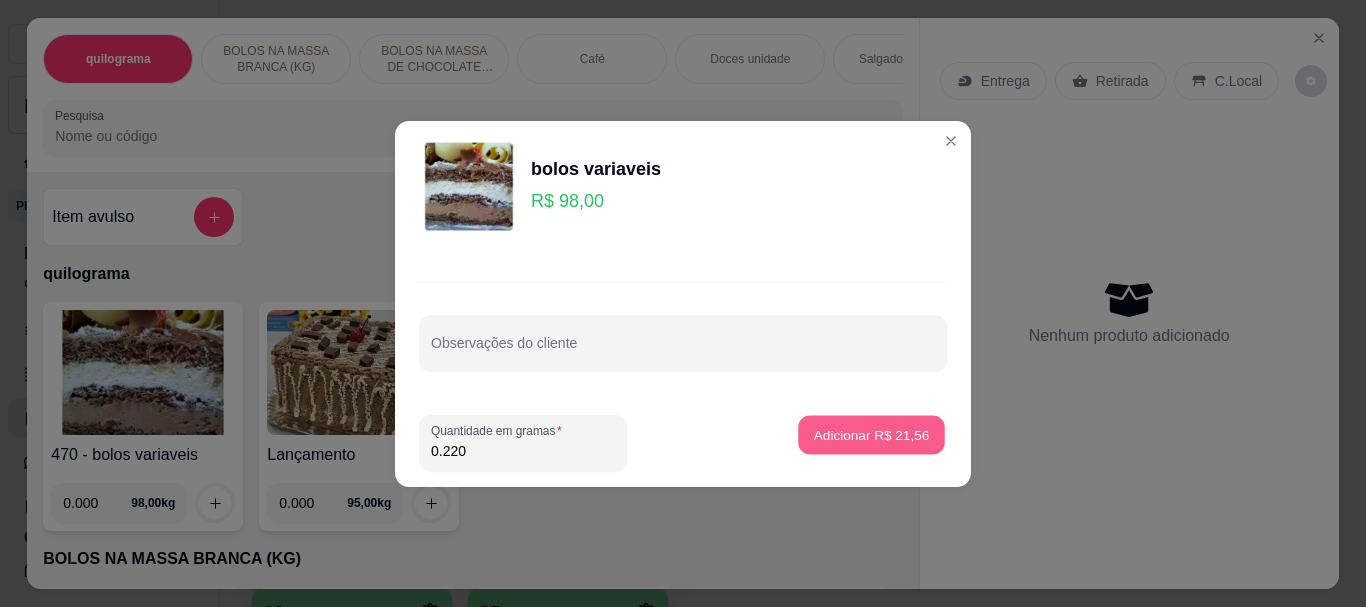 click on "Adicionar   R$ 21,56" at bounding box center (872, 434) 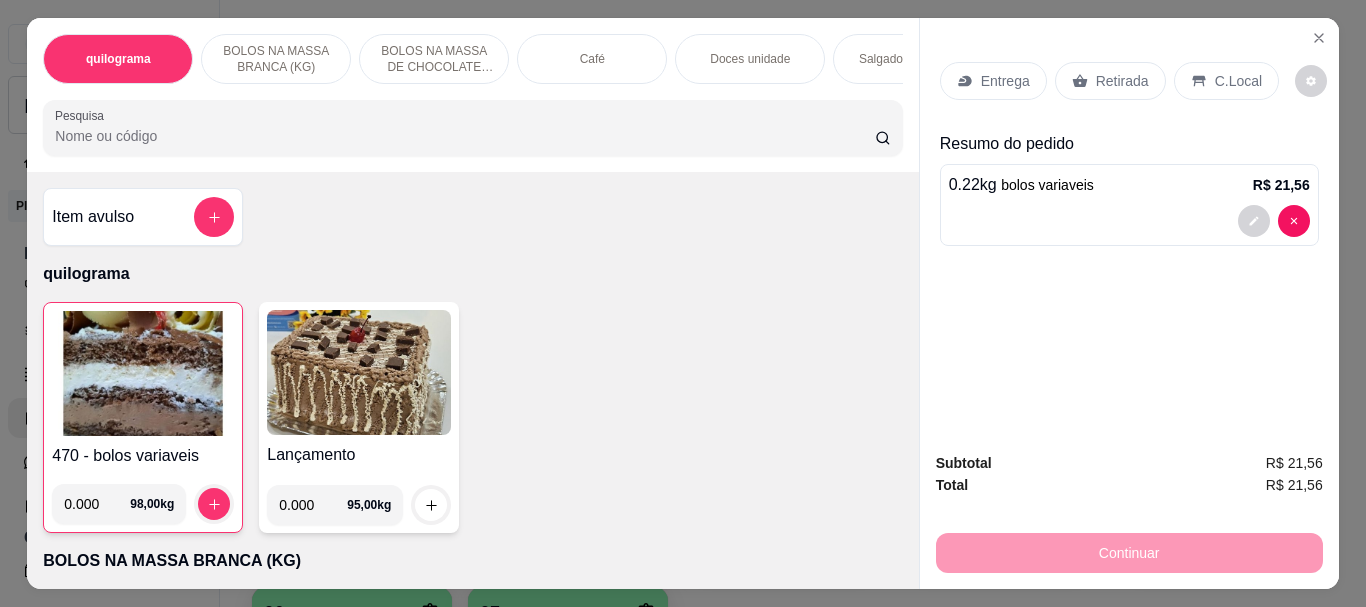 click on "Pesquisa" at bounding box center [465, 136] 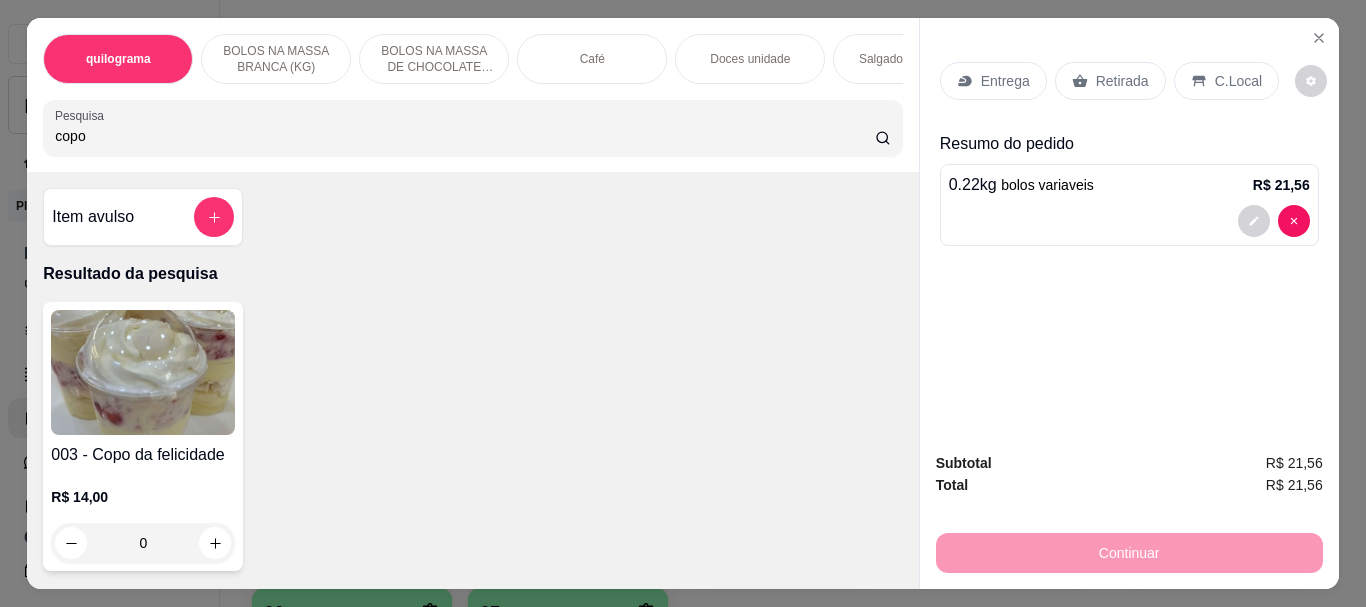 type on "copo" 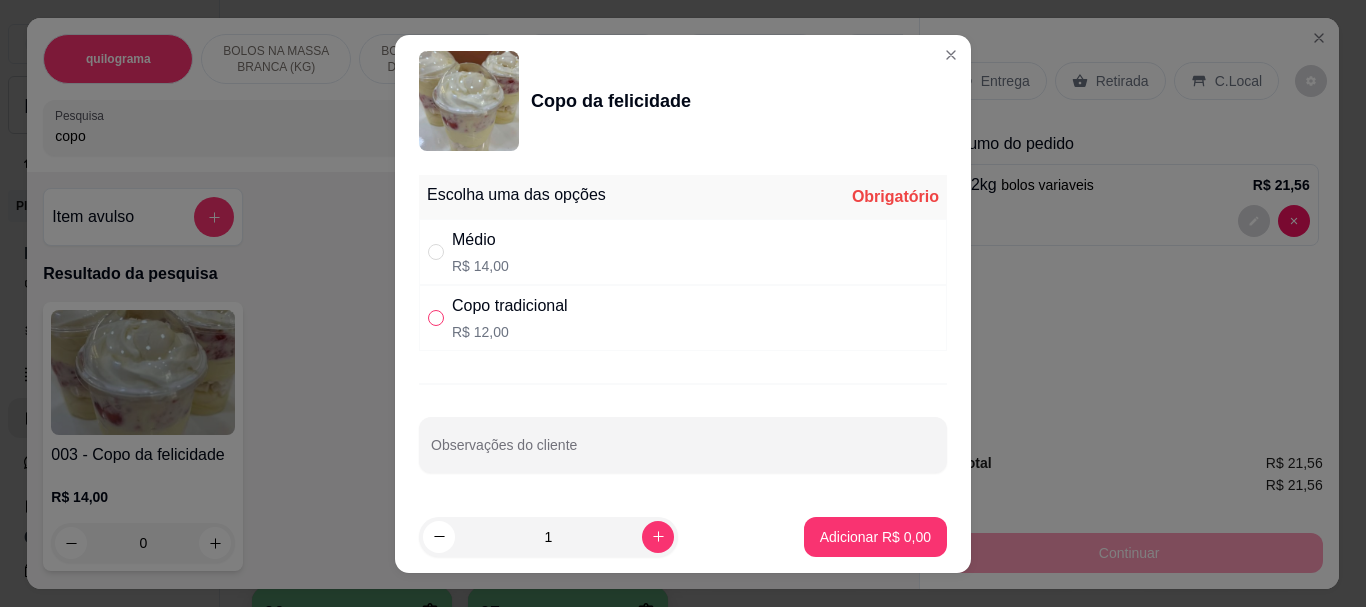 click at bounding box center [436, 318] 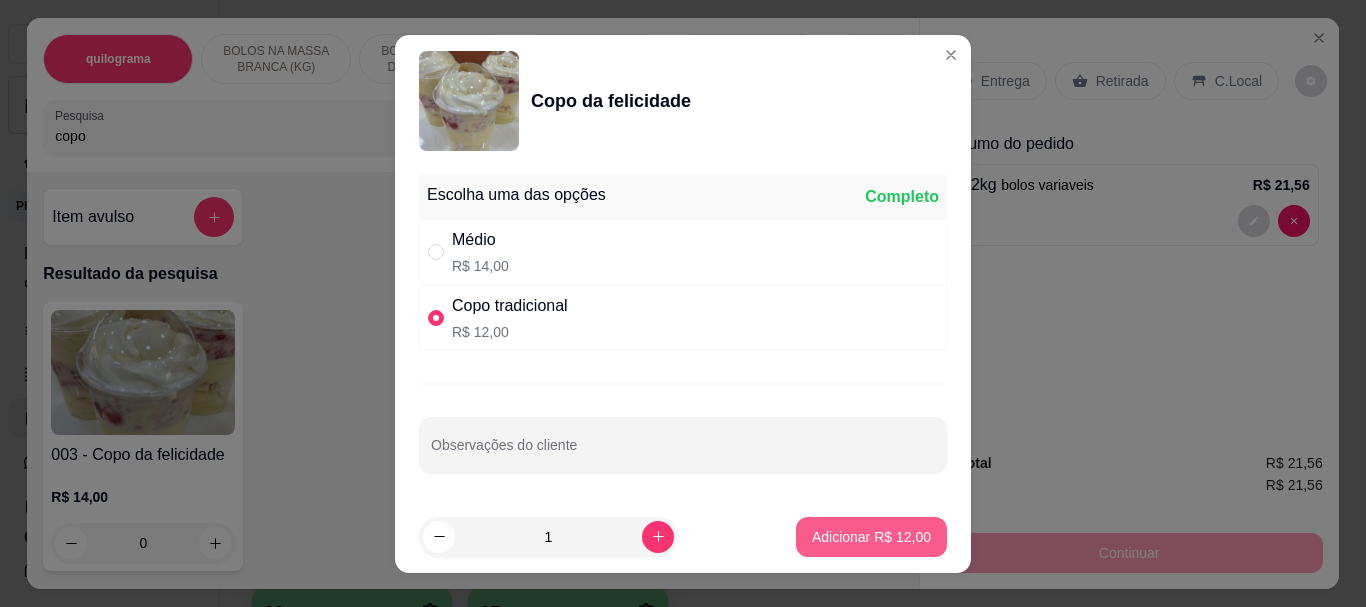 click on "Adicionar   R$ 12,00" at bounding box center [871, 537] 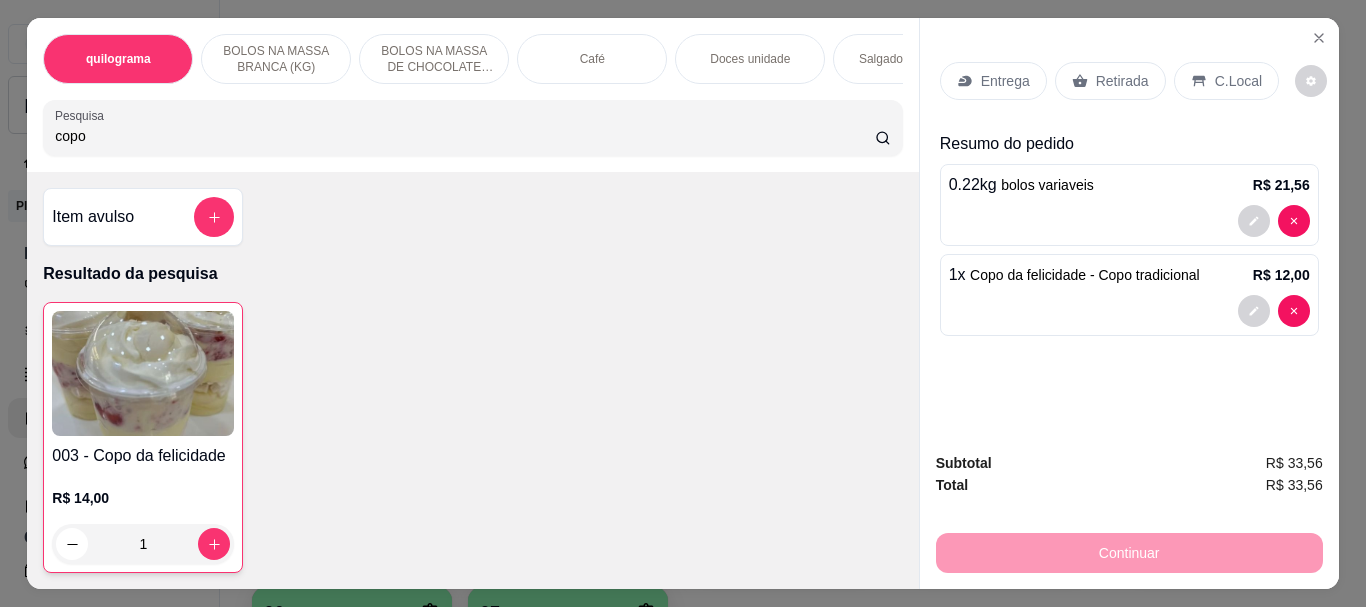 click on "Retirada" at bounding box center (1122, 81) 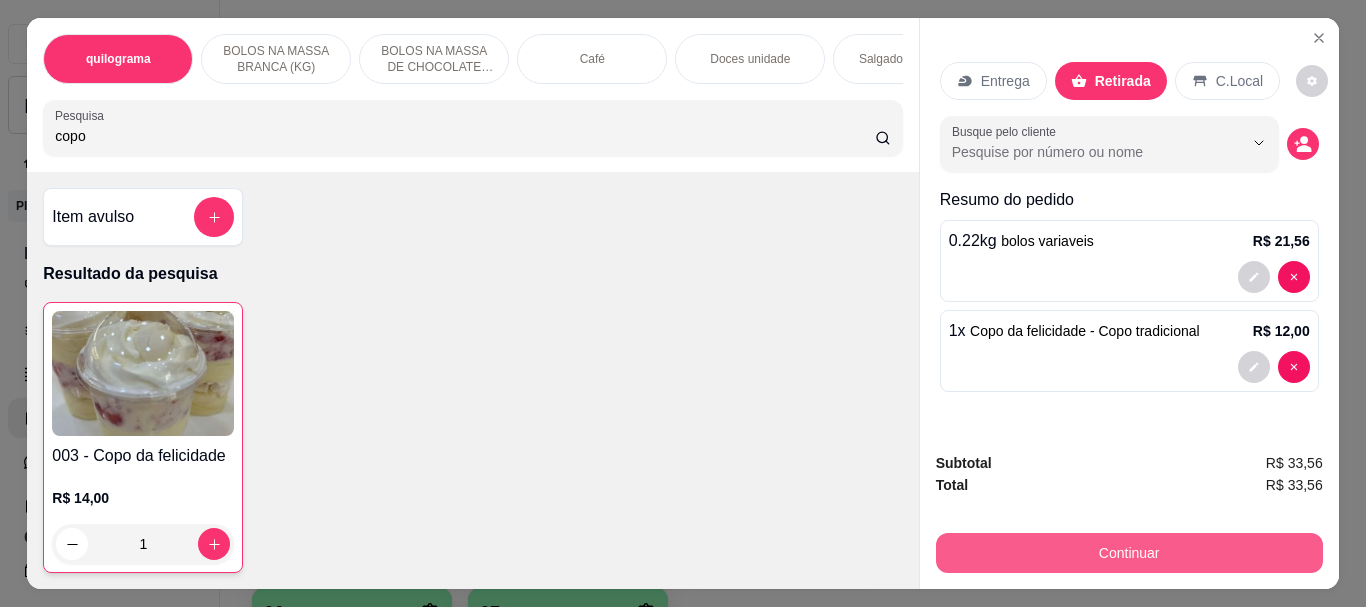 click on "Continuar" at bounding box center (1129, 553) 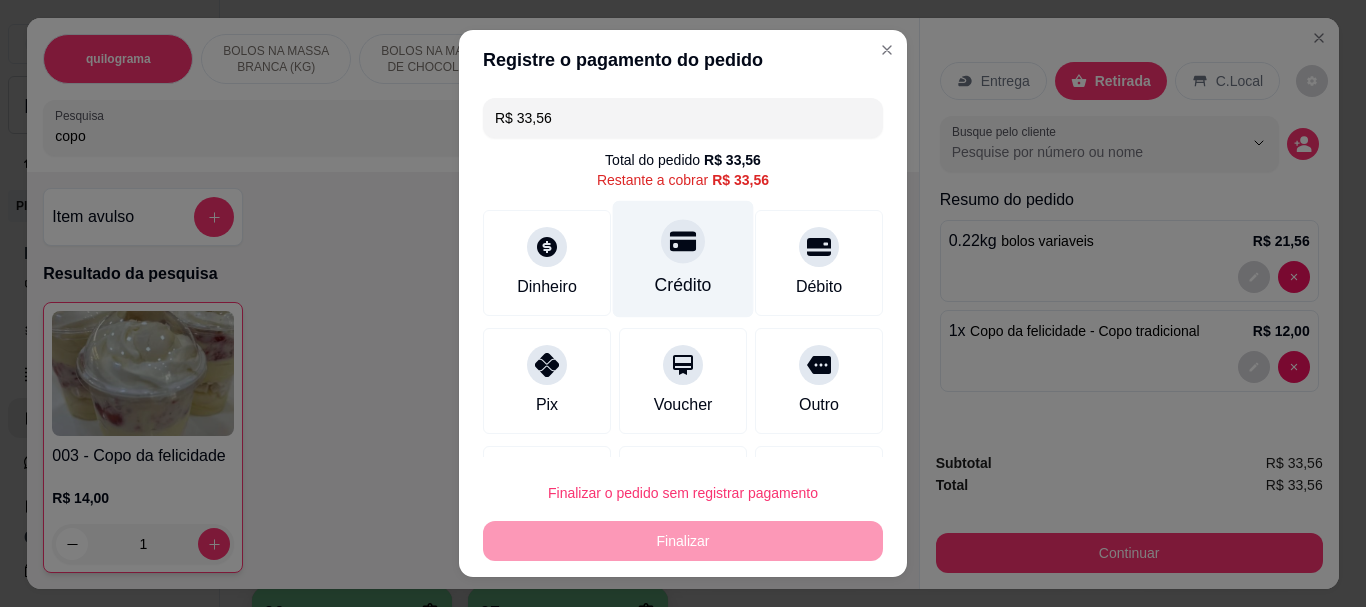 click on "Crédito" at bounding box center [683, 259] 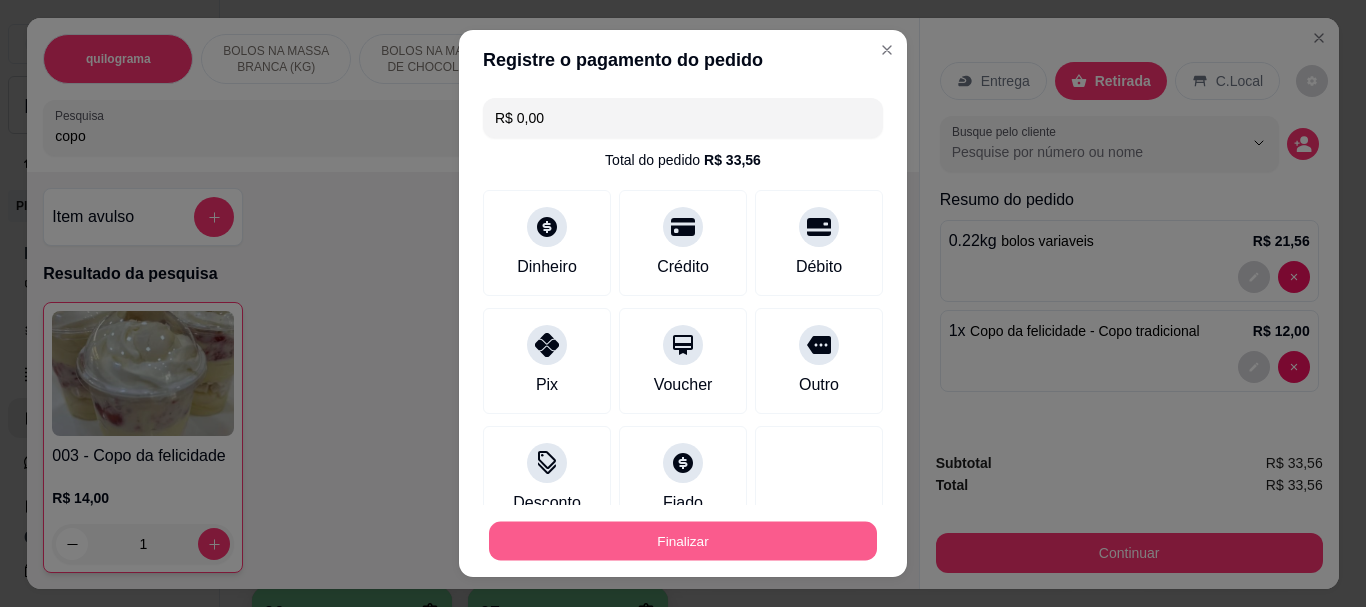 click on "Finalizar" at bounding box center (683, 541) 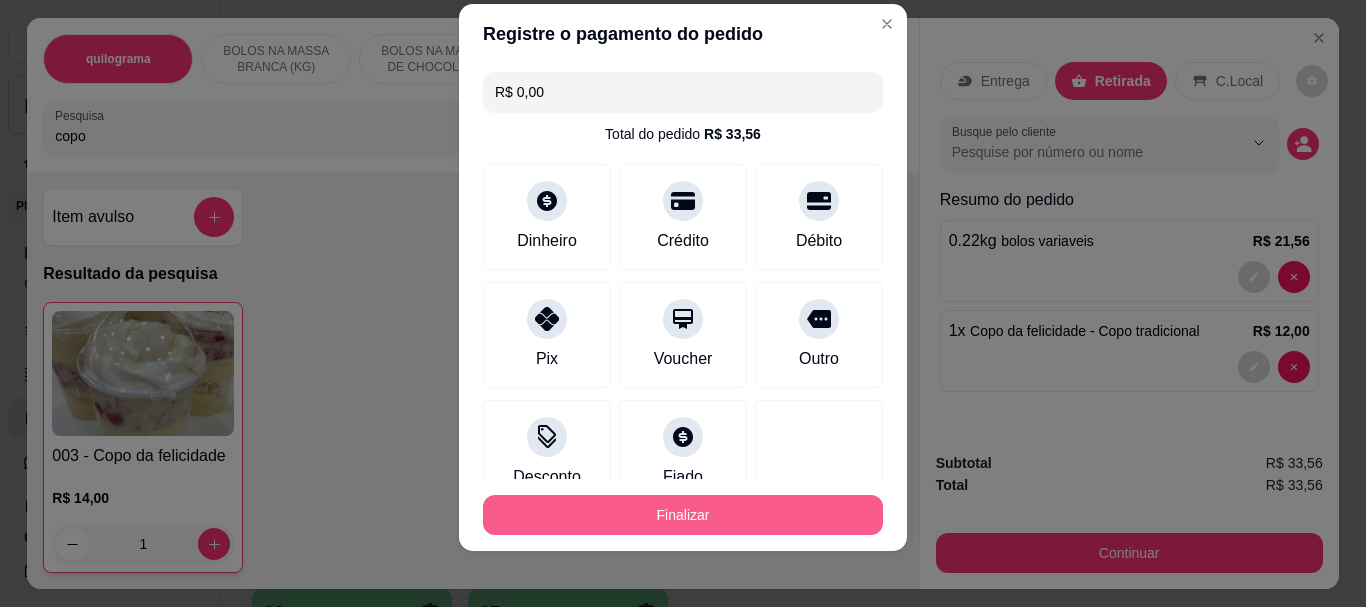 scroll, scrollTop: 34, scrollLeft: 0, axis: vertical 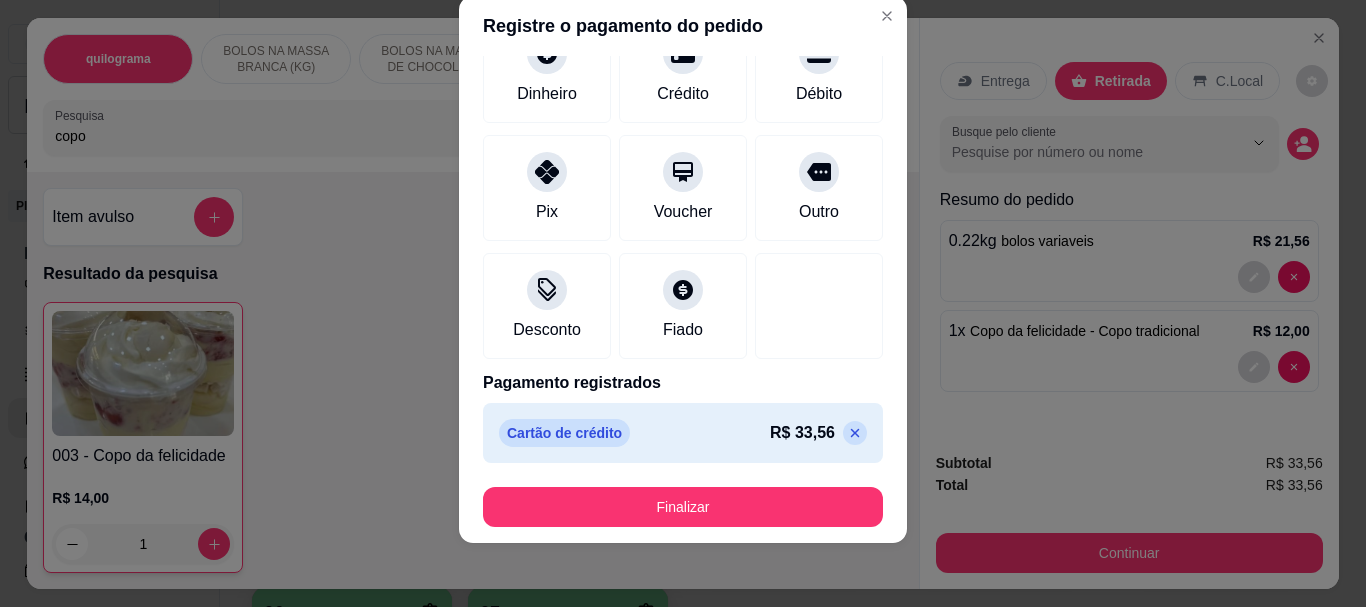 click 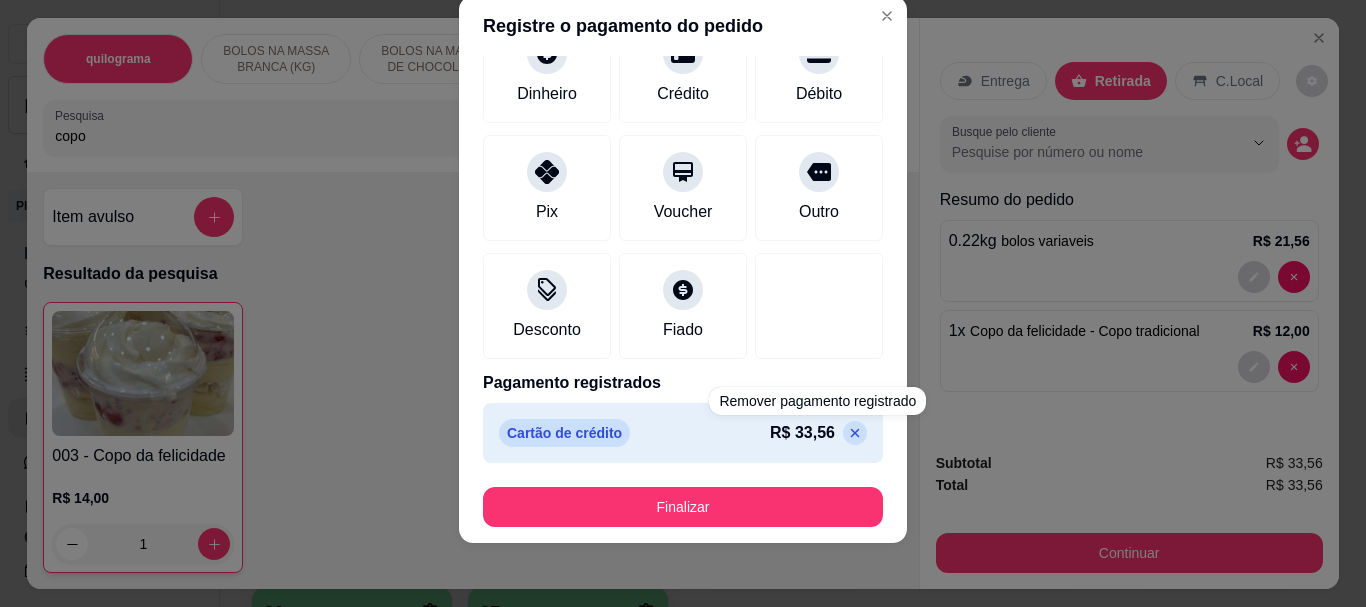 scroll, scrollTop: 104, scrollLeft: 0, axis: vertical 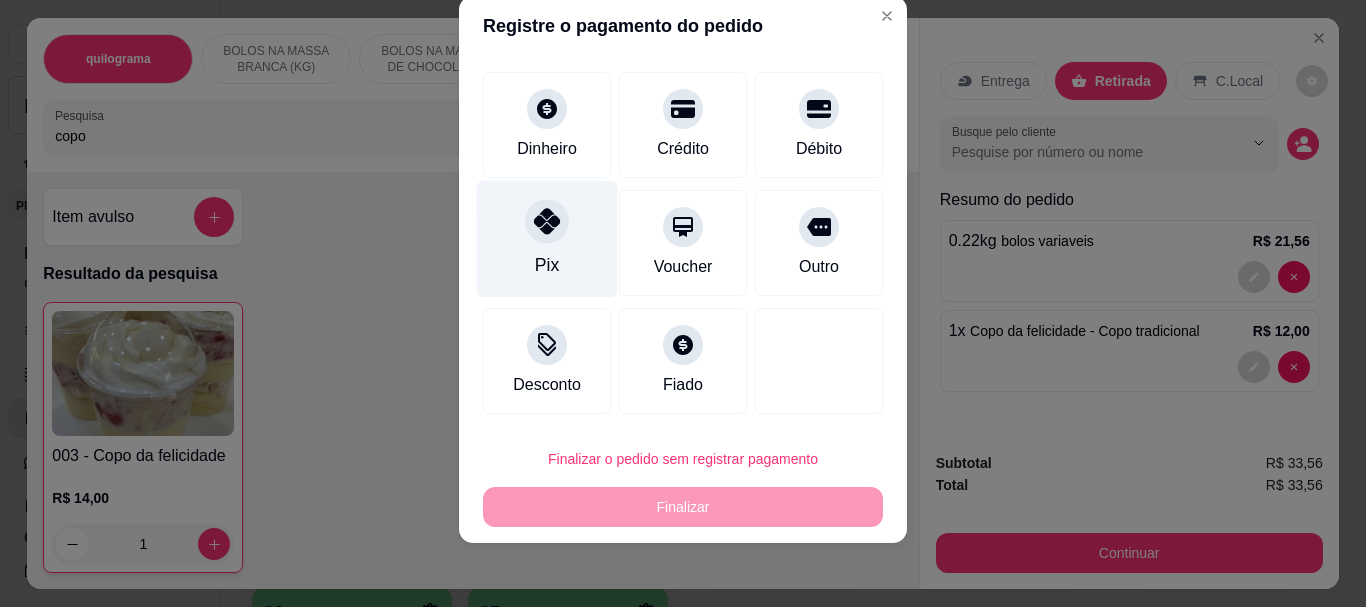click on "Pix" at bounding box center [547, 239] 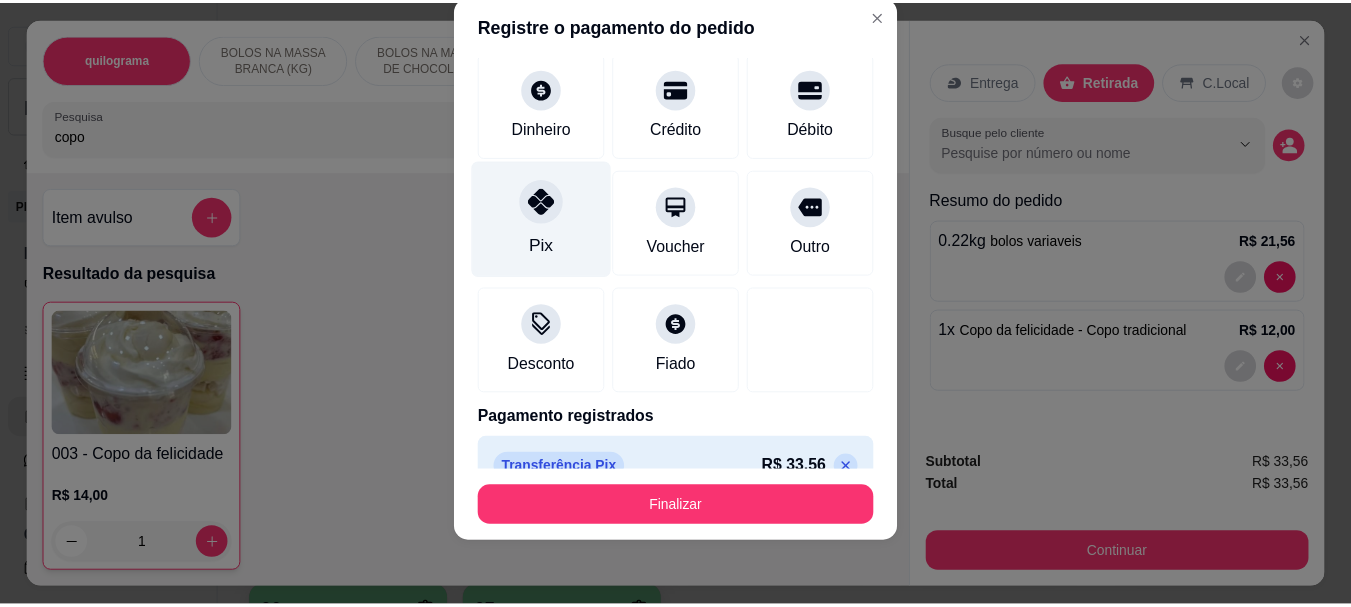 scroll, scrollTop: 139, scrollLeft: 0, axis: vertical 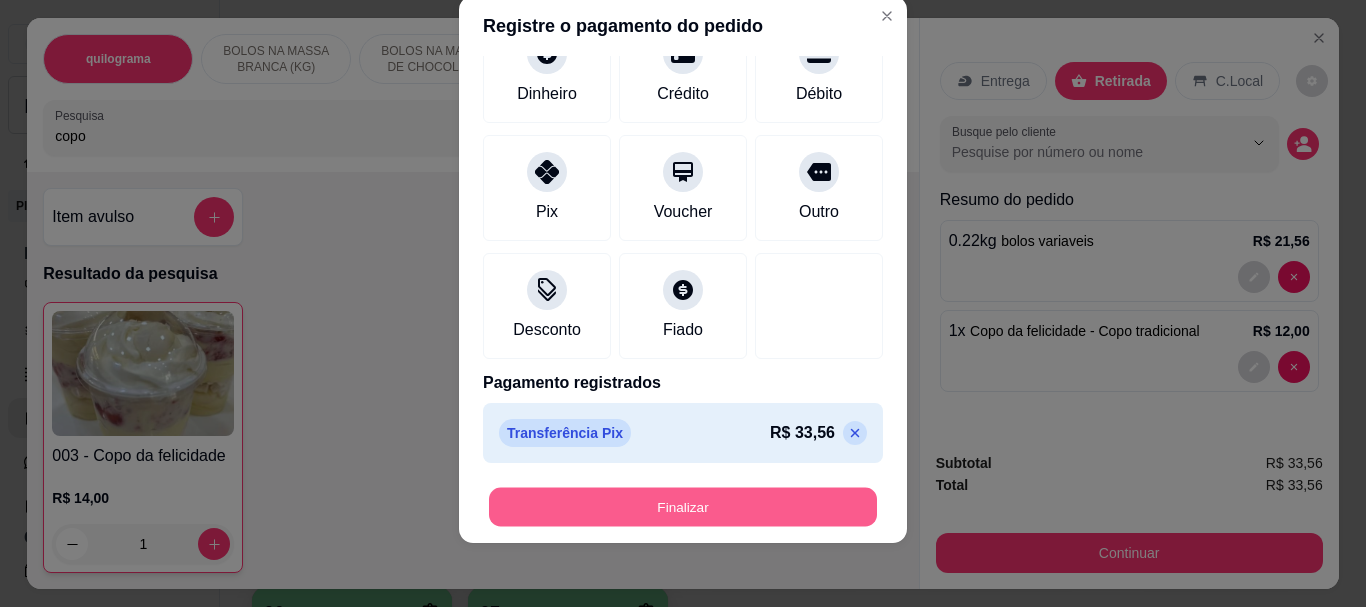 click on "Finalizar" at bounding box center (683, 506) 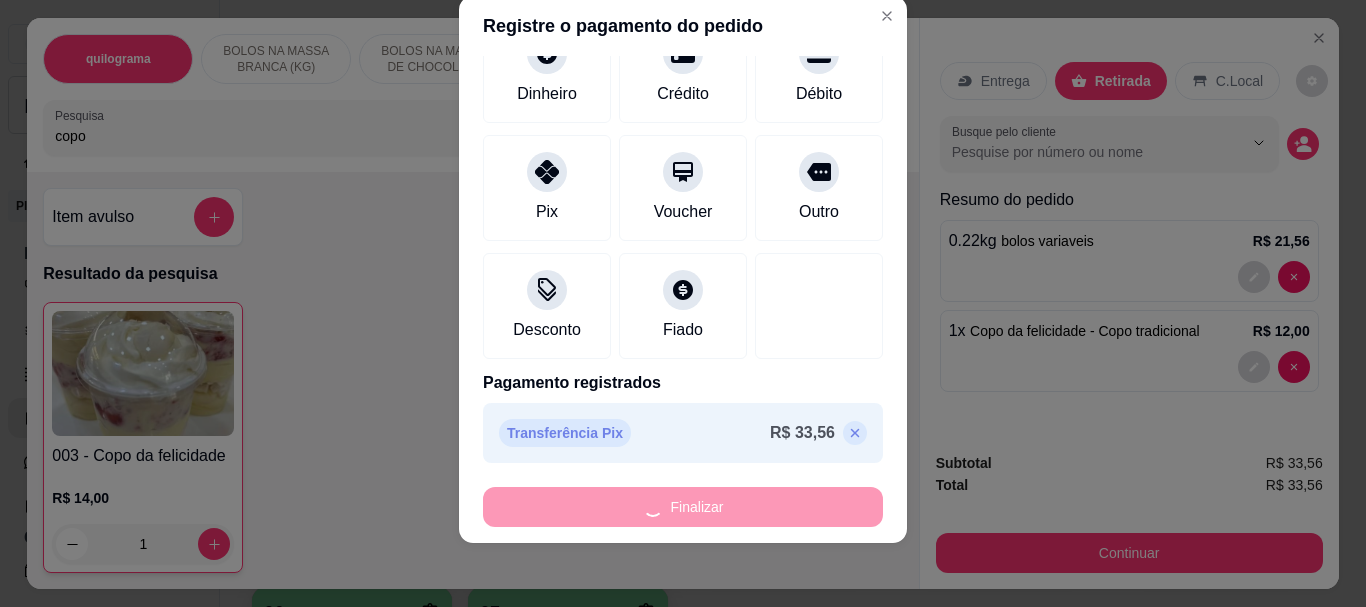 type on "0" 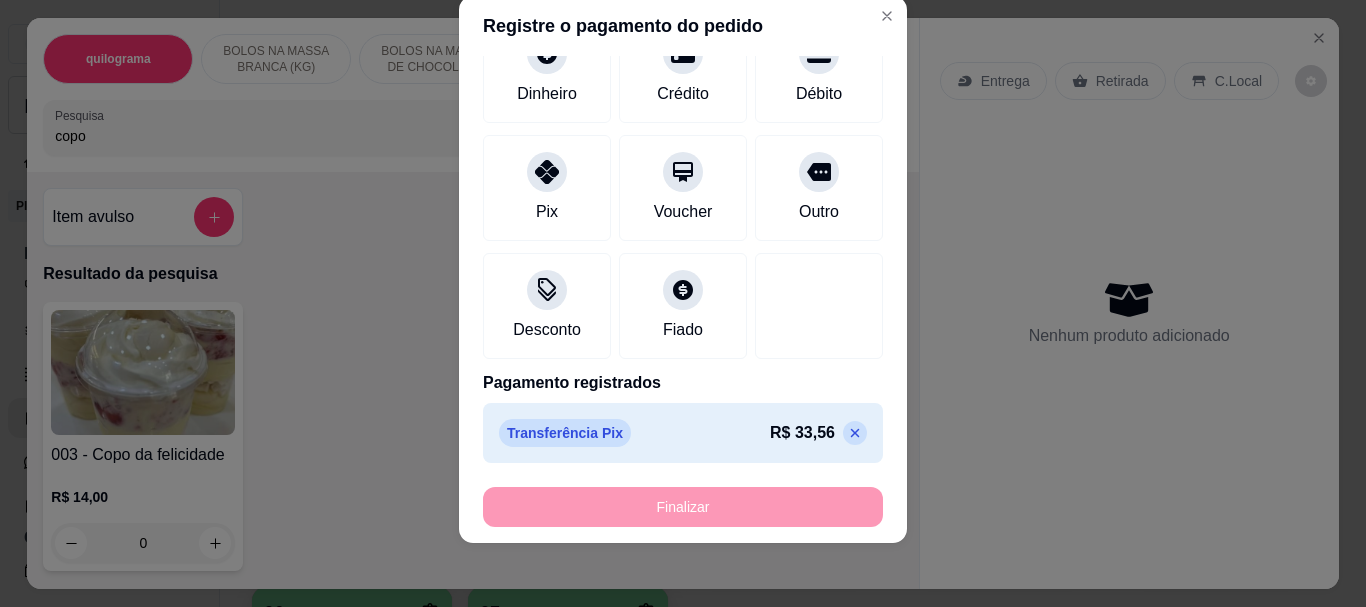 type on "-R$ 33,56" 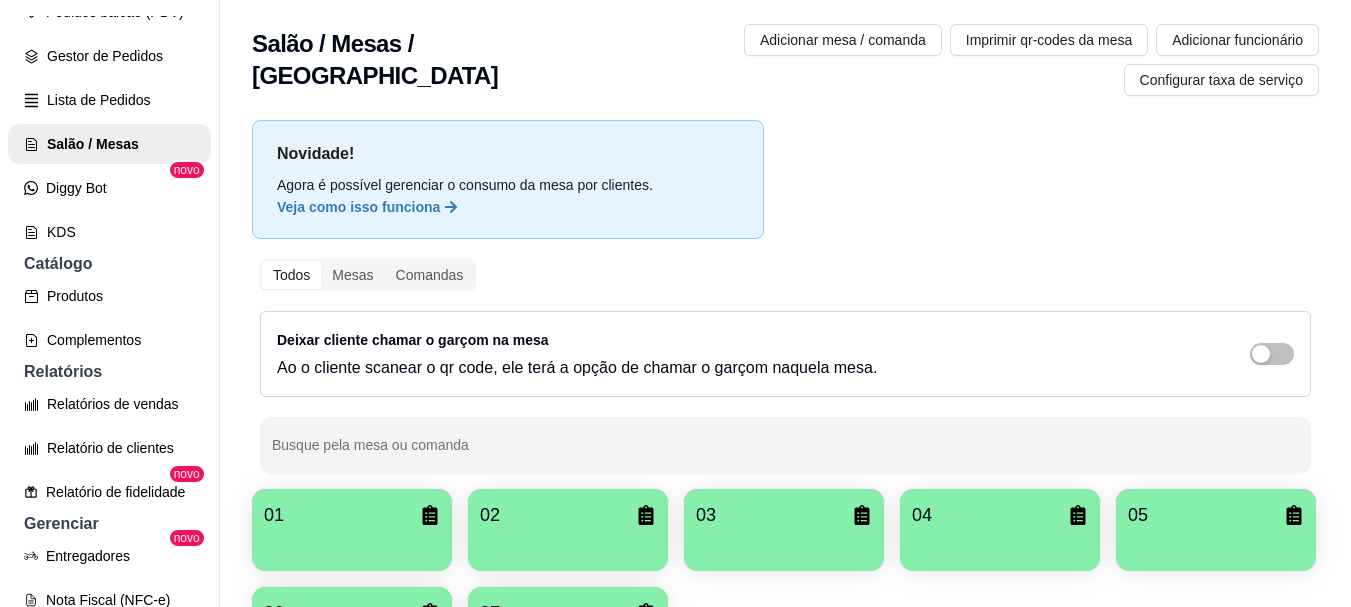 scroll, scrollTop: 300, scrollLeft: 0, axis: vertical 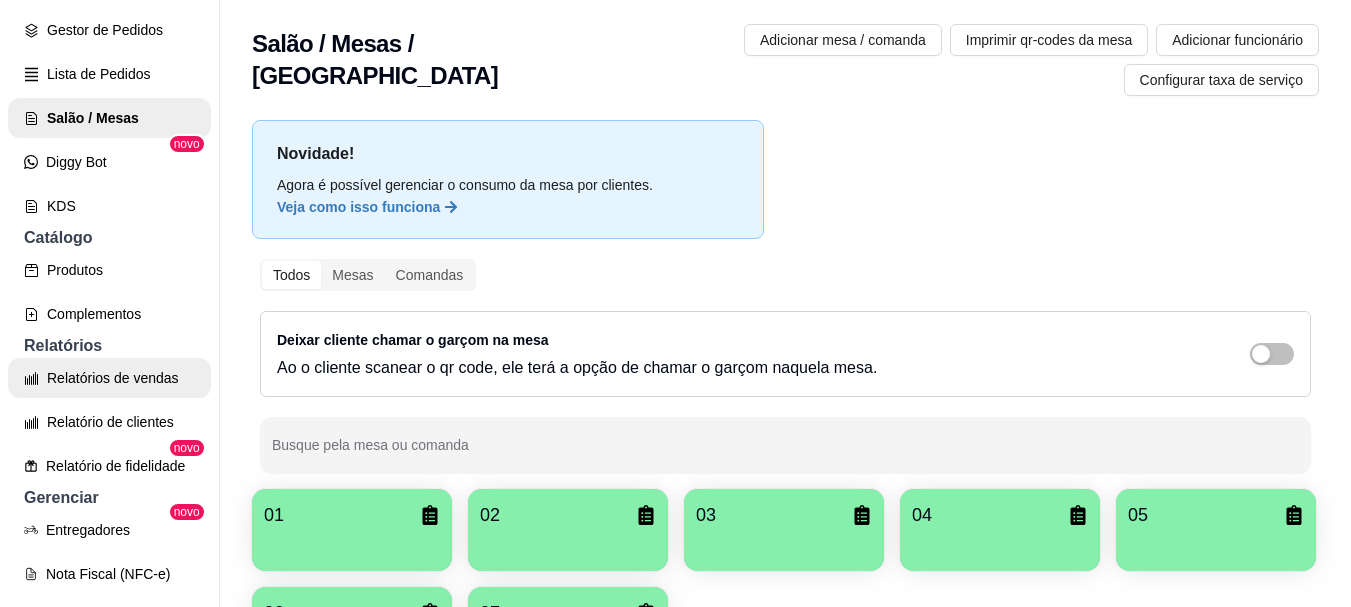 click on "Relatórios de vendas" at bounding box center (109, 378) 